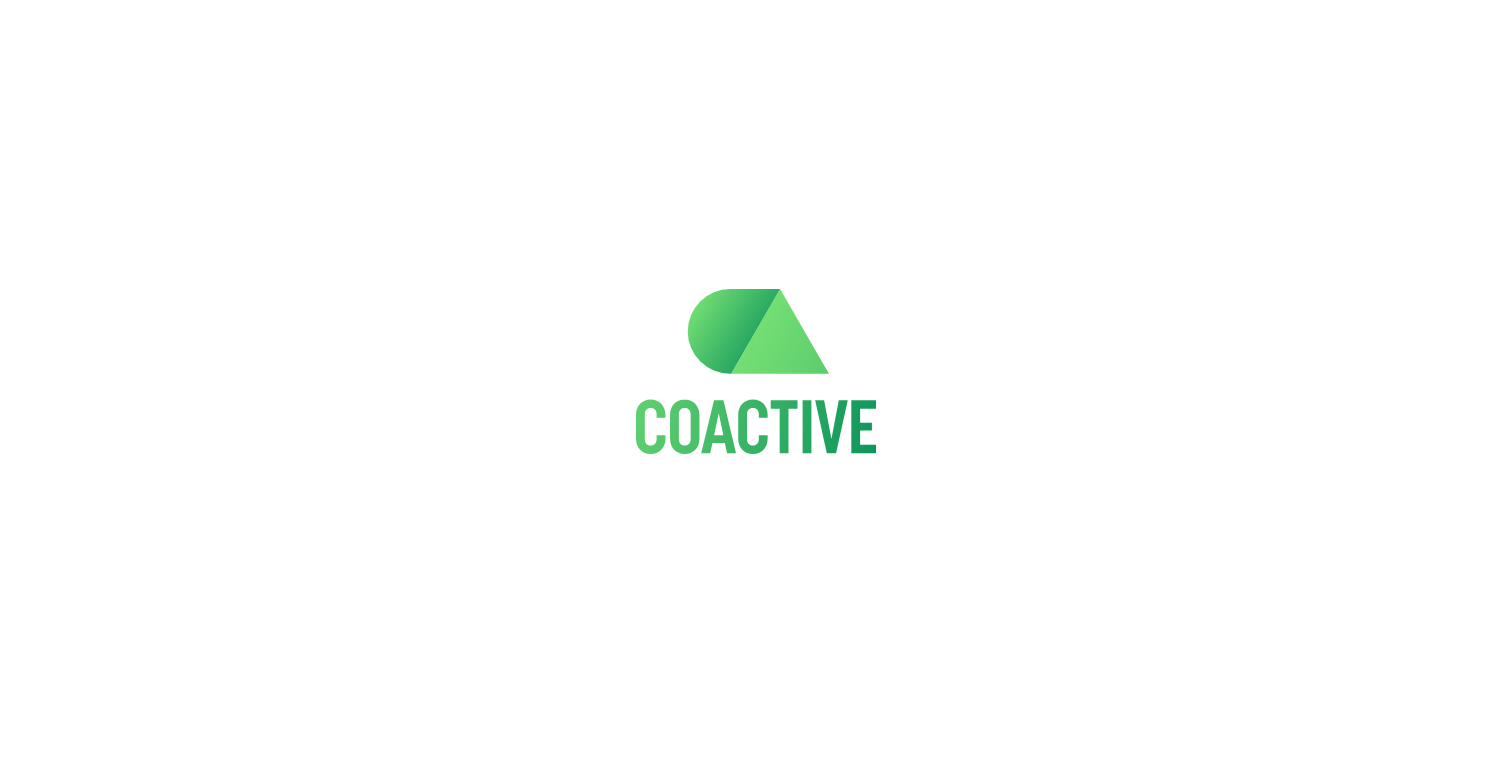 scroll, scrollTop: 0, scrollLeft: 0, axis: both 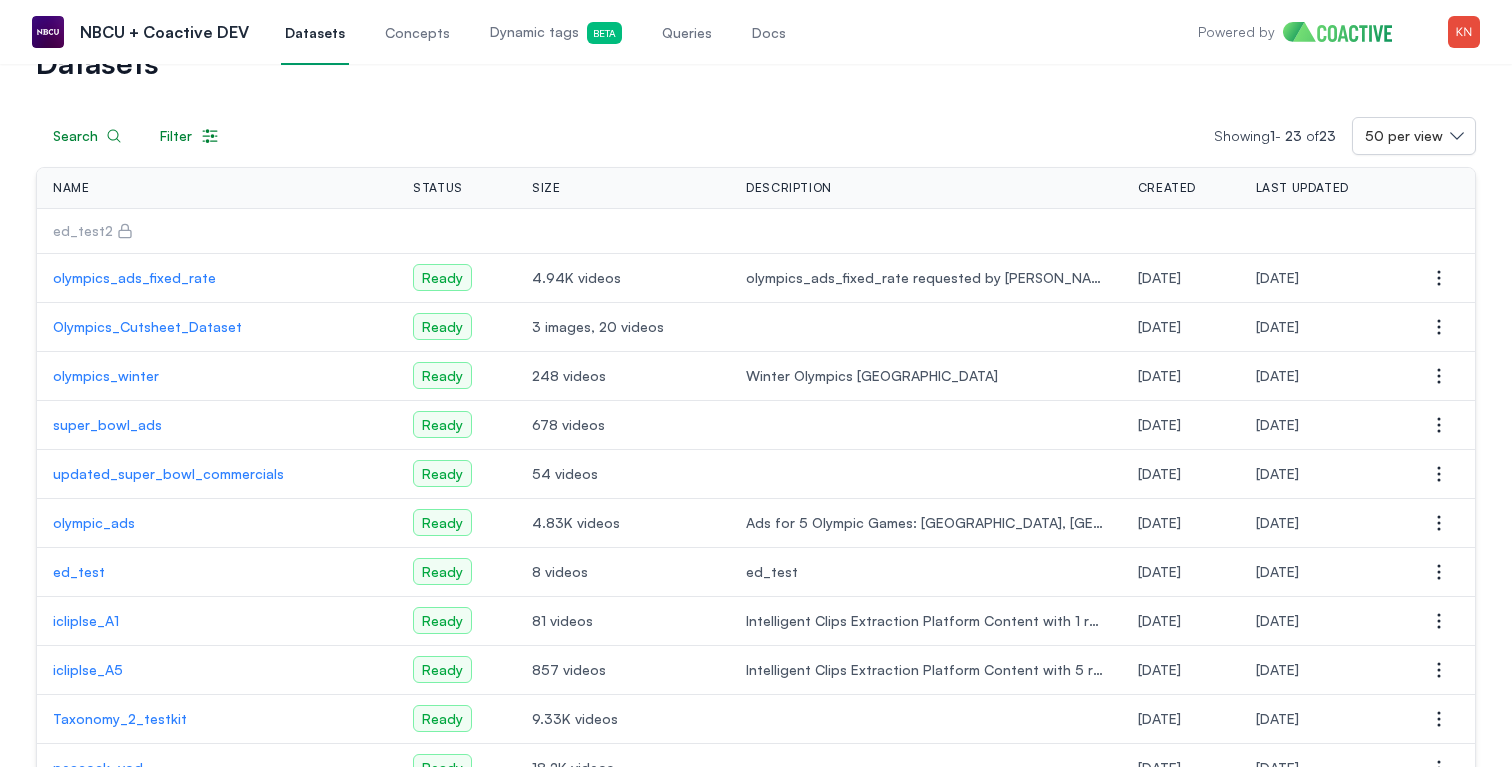 click on "Search  Filter  Showing  1  -   23   of  23 50 per view Name Status Size Description Created Last Updated Actions ed_test2 olympics_ads_fixed_rate Ready 4.94K videos olympics_ads_fixed_rate requested by Jeff 1 month ago 1 month ago Open options Olympics_Cutsheet_Dataset Ready 3 images, 20 videos 2 months ago 2 months ago Open options olympics_winter Ready 248 videos Winter Olympics Beijing 3 months ago 3 months ago Open options super_bowl_ads Ready 678 videos 3 months ago 3 months ago Open options updated_super_bowl_commercials Ready 54 videos 3 months ago 3 months ago Open options olympic_ads Ready 4.83K videos Ads for 5 Olympic Games: Beijing, Paris, PYC, Rio, Tokyo 3 months ago 1 month ago Open options ed_test Ready 8 videos ed_test 3 months ago 1 month ago Open options icliplse_A1 Ready 81 videos Intelligent Clips Extraction Platform Content with 1 reality TV show 3 months ago 3 months ago Open options icliplse_A5 Ready 857 videos Intelligent Clips Extraction Platform Content with 5 reality TV shows Ready" at bounding box center (756, 736) 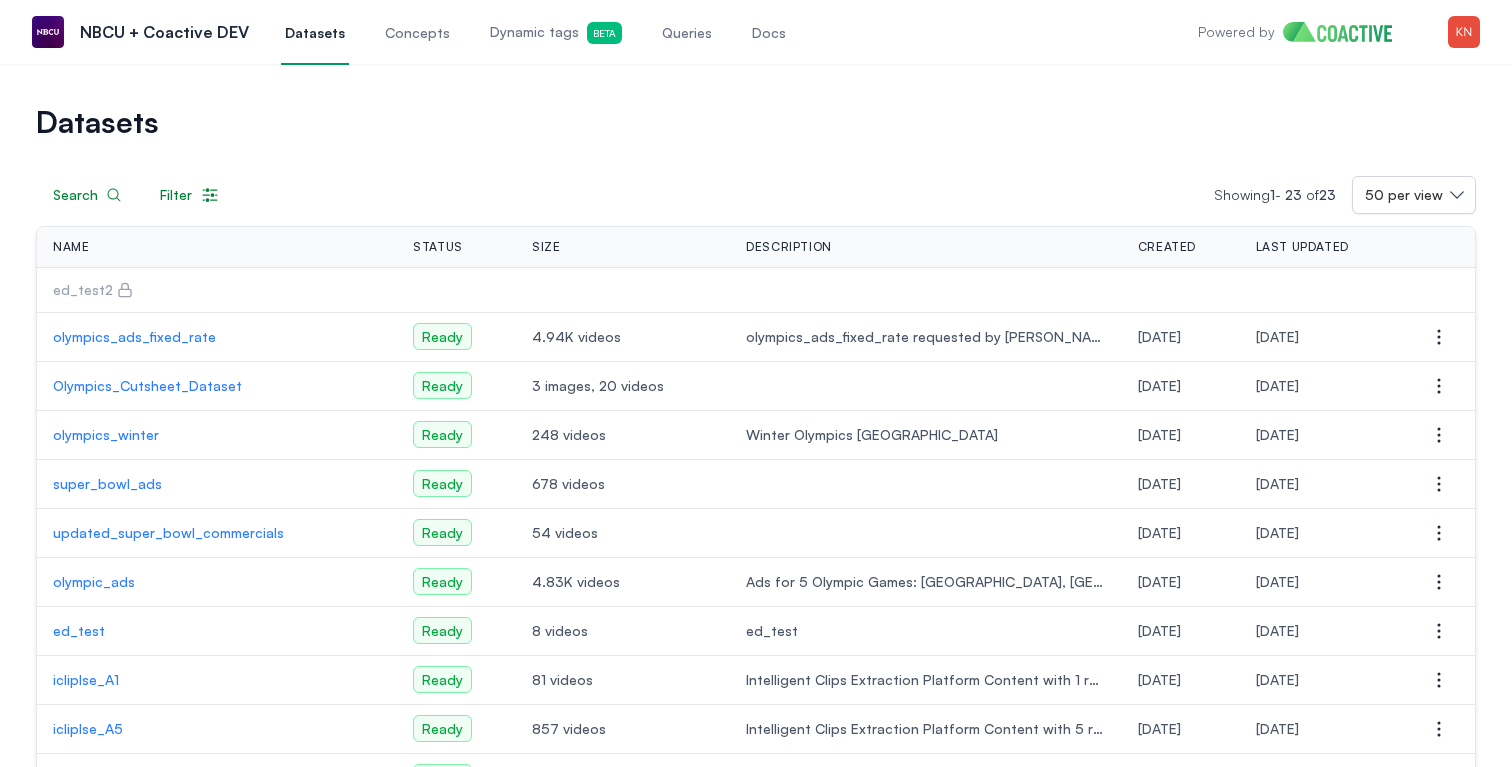 click on "Dynamic tags Beta" at bounding box center (556, 32) 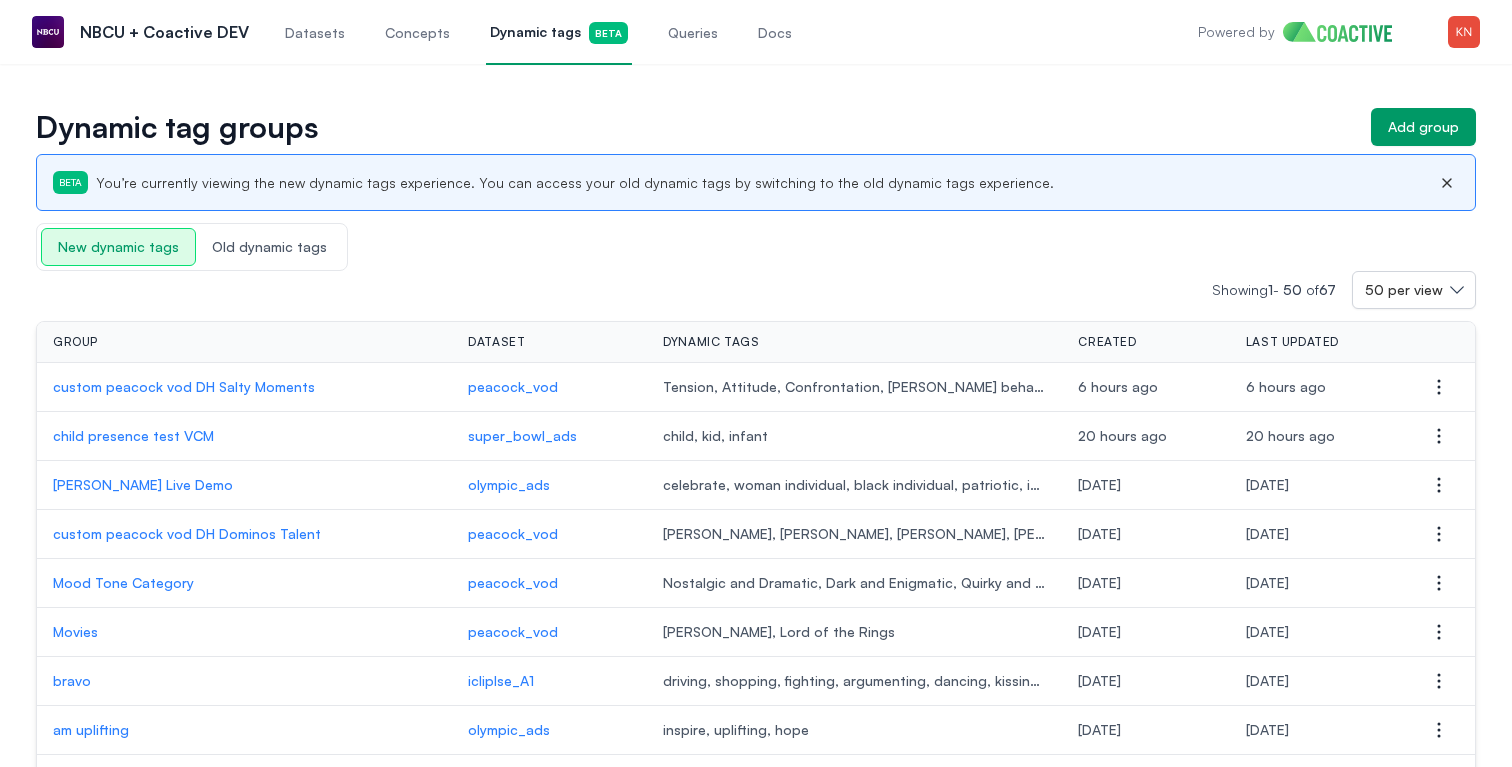click on "custom peacock vod DH Salty Moments" at bounding box center (244, 387) 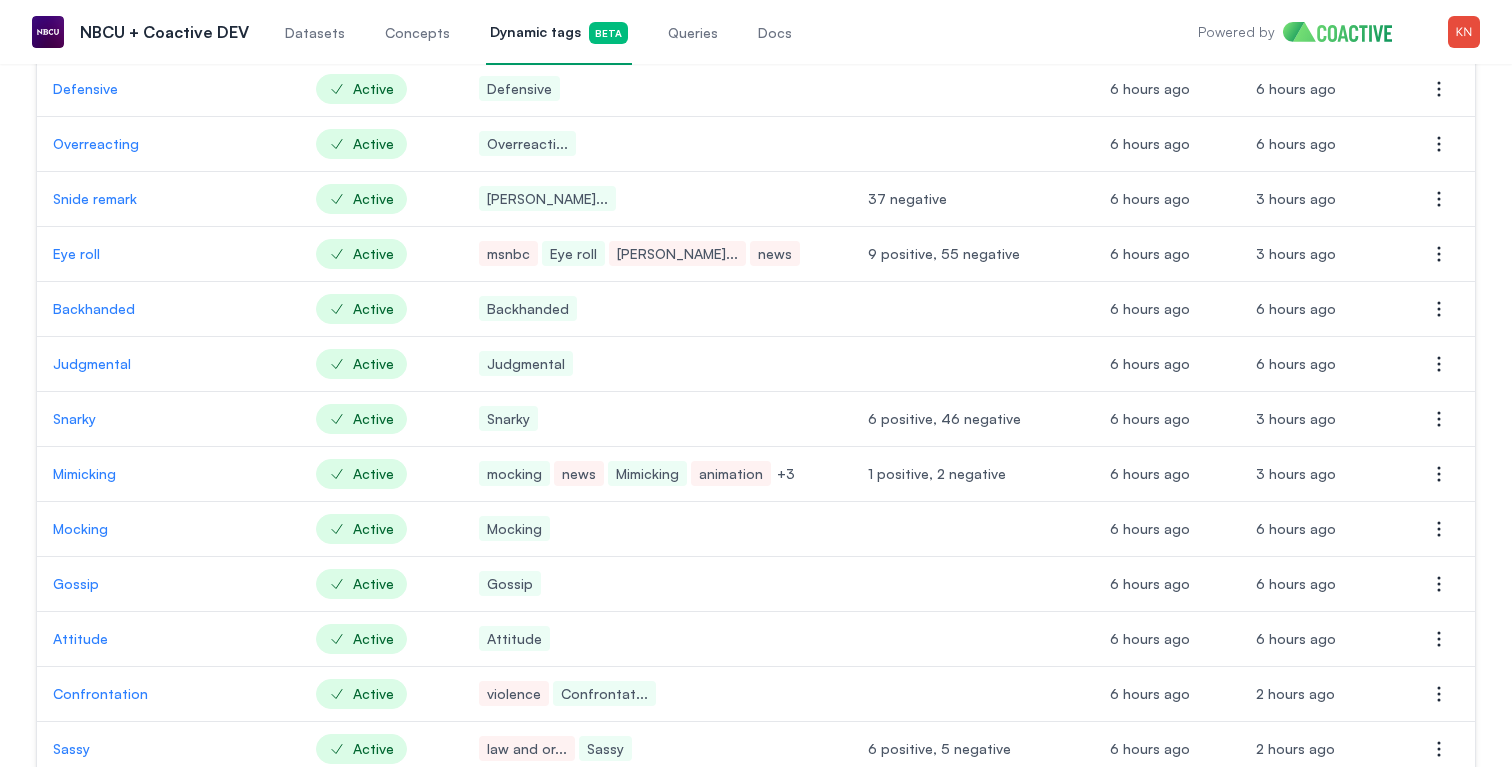 scroll, scrollTop: 444, scrollLeft: 0, axis: vertical 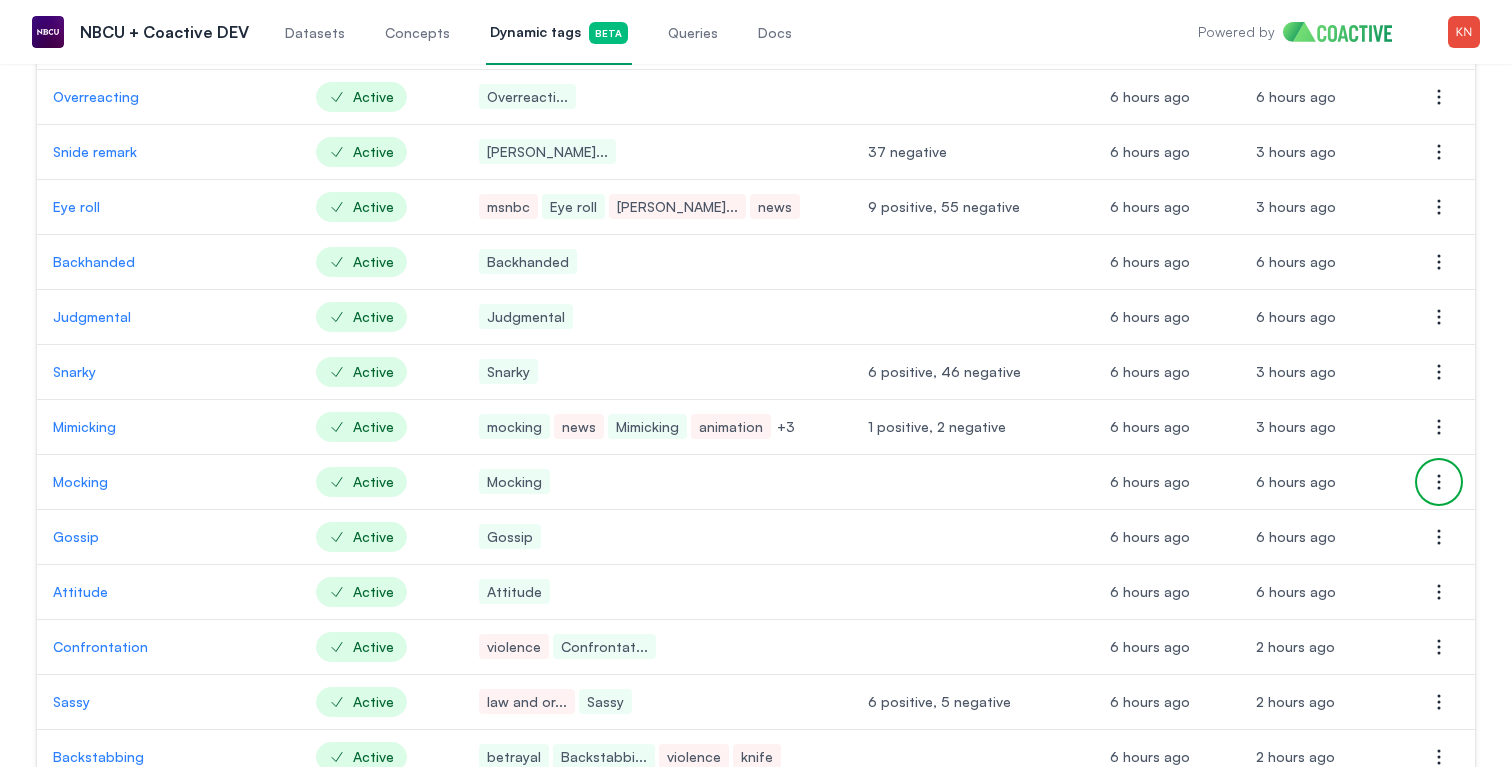 click 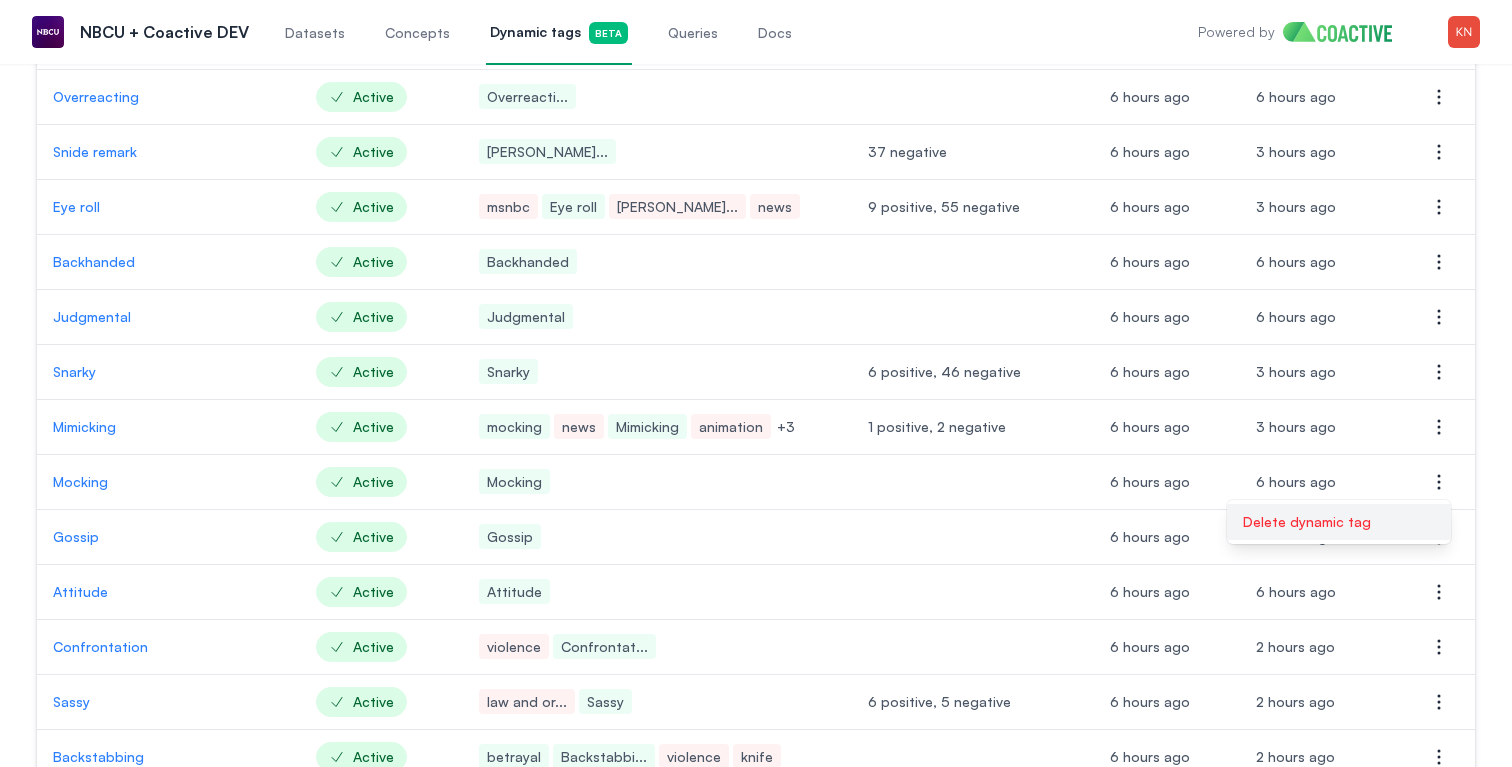 click on "Delete dynamic tag" at bounding box center (1307, 521) 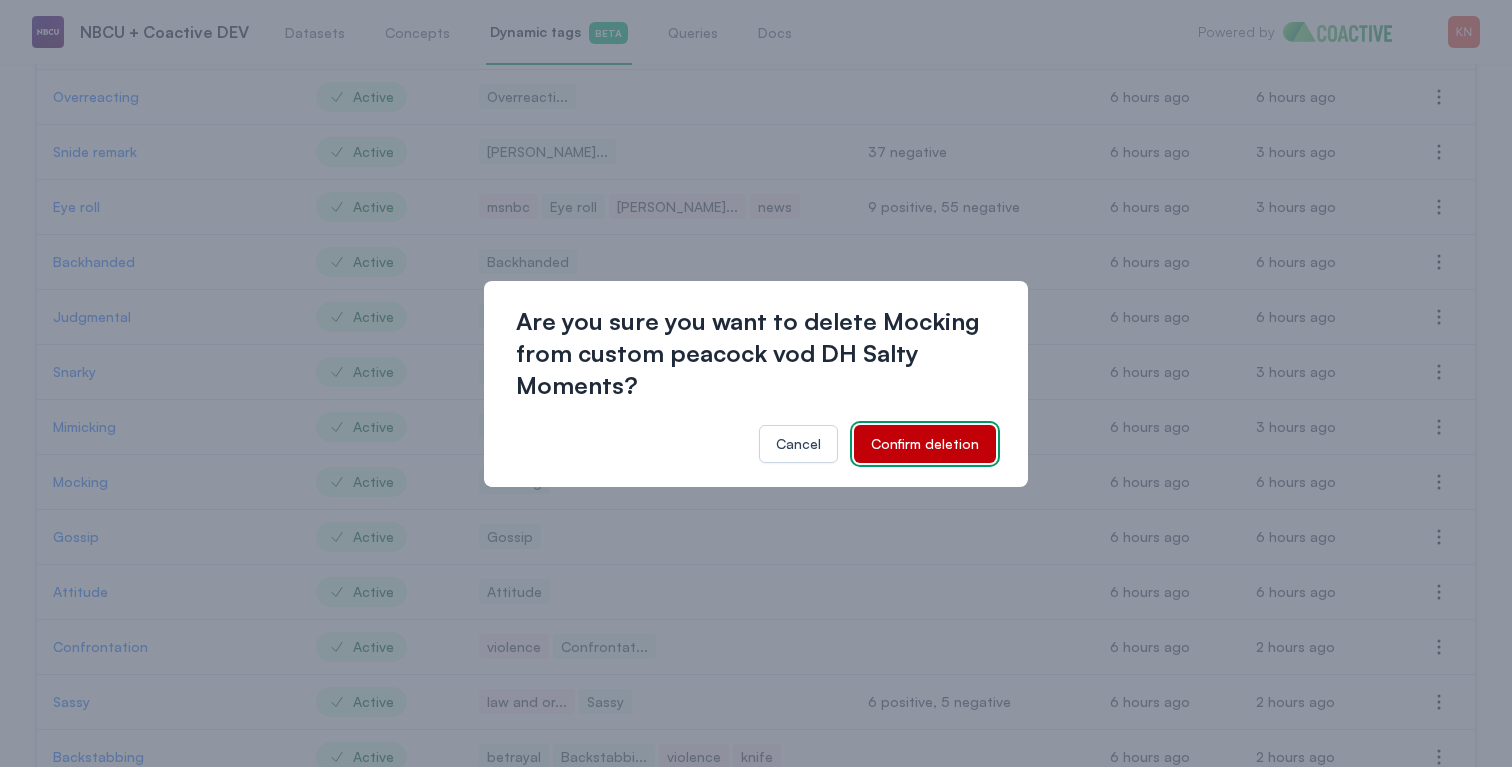 click on "Confirm deletion" at bounding box center (925, 444) 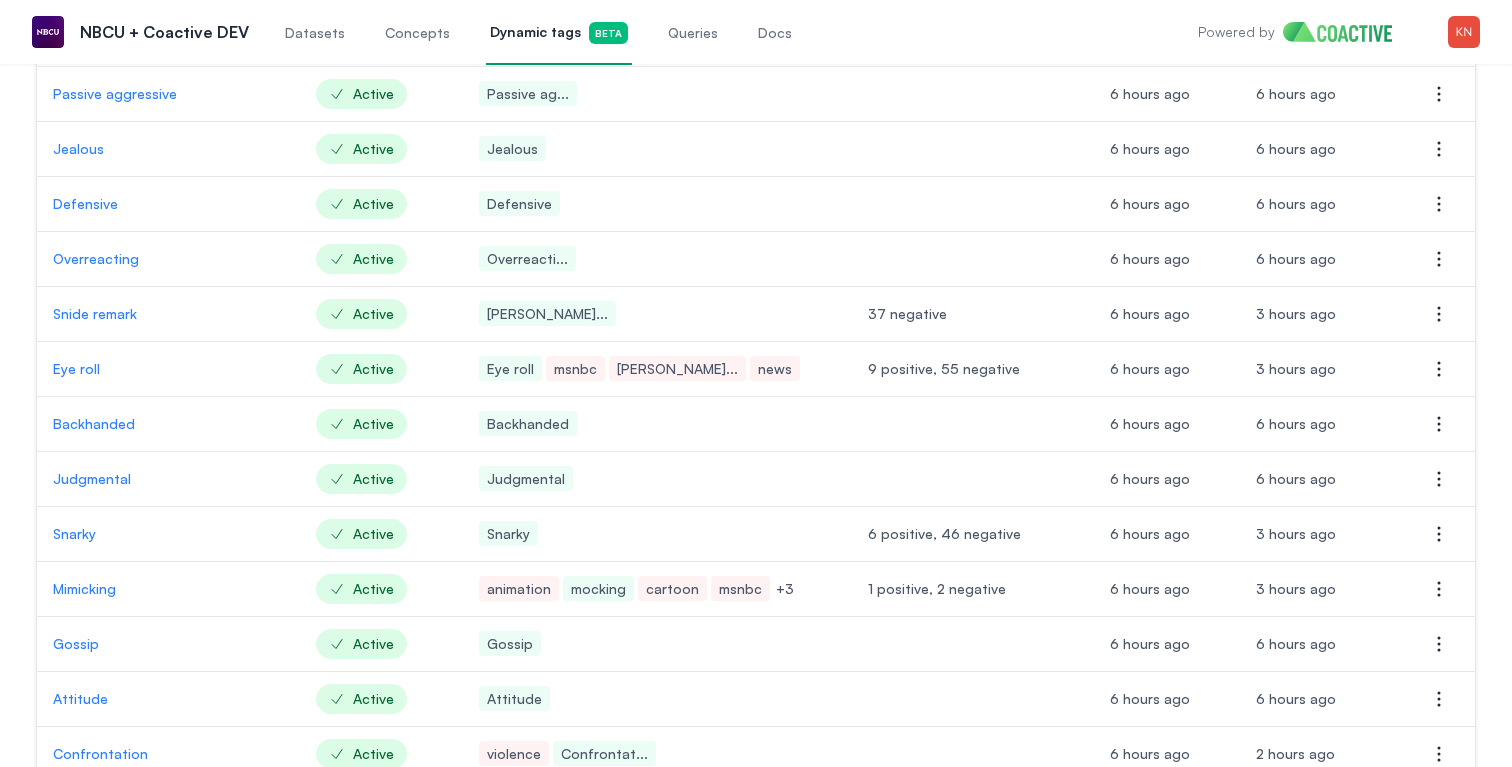 scroll, scrollTop: 0, scrollLeft: 0, axis: both 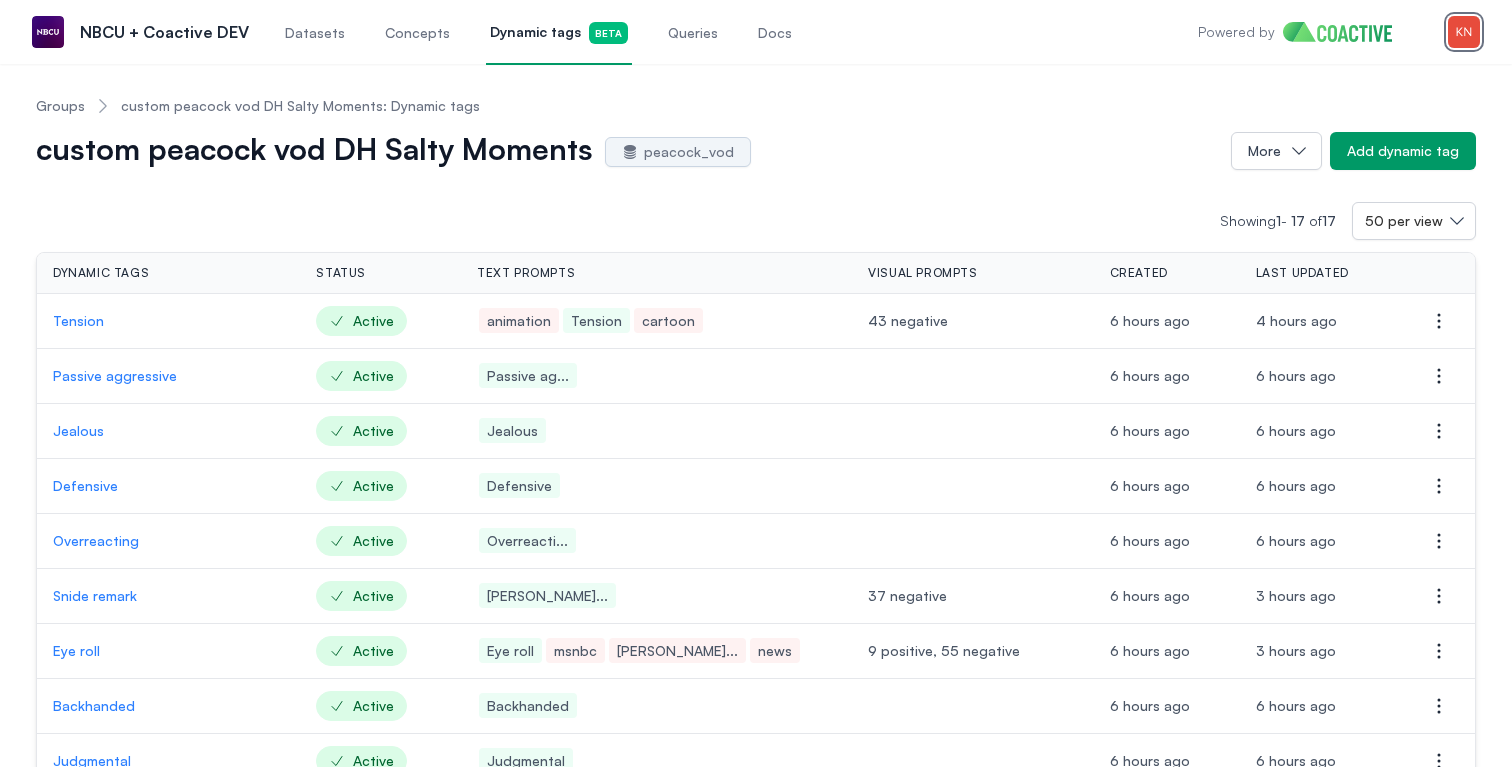 click at bounding box center (1464, 32) 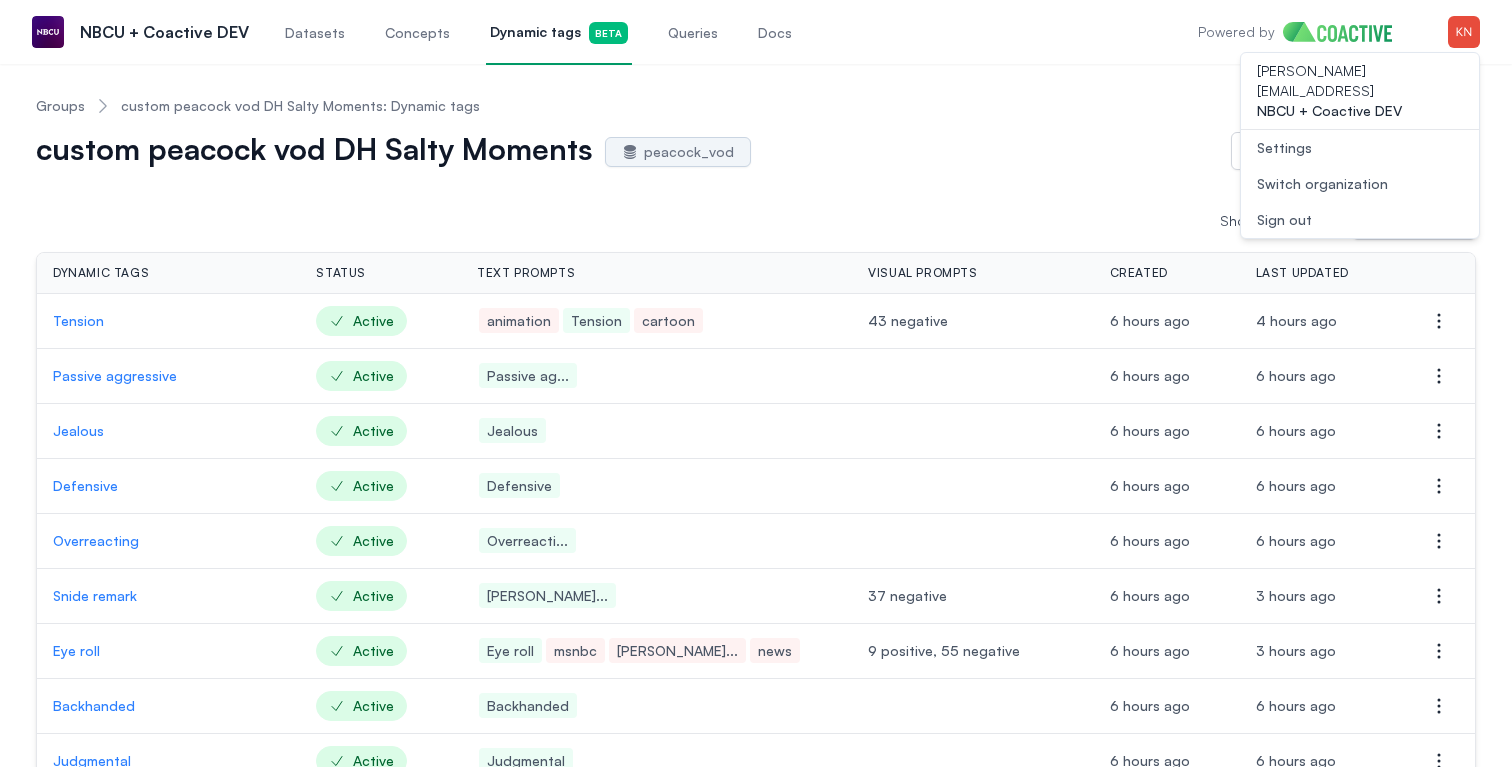 click on "Settings" at bounding box center (1360, 148) 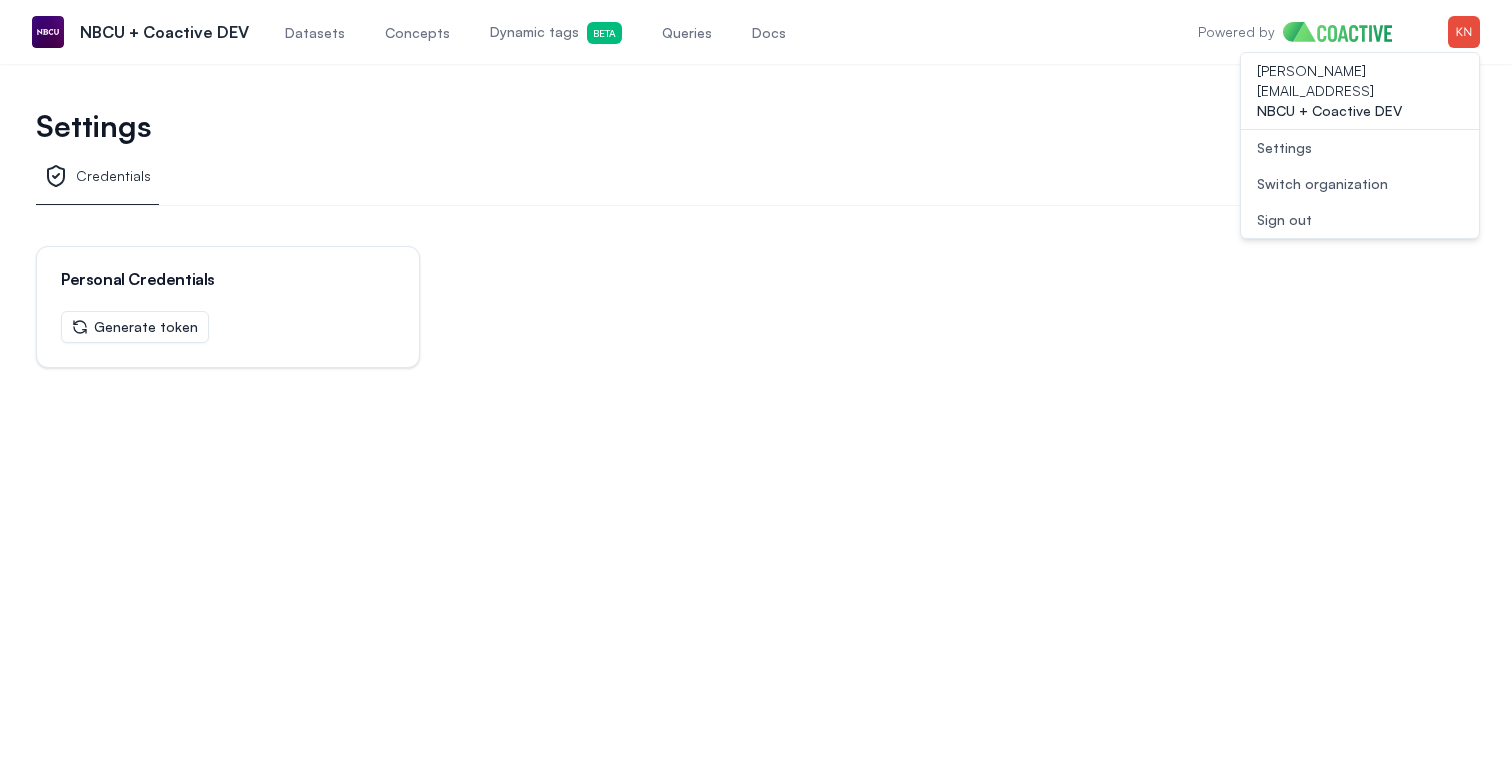 click on "Datasets" at bounding box center (315, 33) 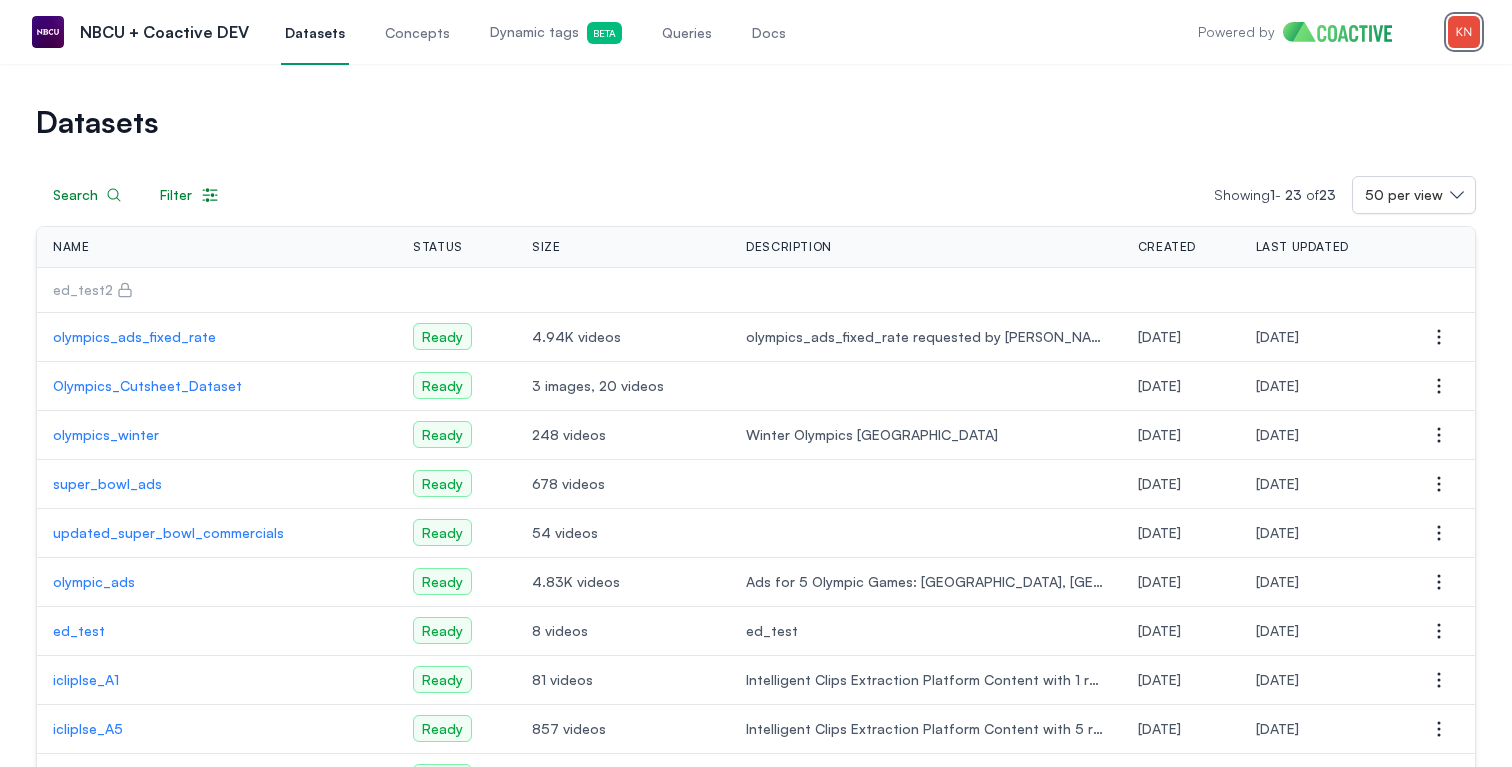 click at bounding box center (1464, 32) 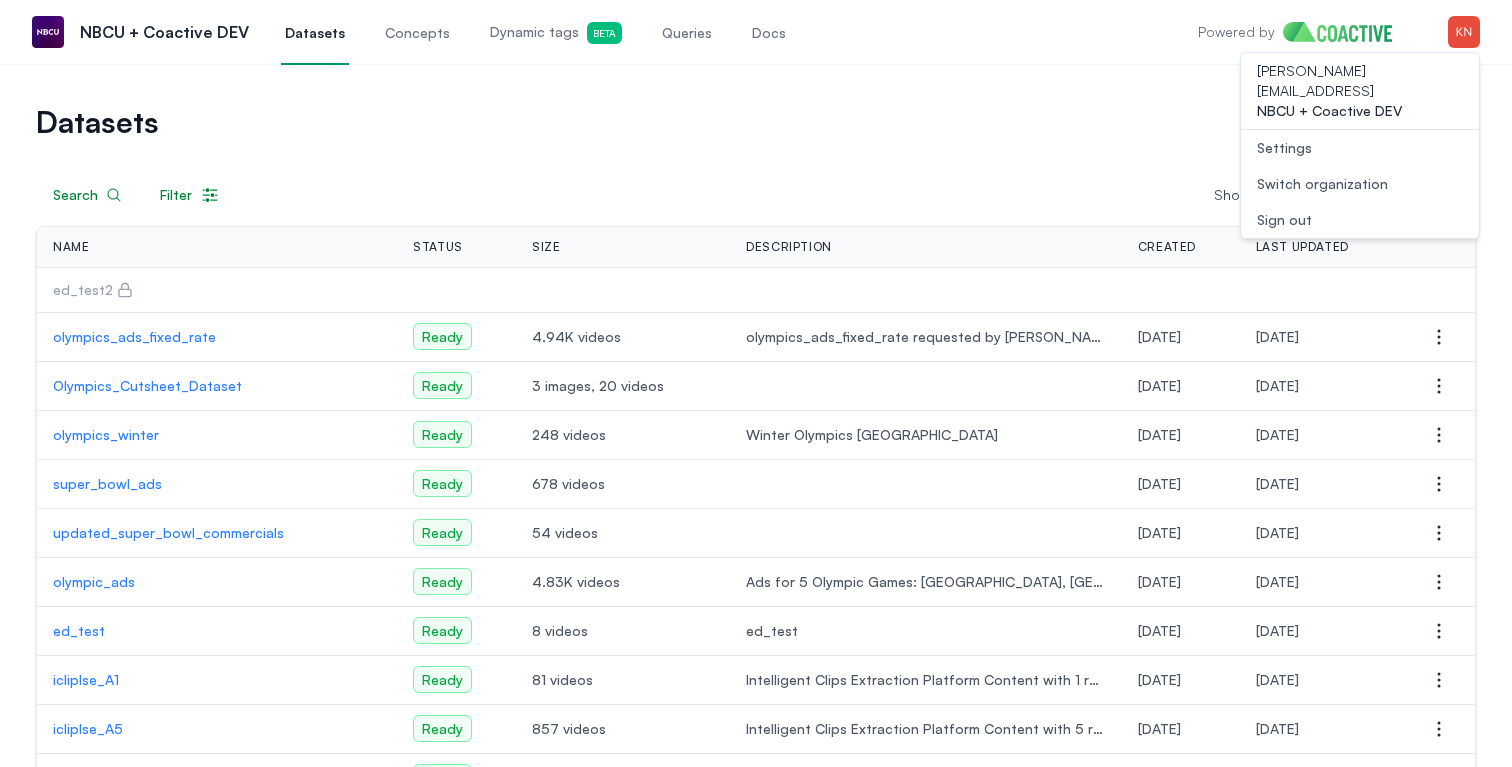 click on "Search  Filter  Showing  1  -   23   of  23 50 per view" at bounding box center (756, 195) 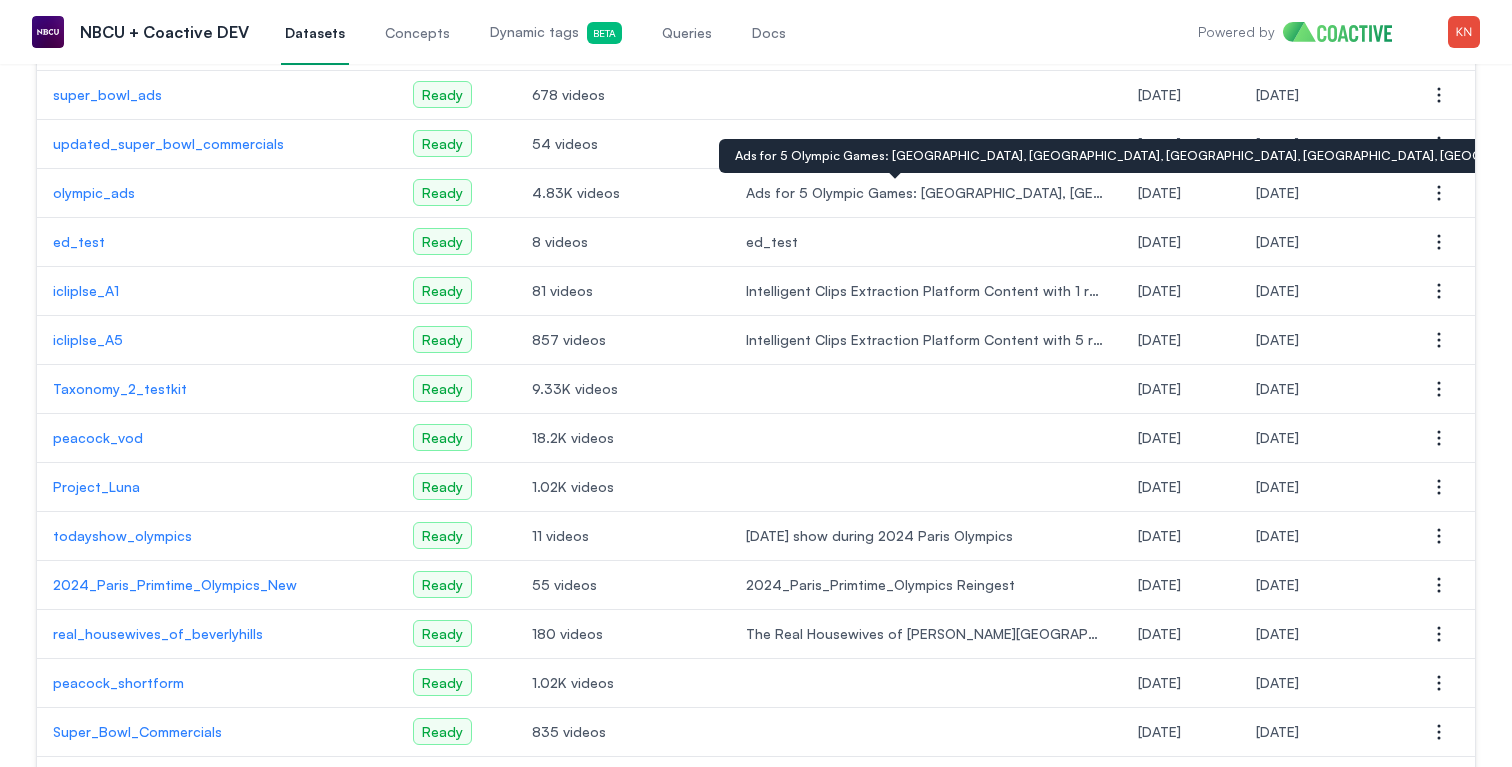 scroll, scrollTop: 0, scrollLeft: 0, axis: both 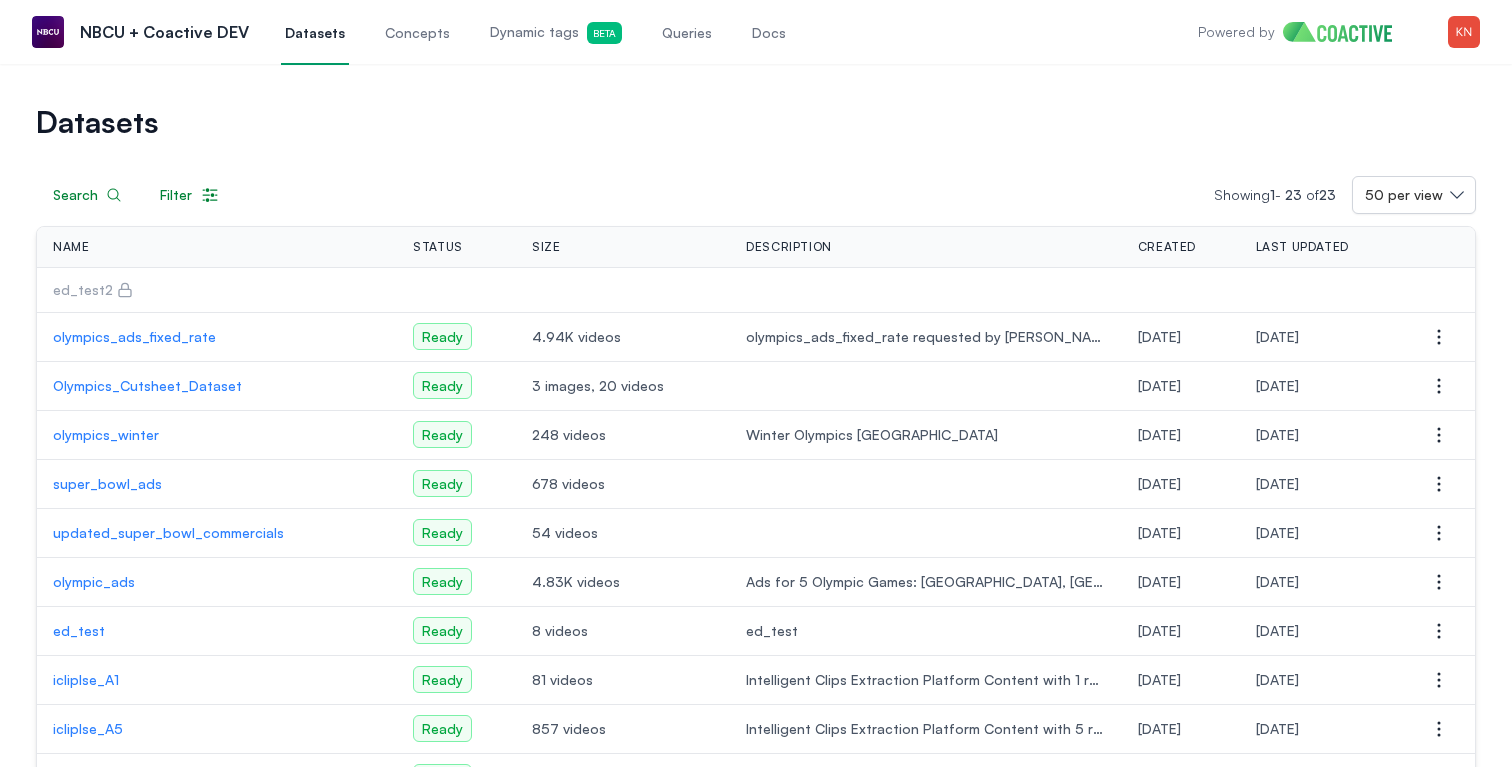 click 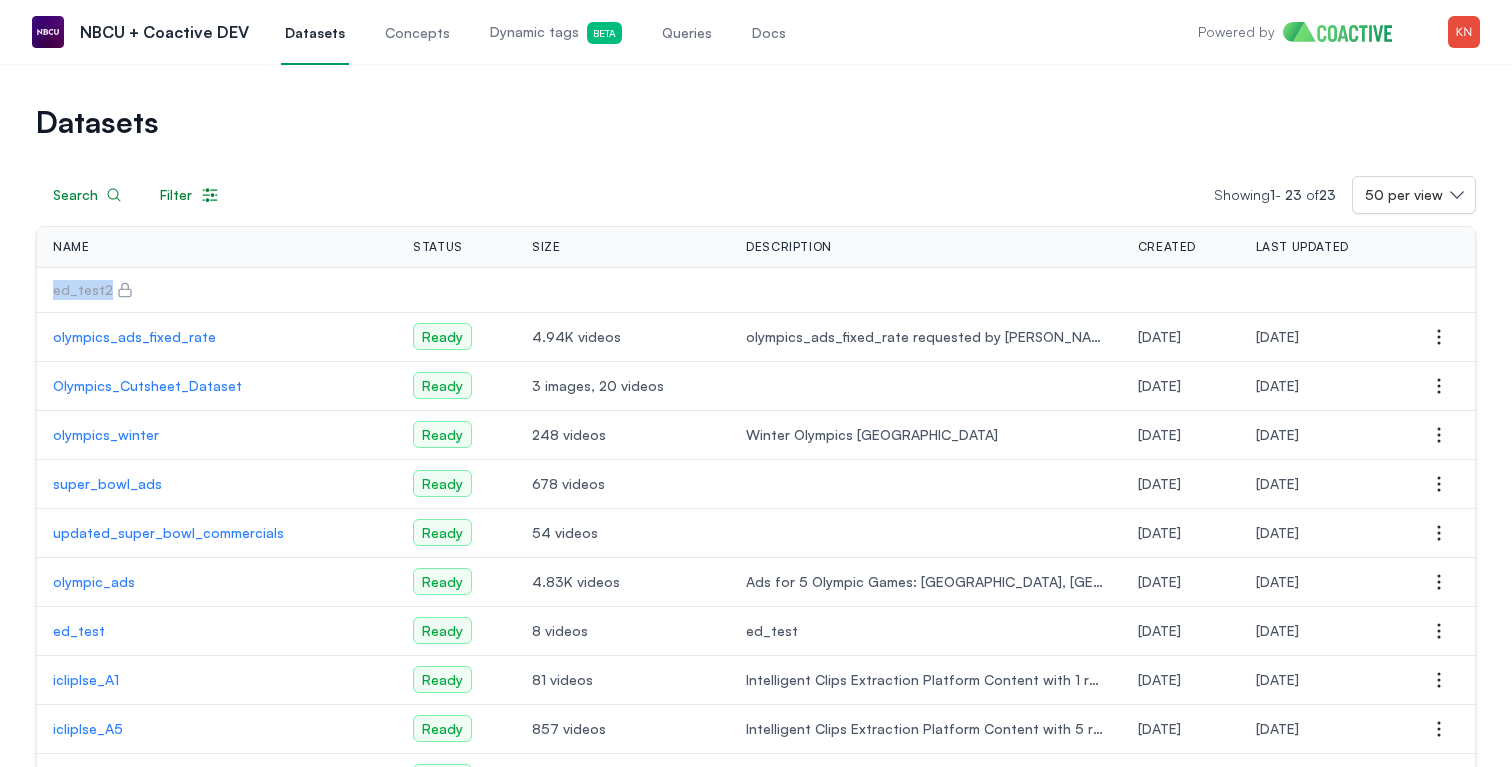 drag, startPoint x: 53, startPoint y: 292, endPoint x: 136, endPoint y: 290, distance: 83.02409 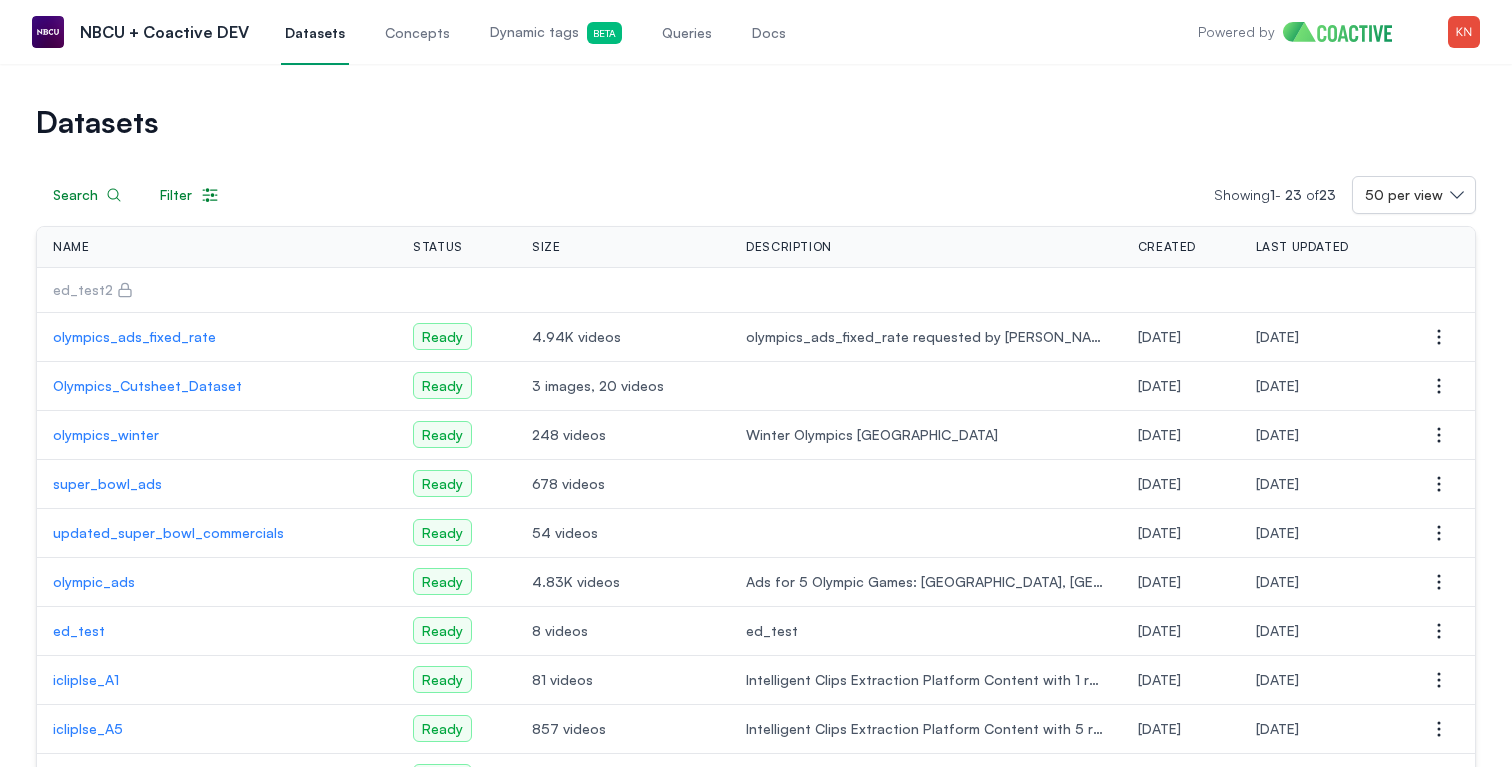 click on "ed_test2" at bounding box center [217, 290] 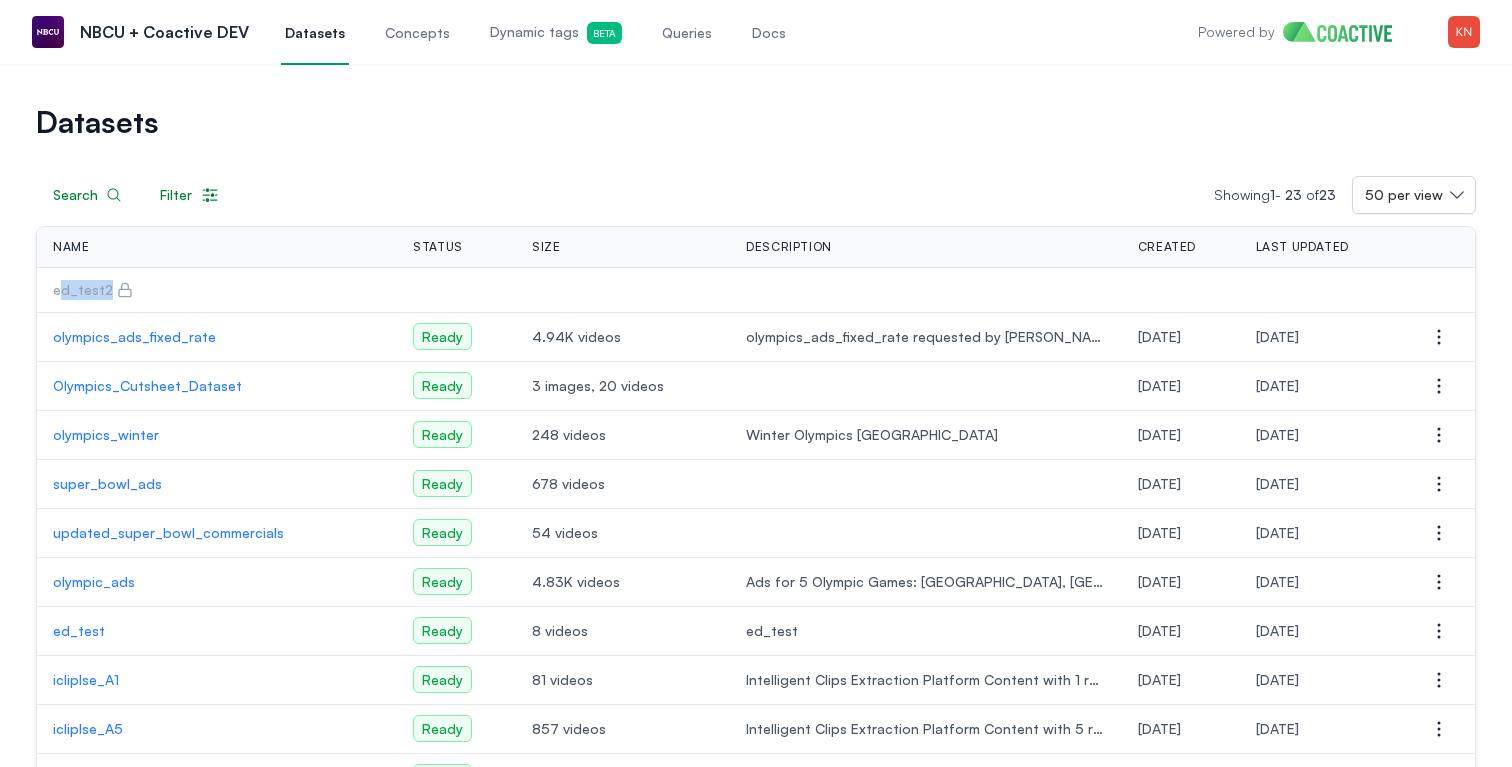 drag, startPoint x: 130, startPoint y: 291, endPoint x: 62, endPoint y: 291, distance: 68 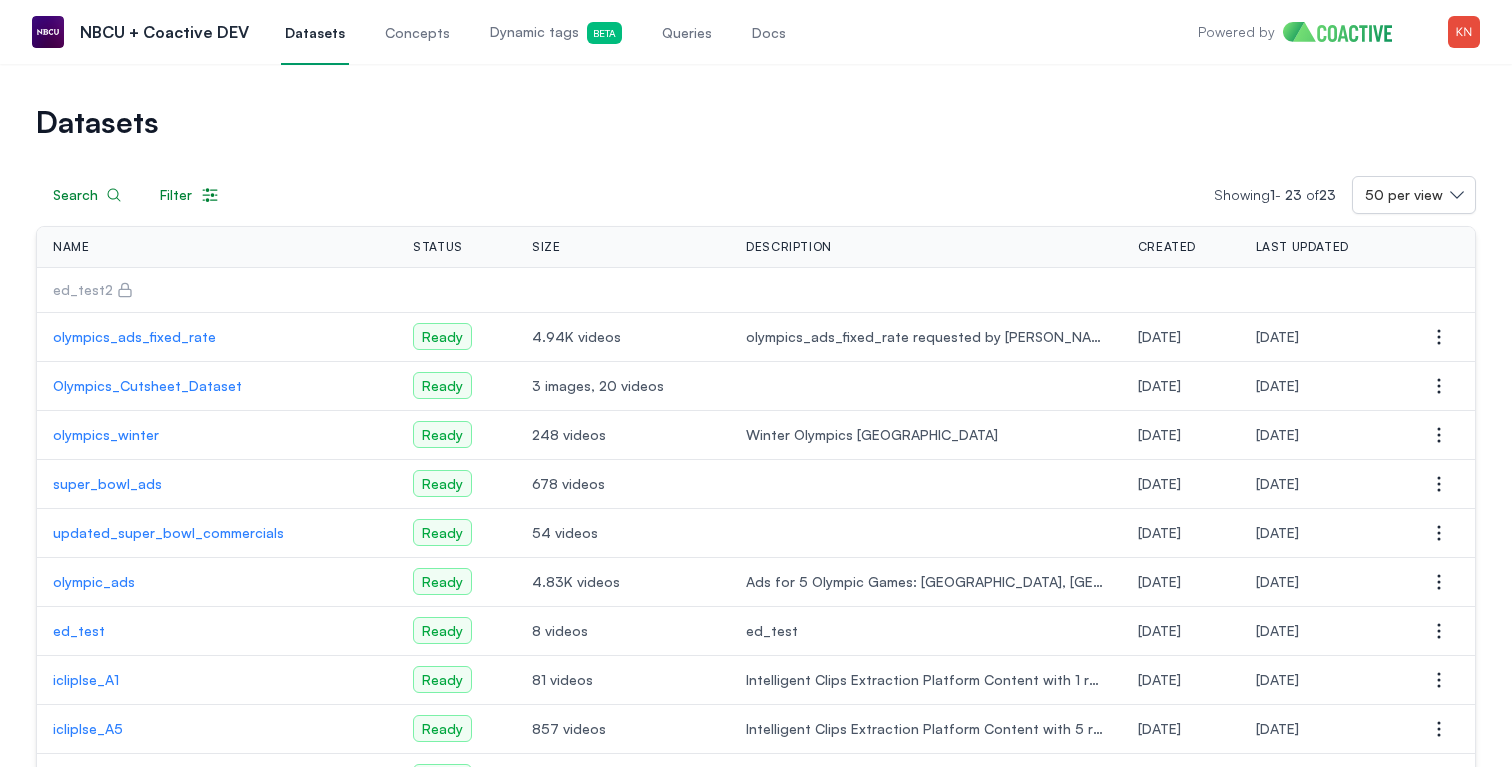 click on "ed_test2" at bounding box center (217, 290) 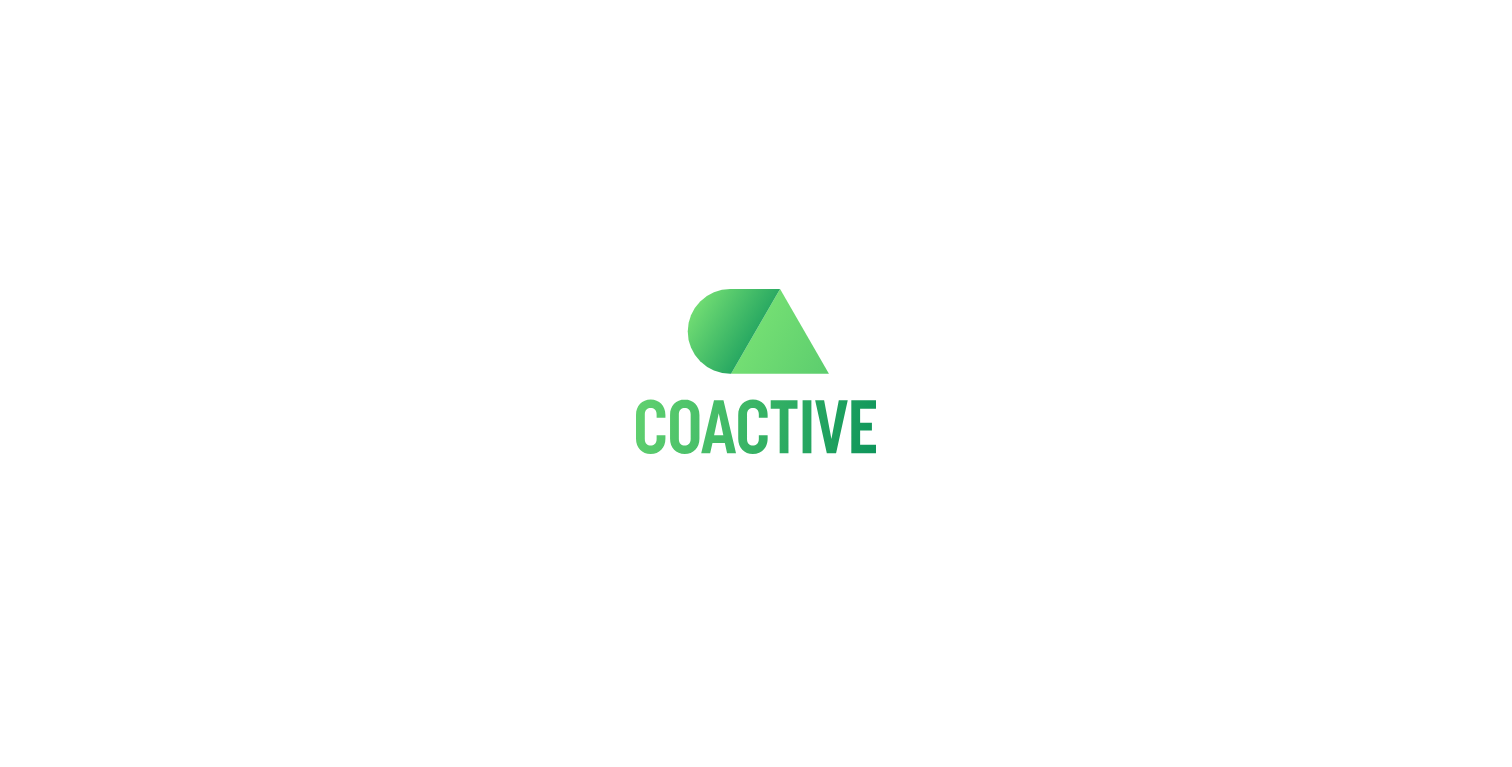 scroll, scrollTop: 0, scrollLeft: 0, axis: both 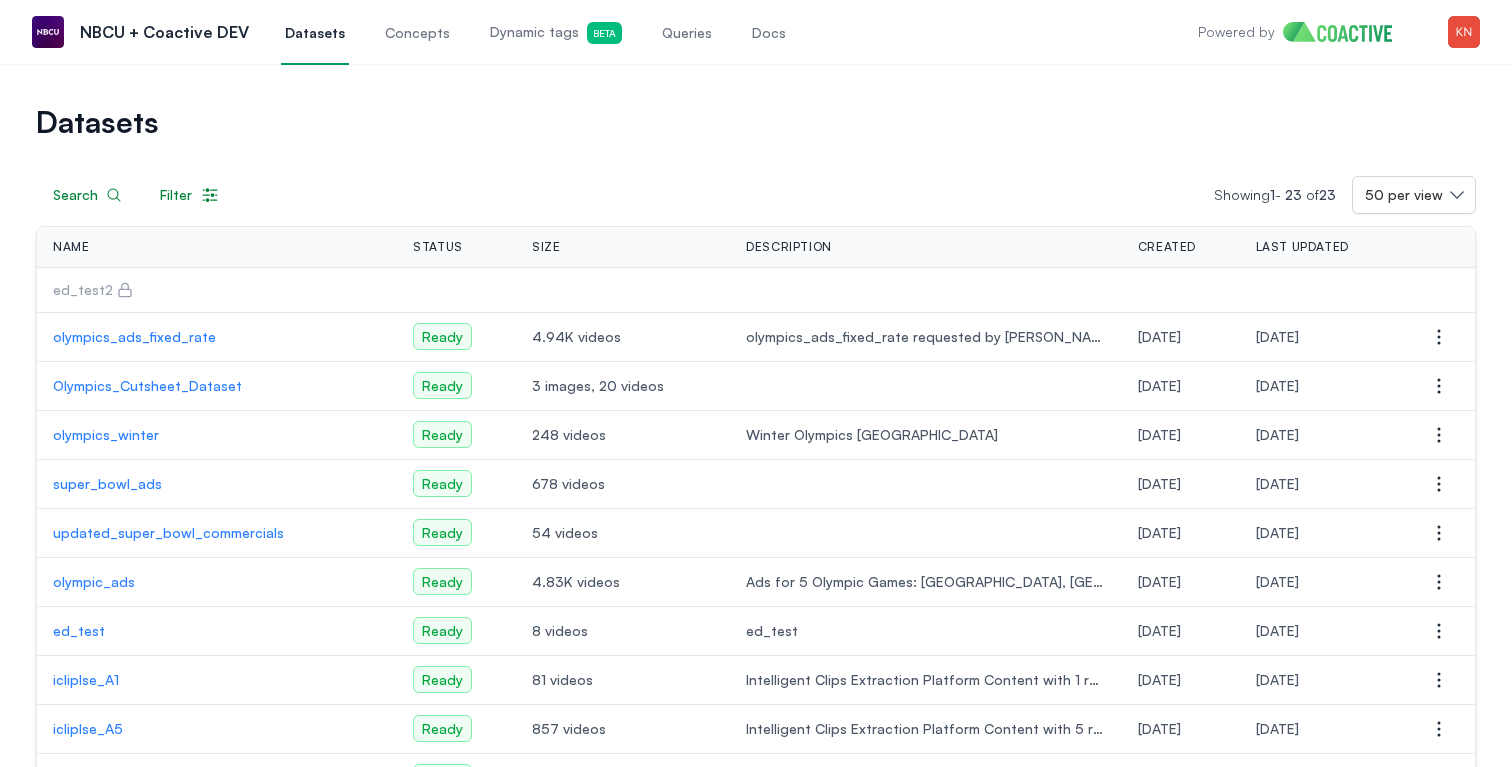 click on "Concepts" at bounding box center (417, 32) 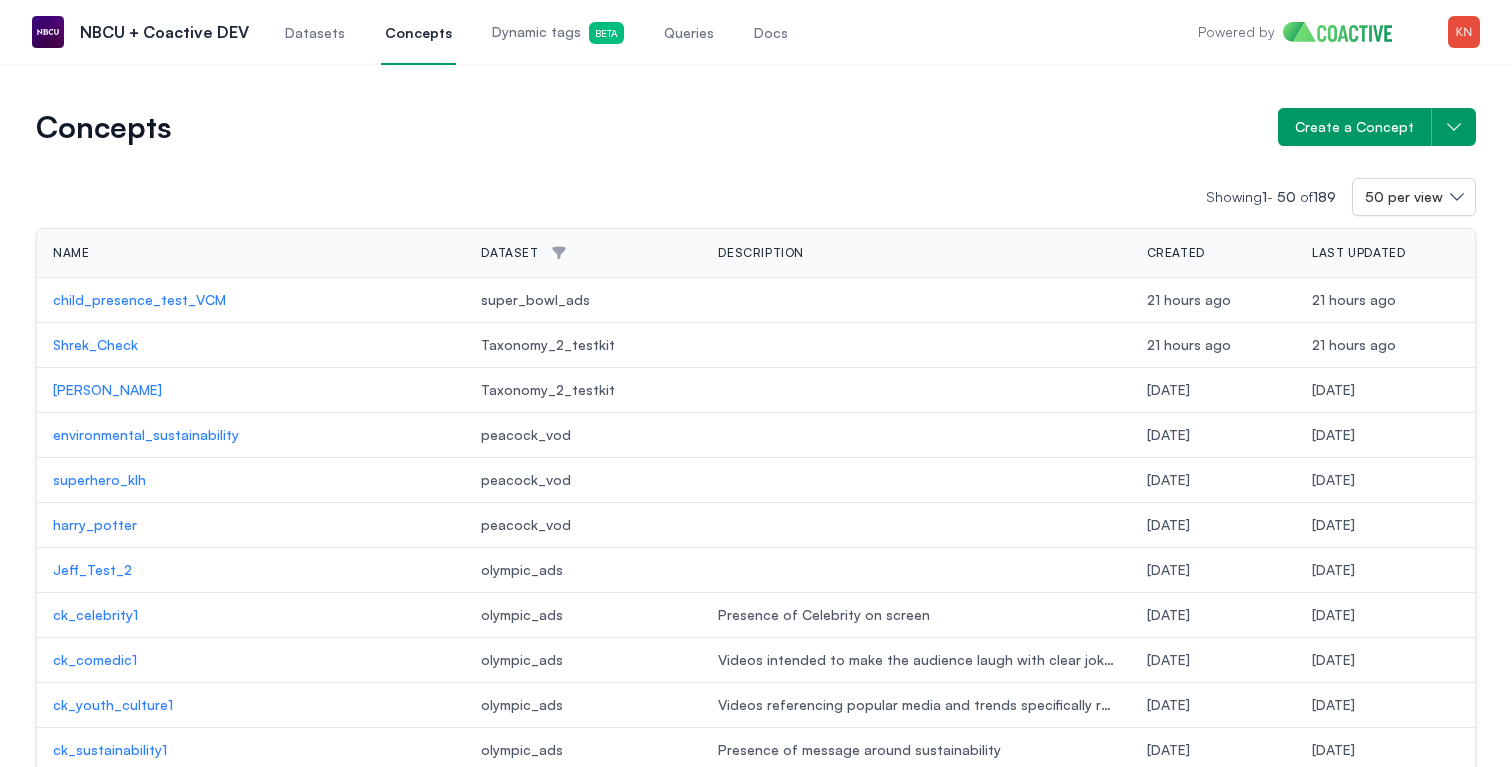 click on "[PERSON_NAME]" at bounding box center (251, 390) 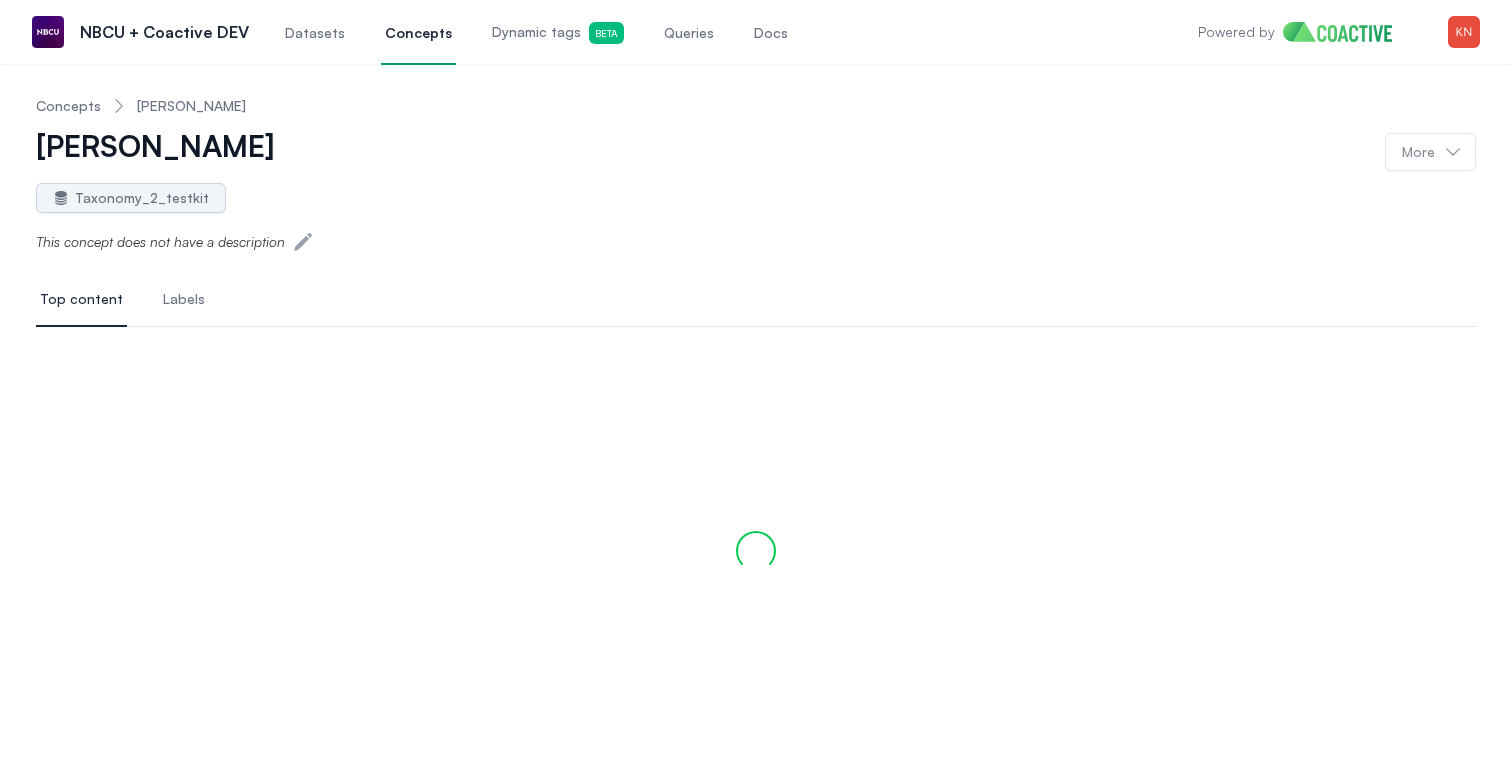 click on "Concepts" at bounding box center [68, 106] 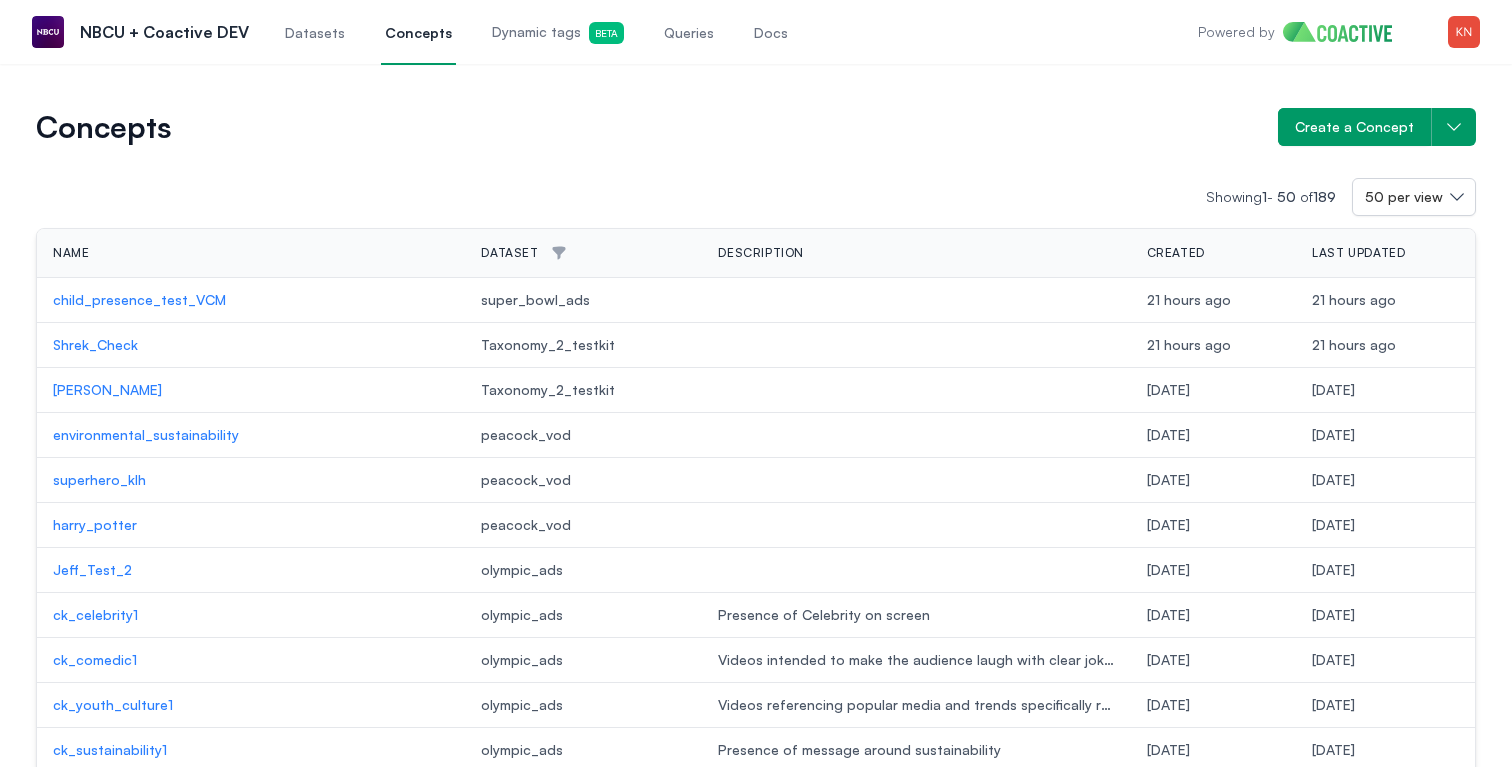 click on "[PERSON_NAME]" at bounding box center (251, 390) 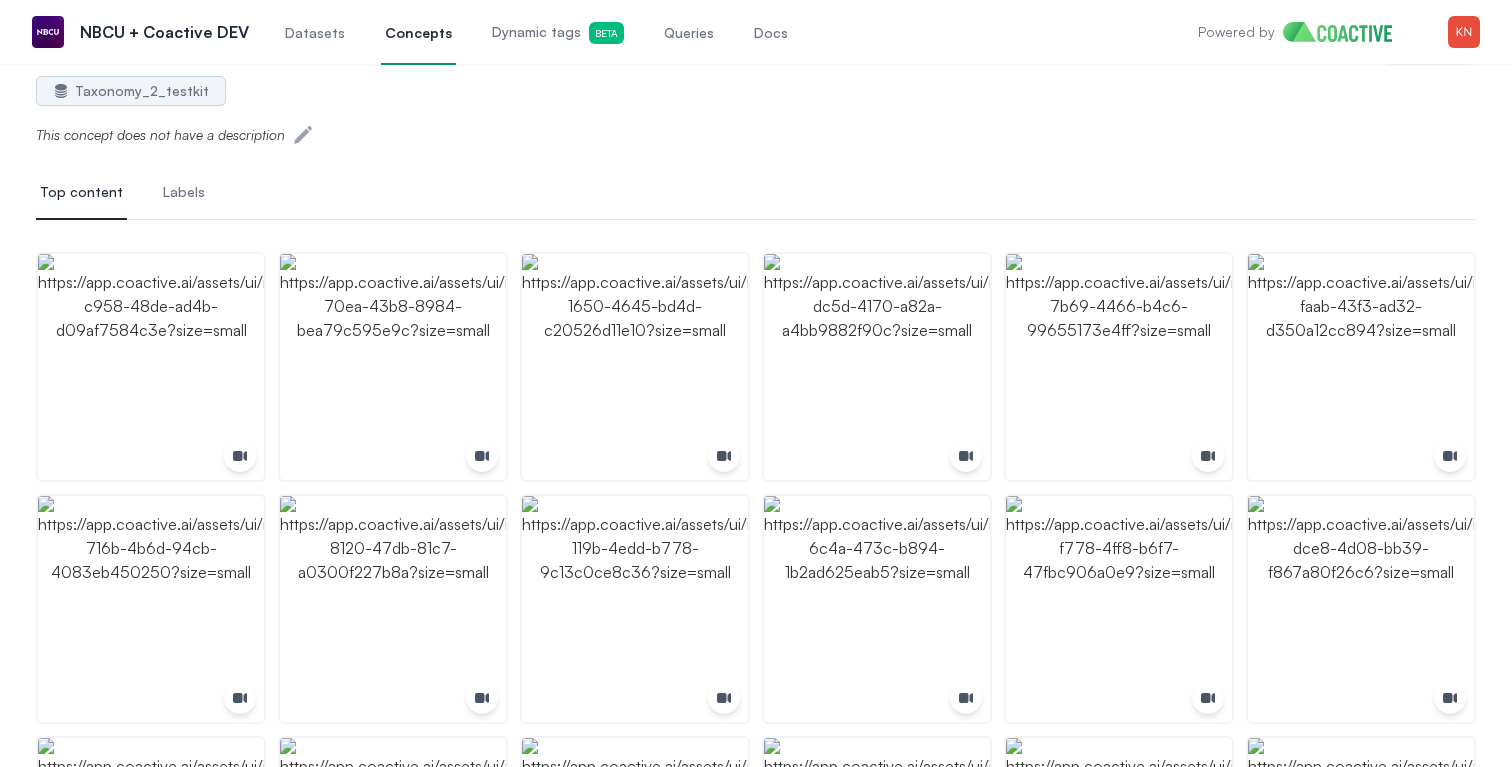 scroll, scrollTop: 0, scrollLeft: 0, axis: both 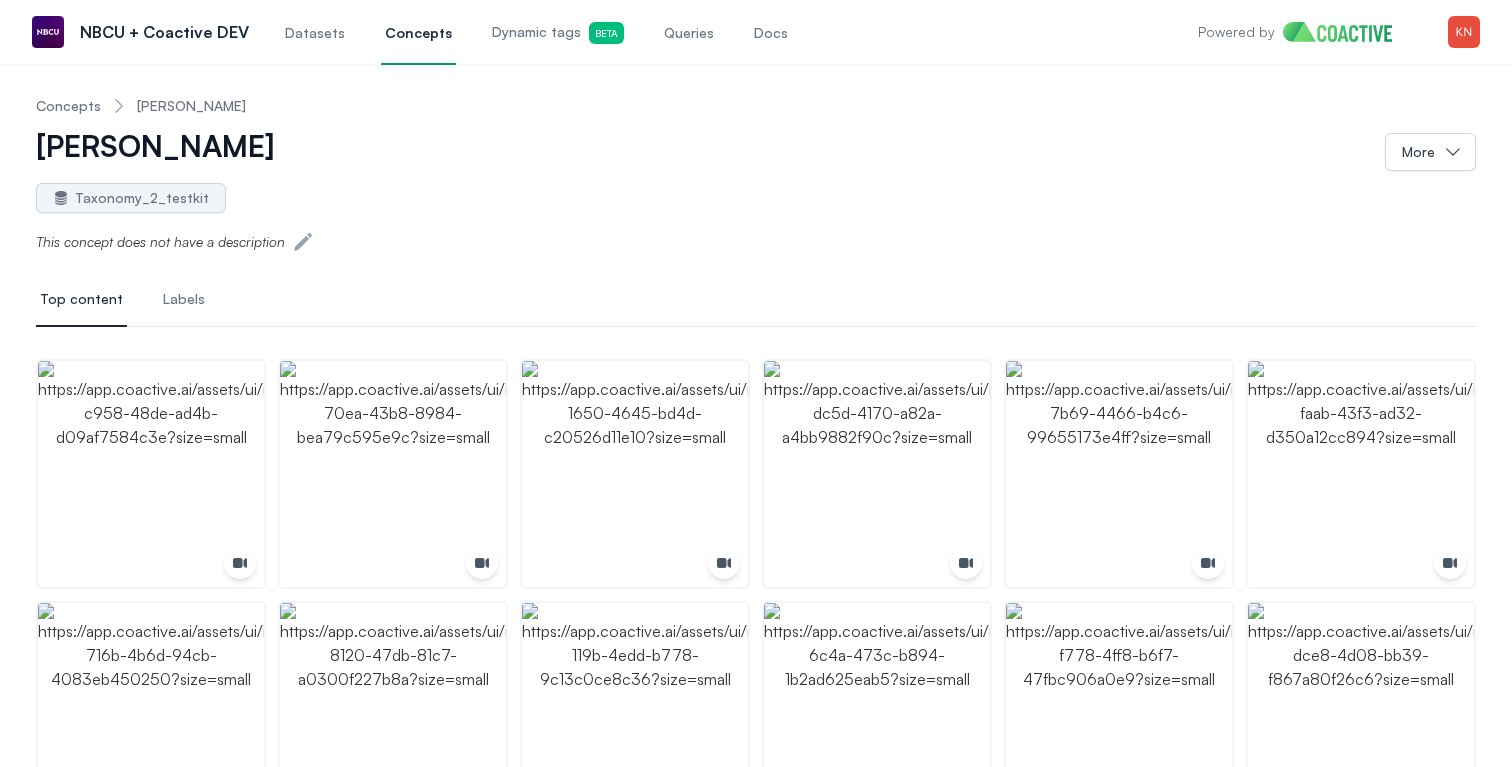 click on "Labels" at bounding box center [184, 299] 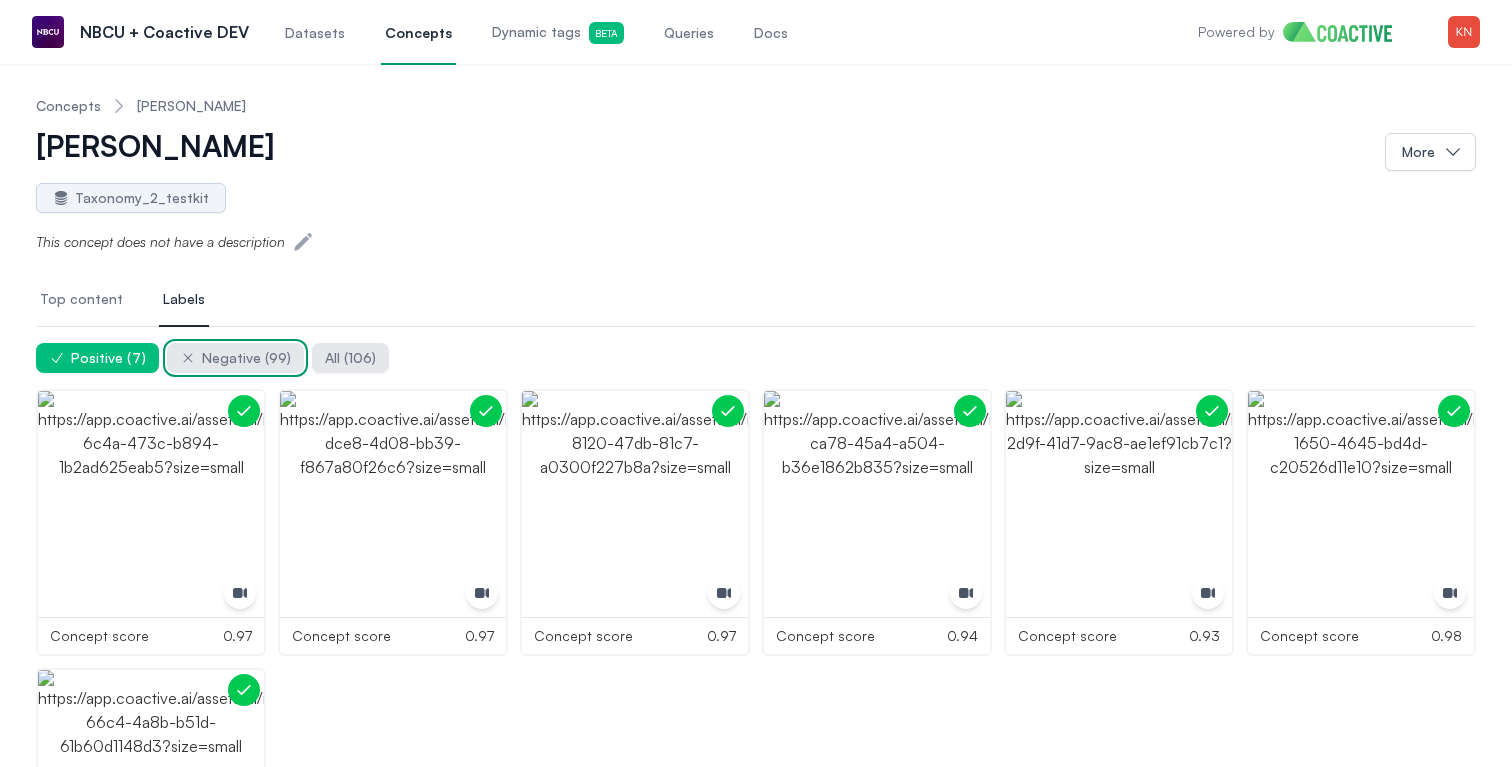 click on "Negative ( 99 )" at bounding box center (246, 358) 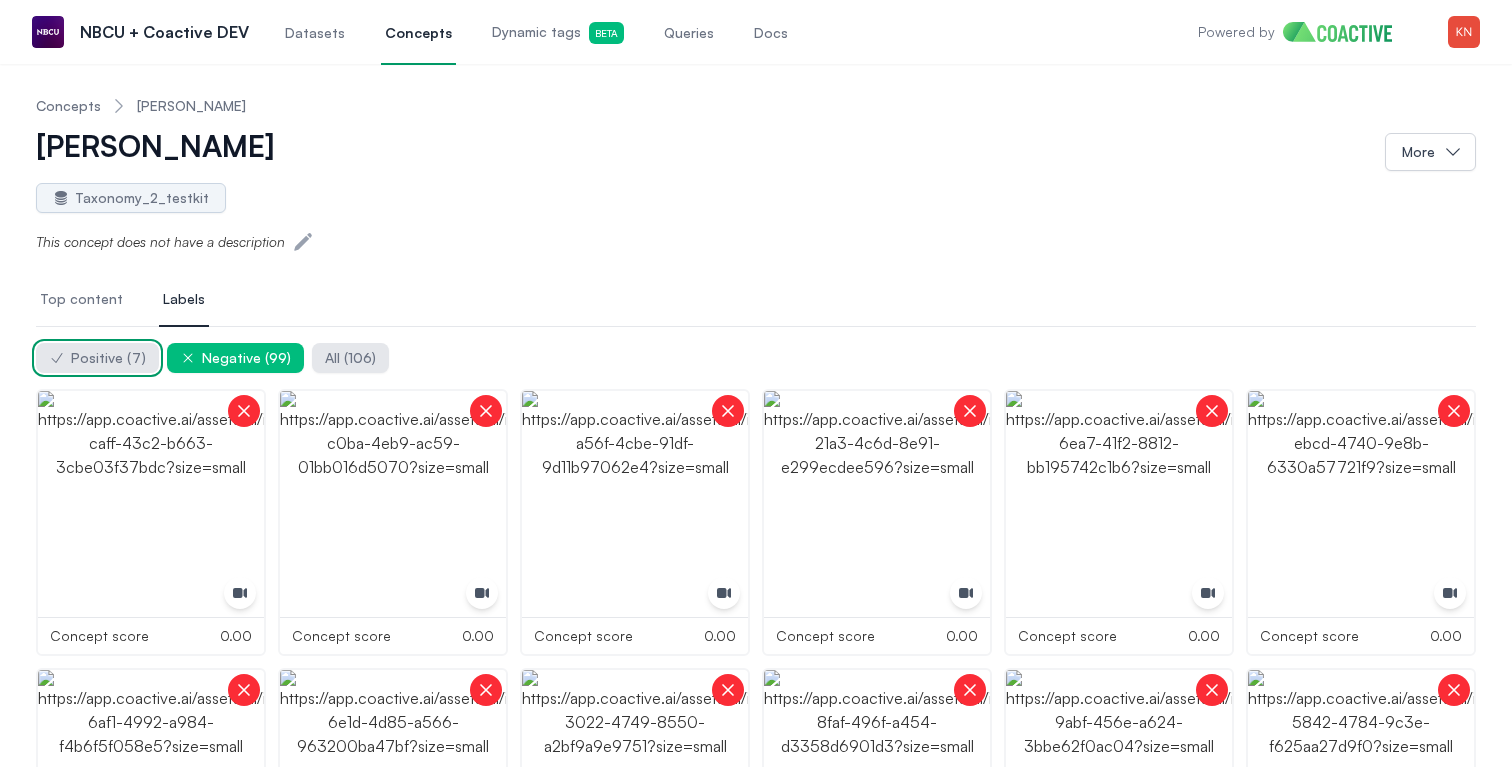 click on "Positive ( 7 )" at bounding box center (108, 358) 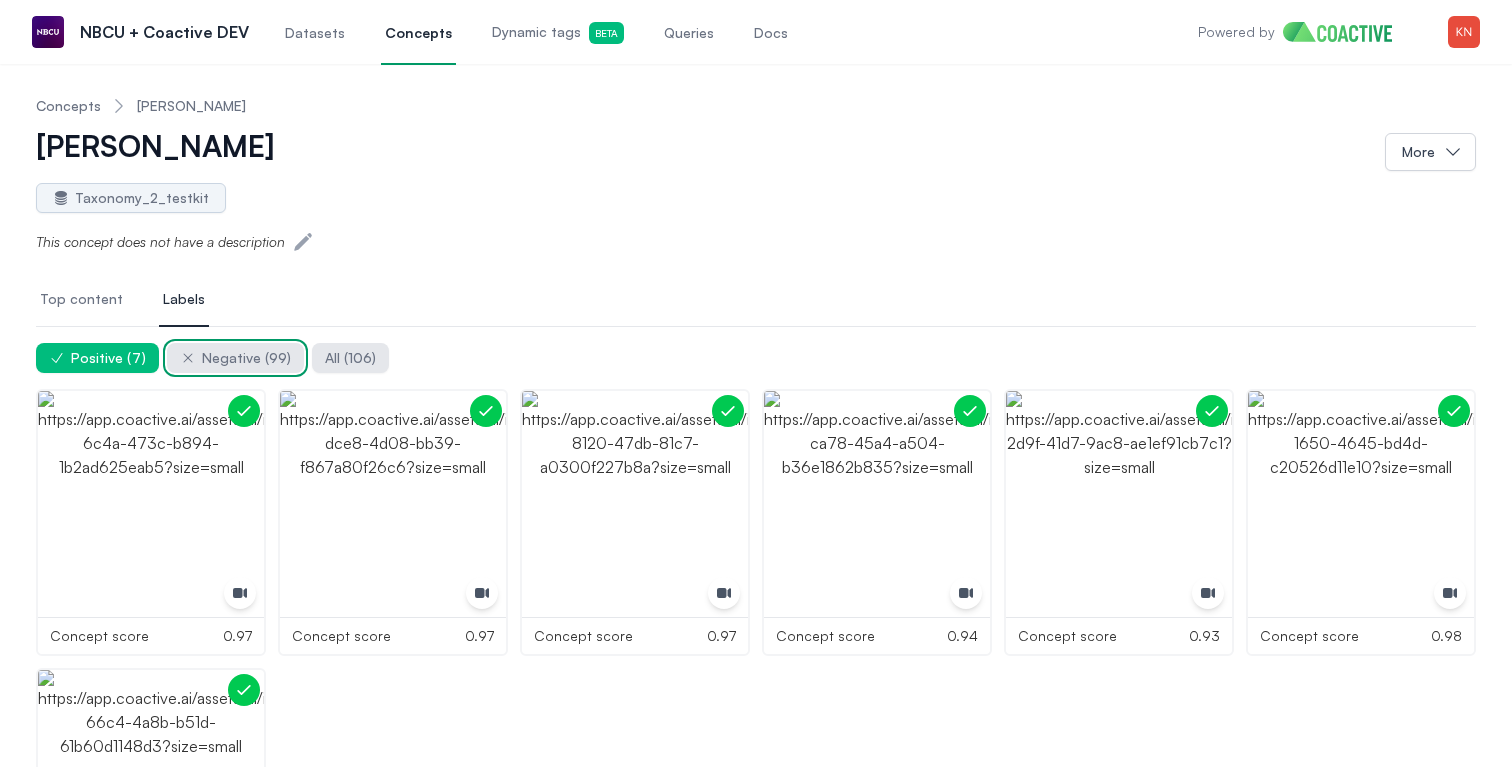 click on "Negative ( 99 )" at bounding box center (246, 358) 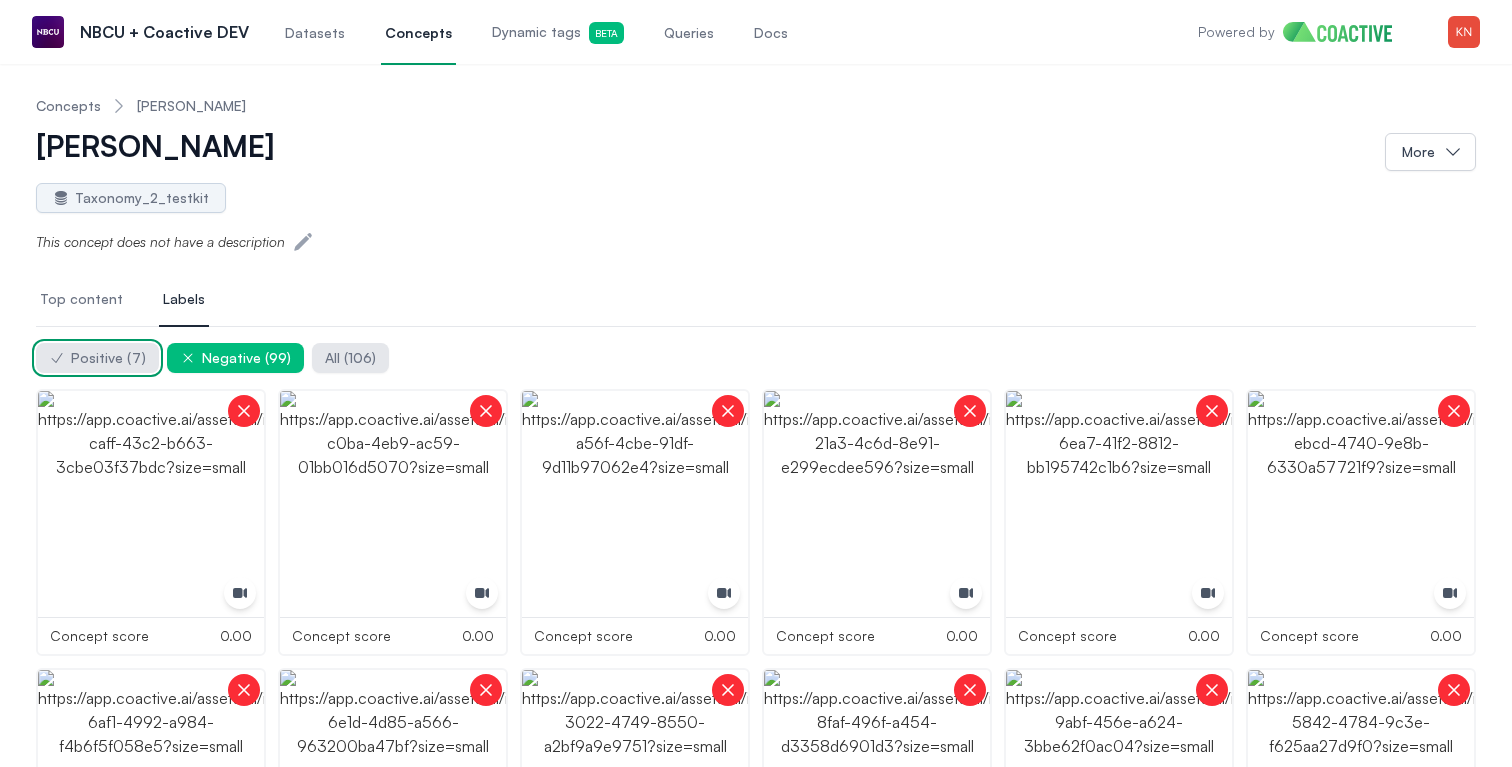 click on "Positive ( 7 )" at bounding box center [108, 358] 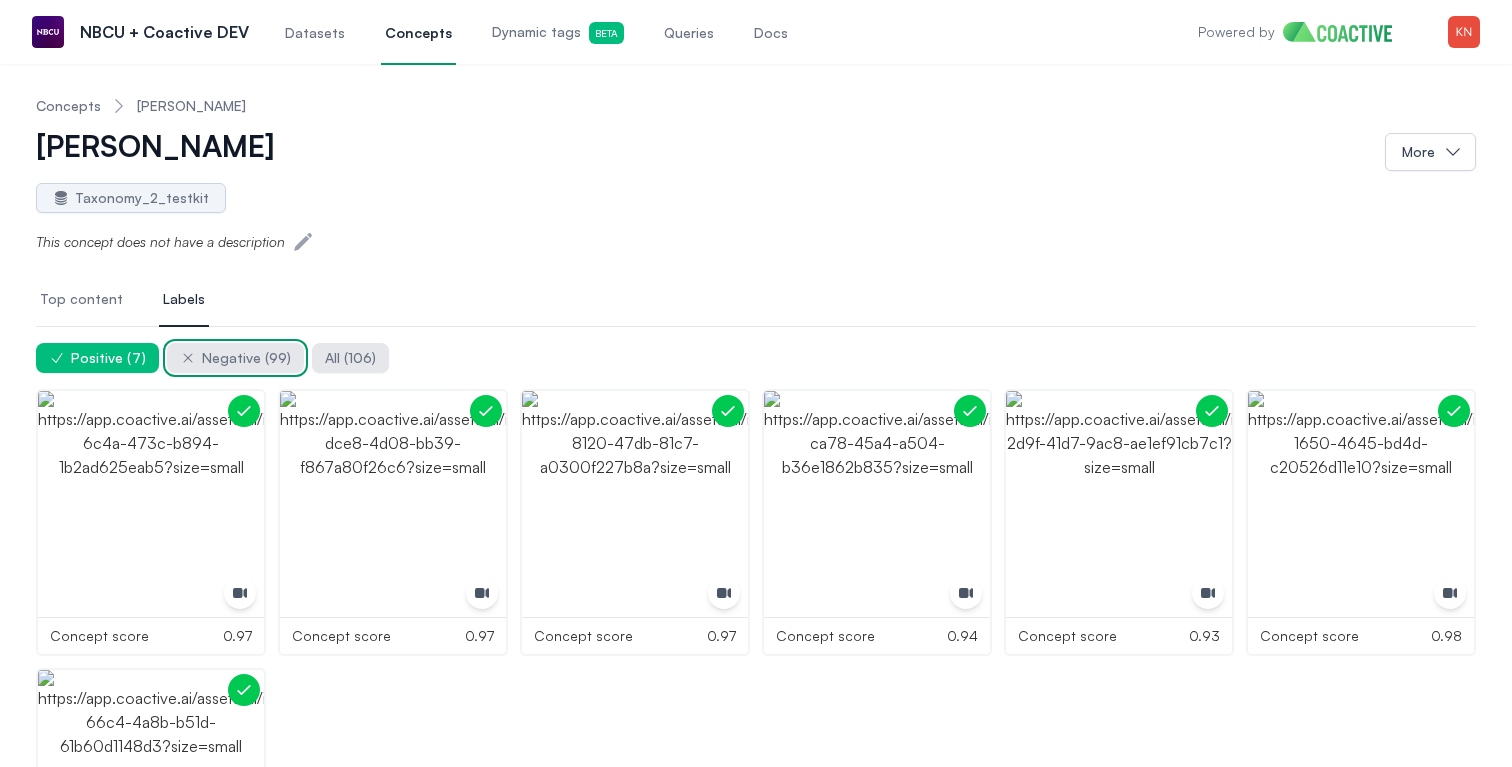 click on "Negative ( 99 )" at bounding box center (246, 358) 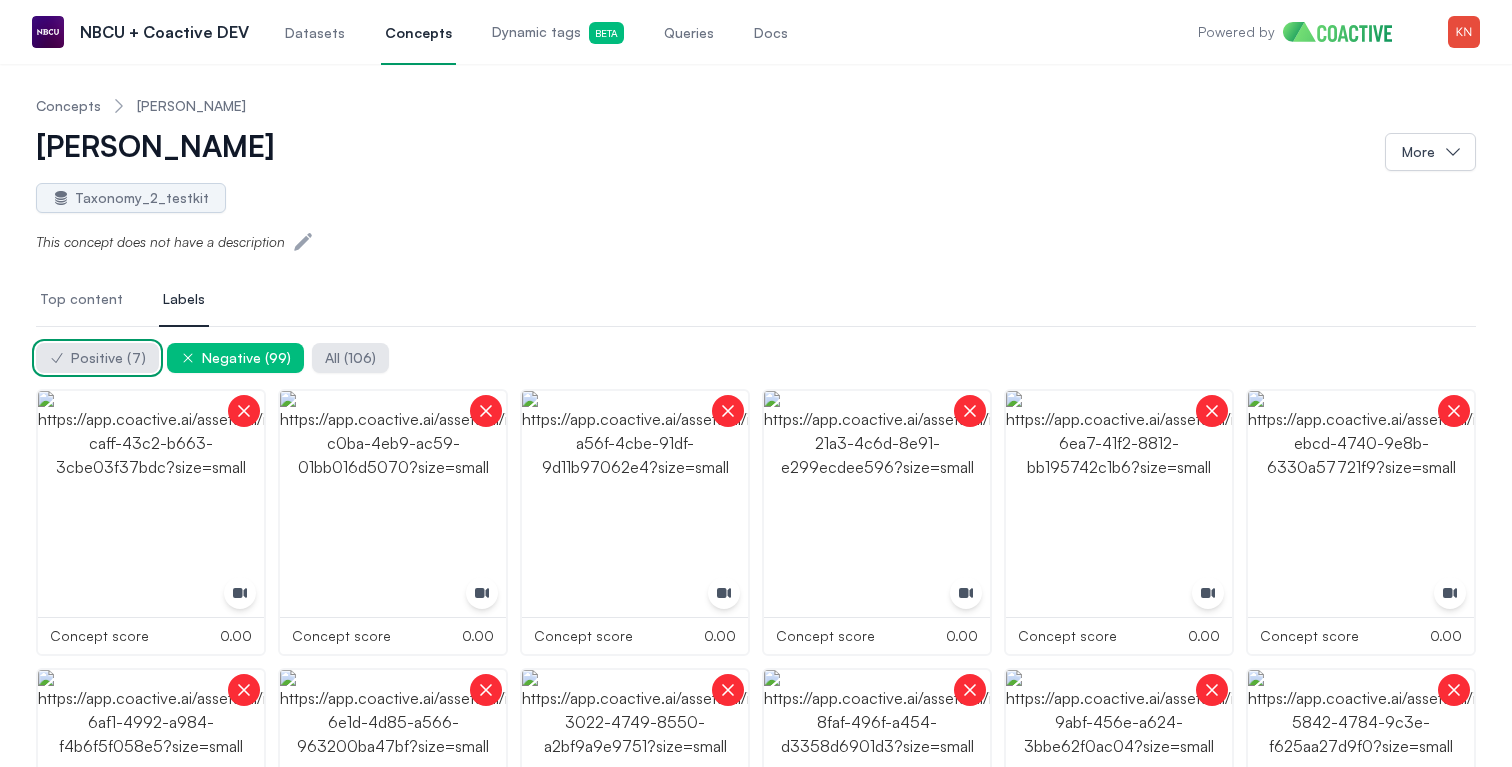 click on "Positive ( 7 )" at bounding box center (108, 358) 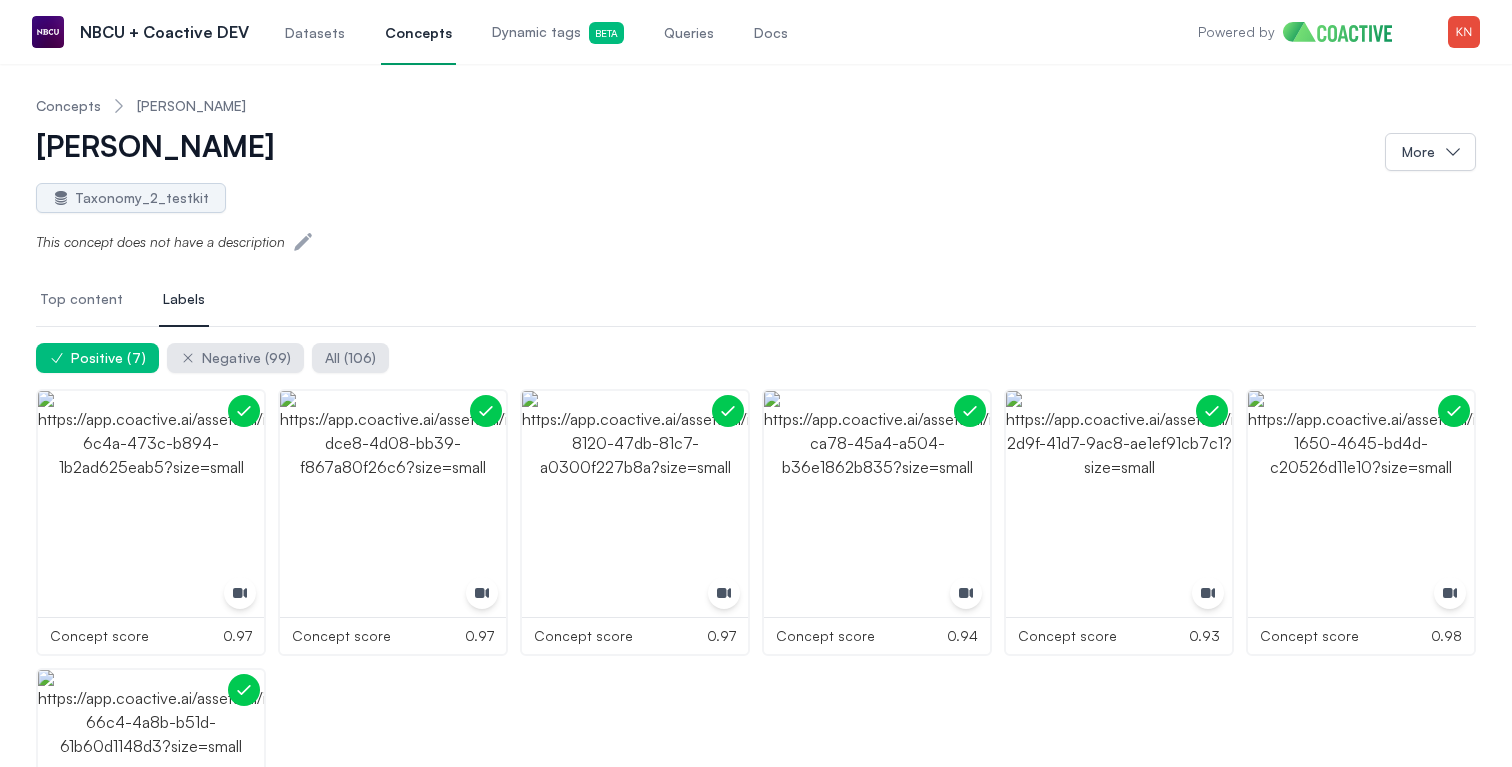 click on "Top content" at bounding box center (81, 299) 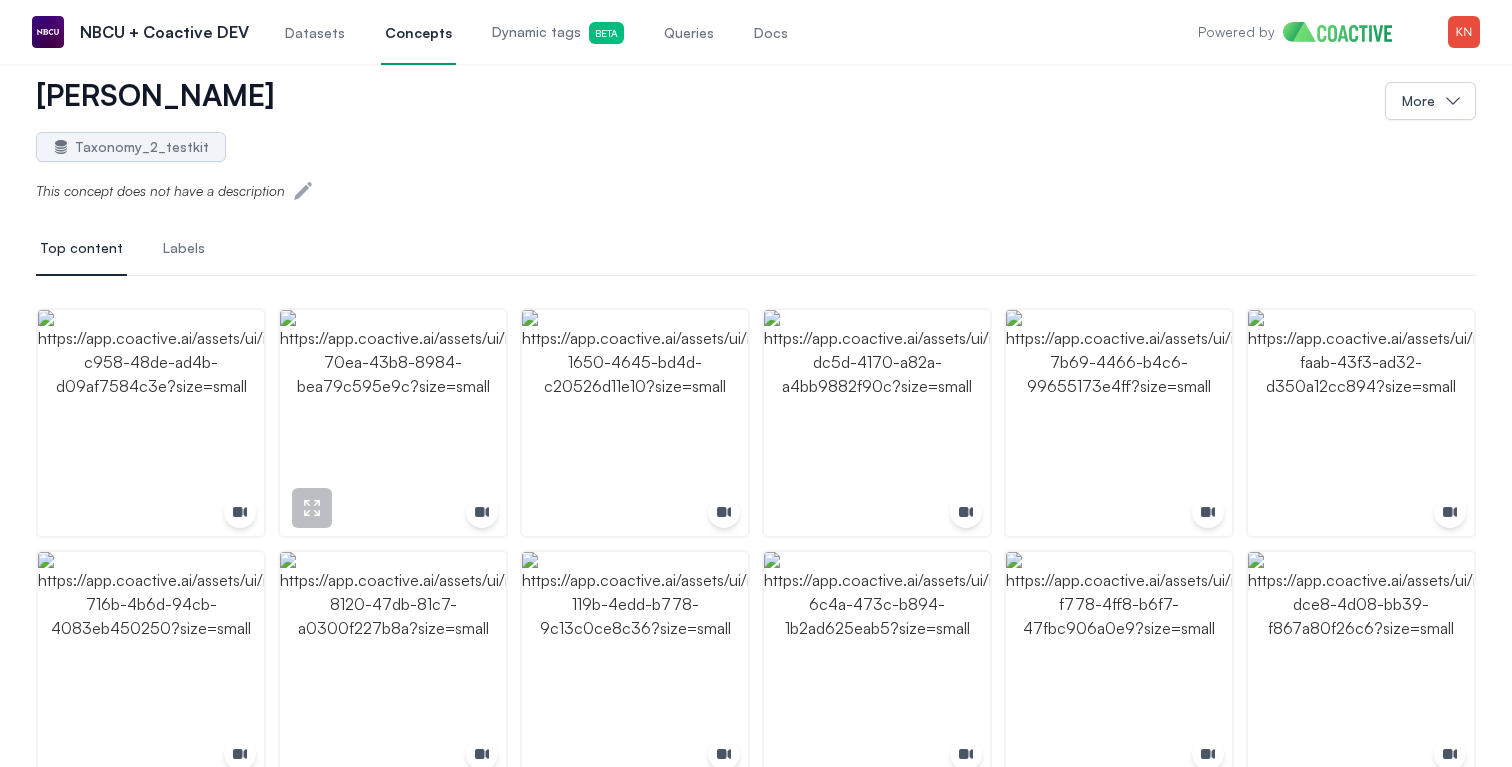 scroll, scrollTop: 52, scrollLeft: 0, axis: vertical 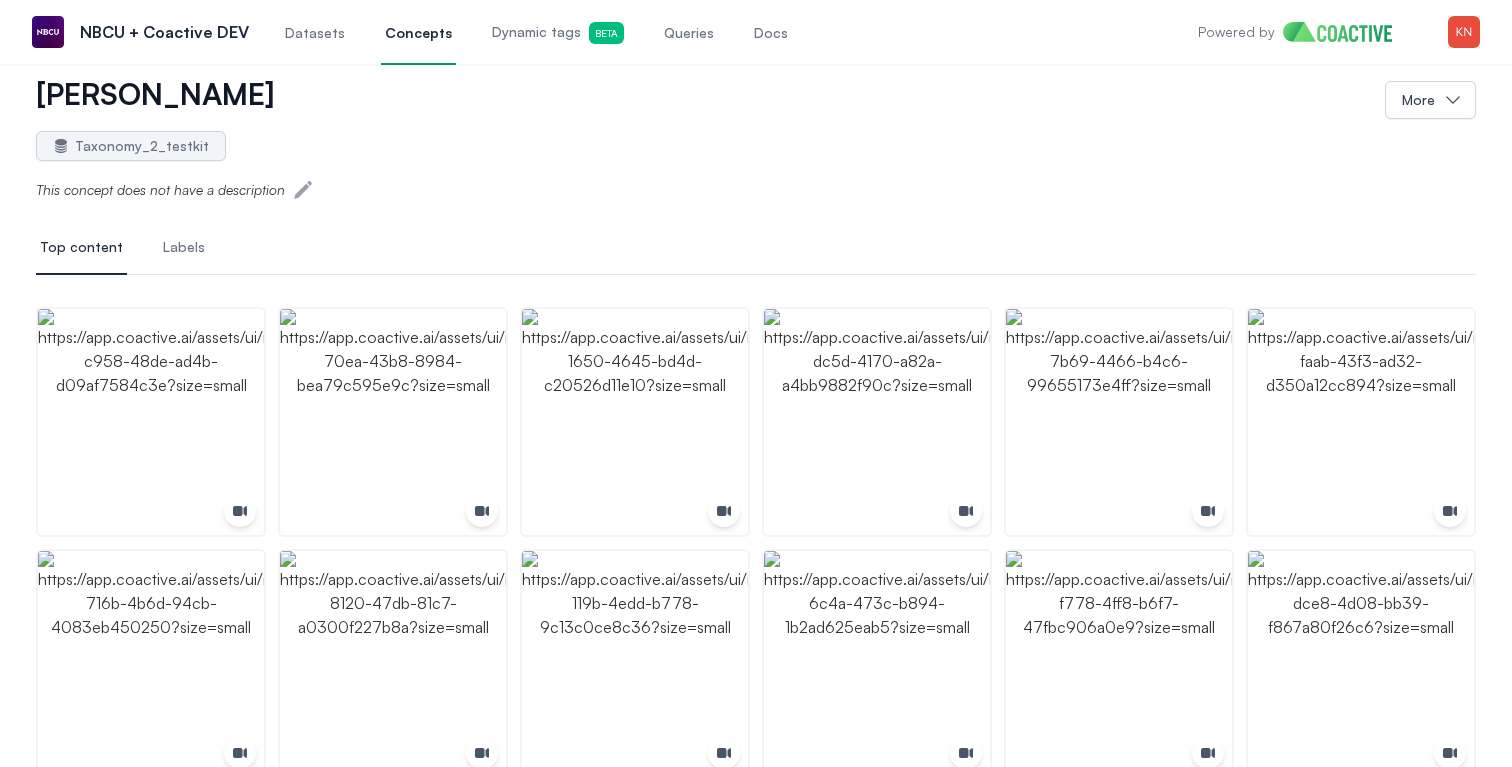 click on "Labels" at bounding box center [184, 247] 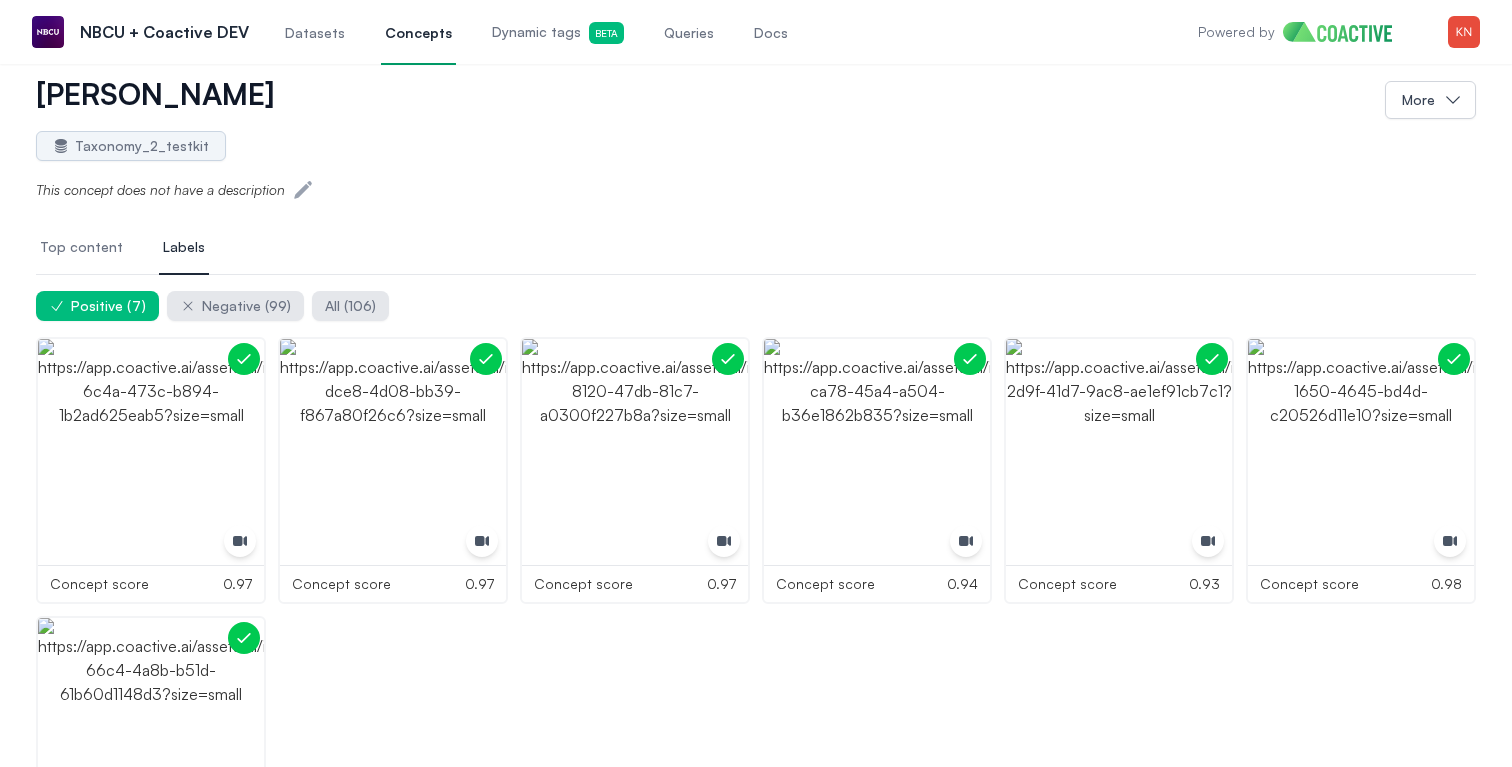 click on "Top content" at bounding box center (81, 247) 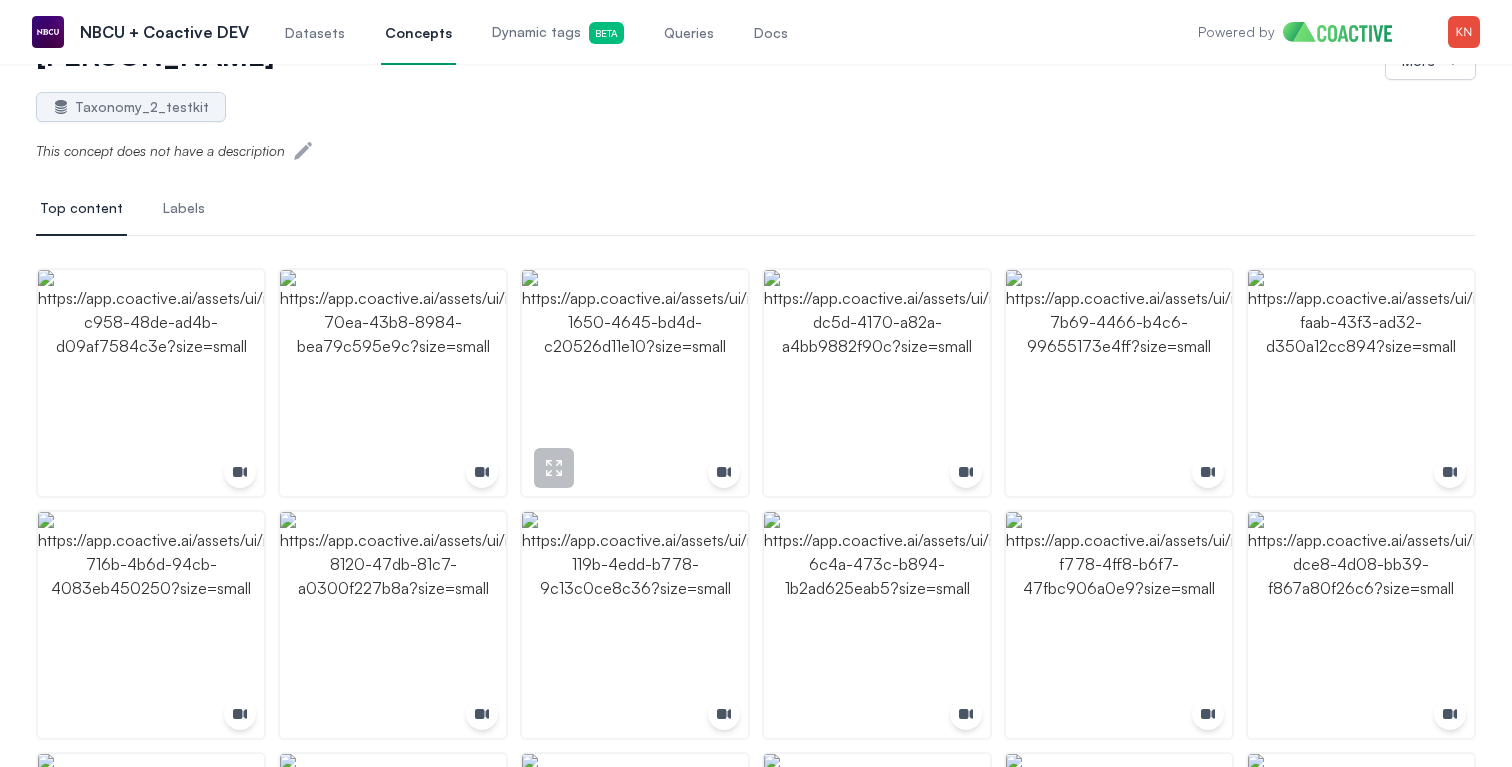scroll, scrollTop: 0, scrollLeft: 0, axis: both 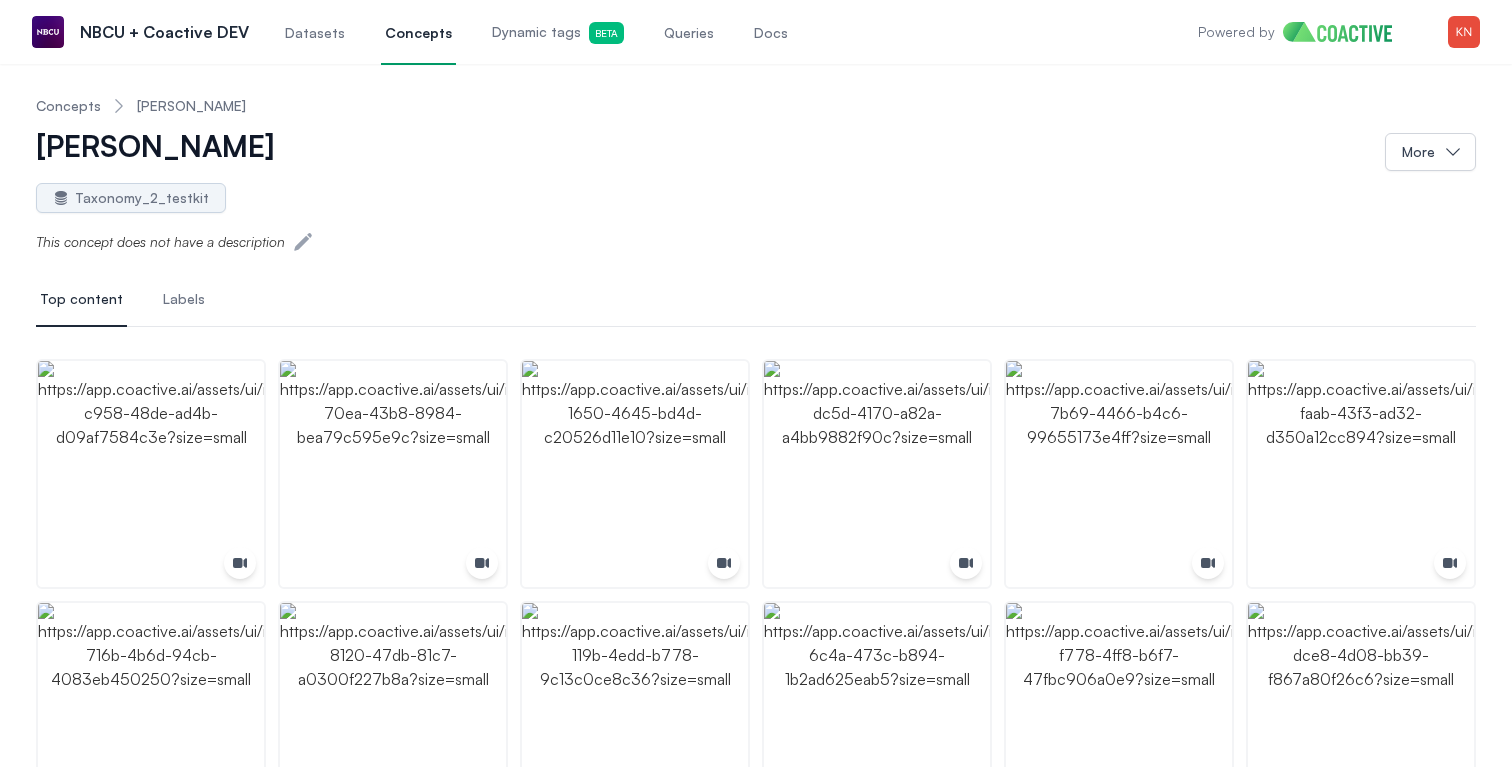 click on "Labels" at bounding box center [184, 299] 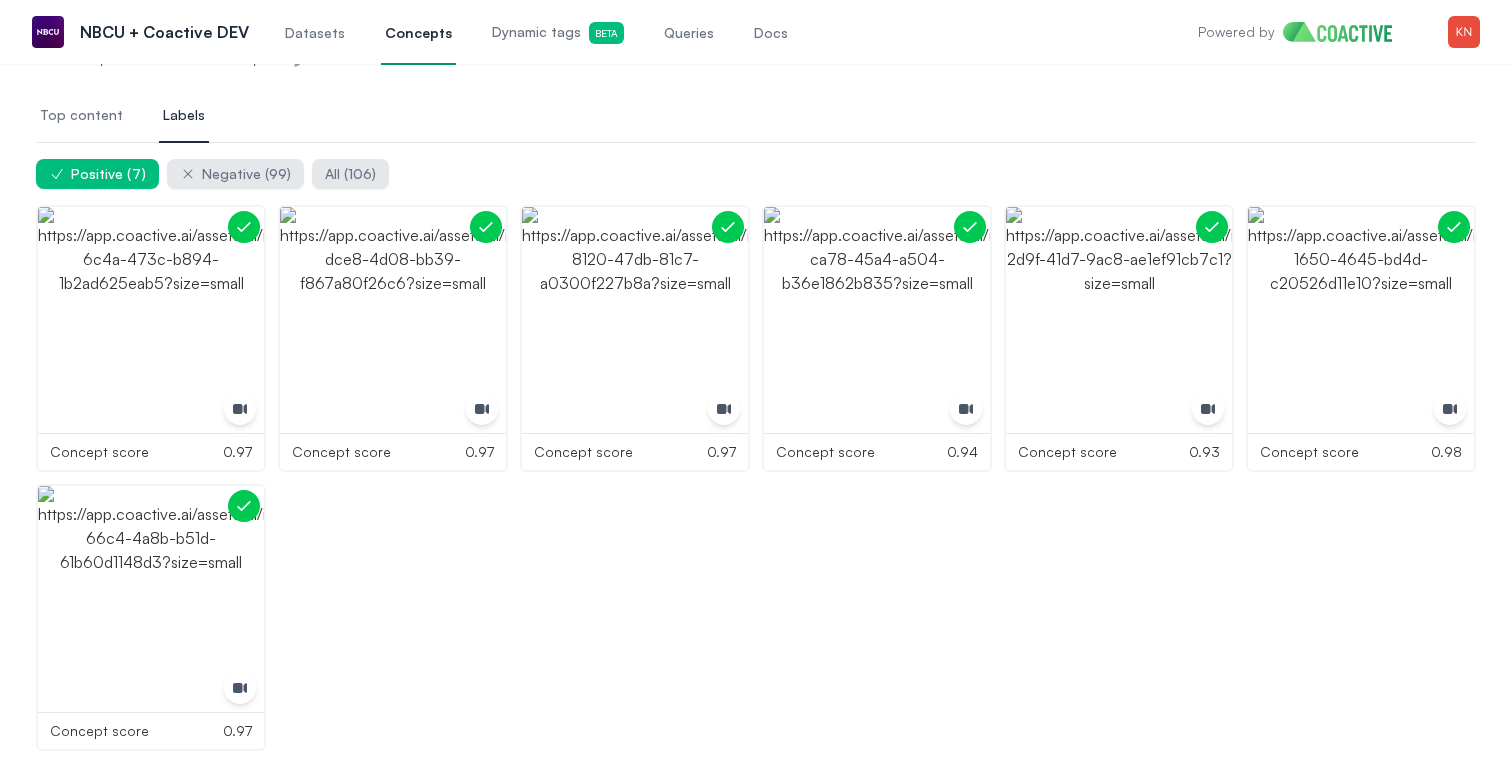 scroll, scrollTop: 0, scrollLeft: 0, axis: both 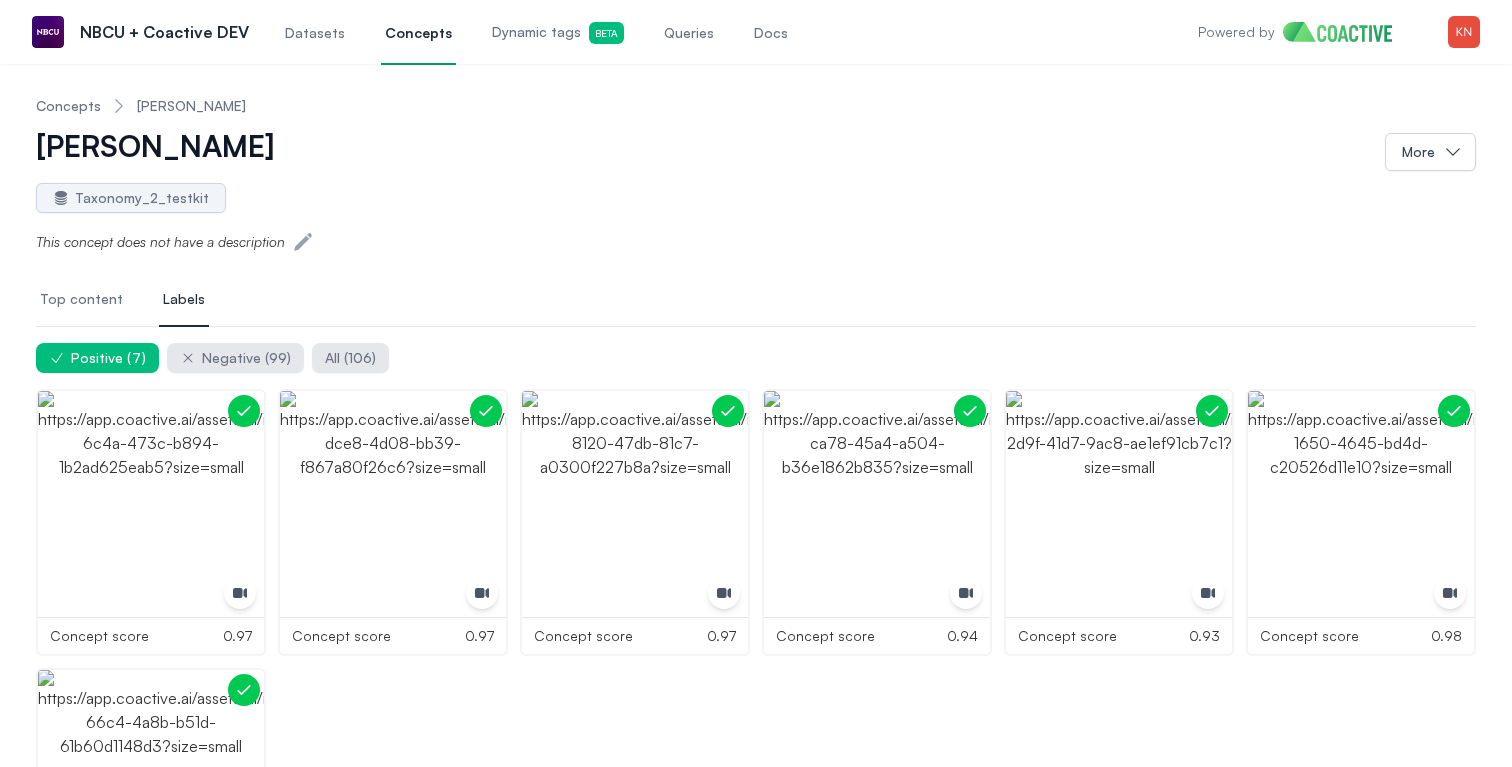 click on "Top content" at bounding box center [81, 300] 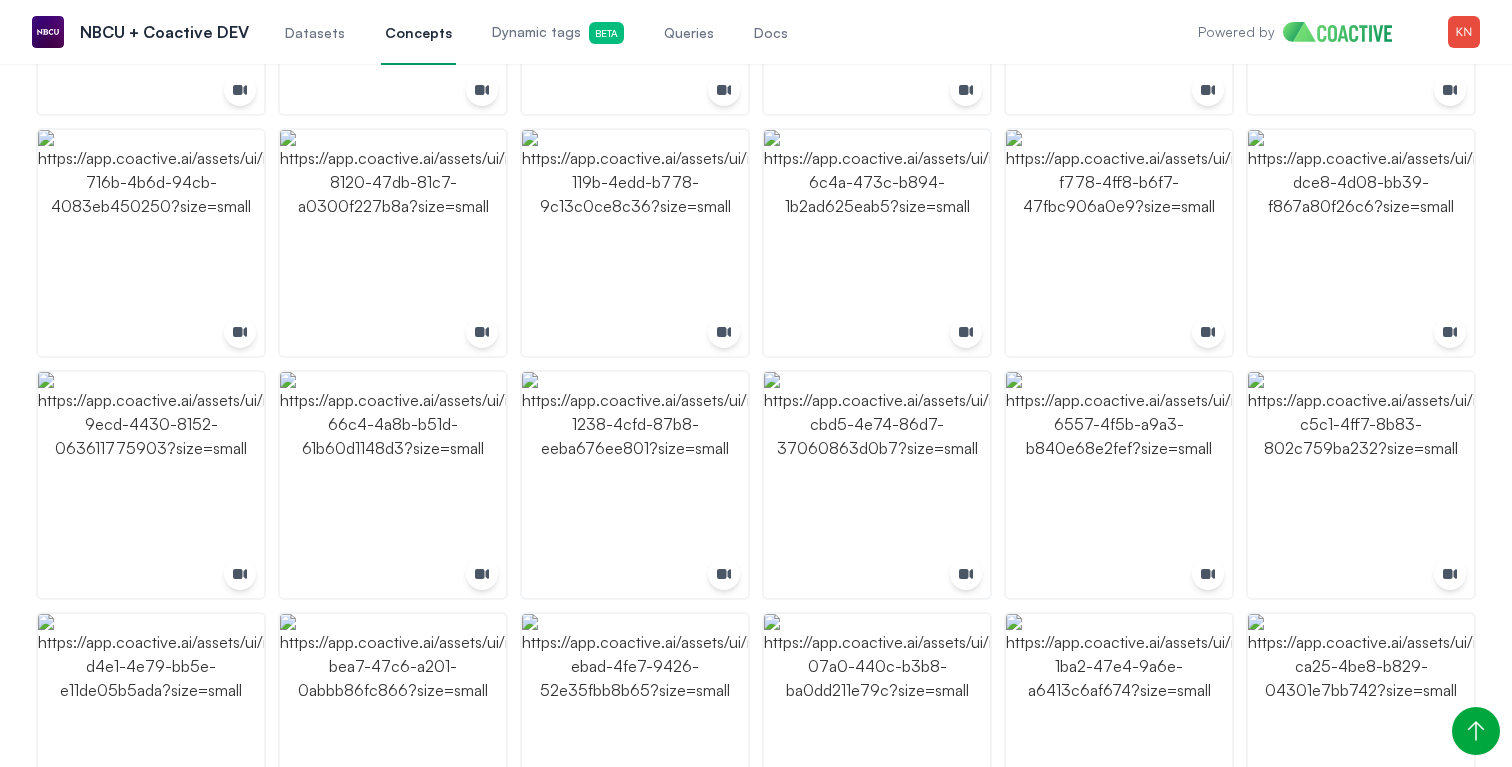 scroll, scrollTop: 0, scrollLeft: 0, axis: both 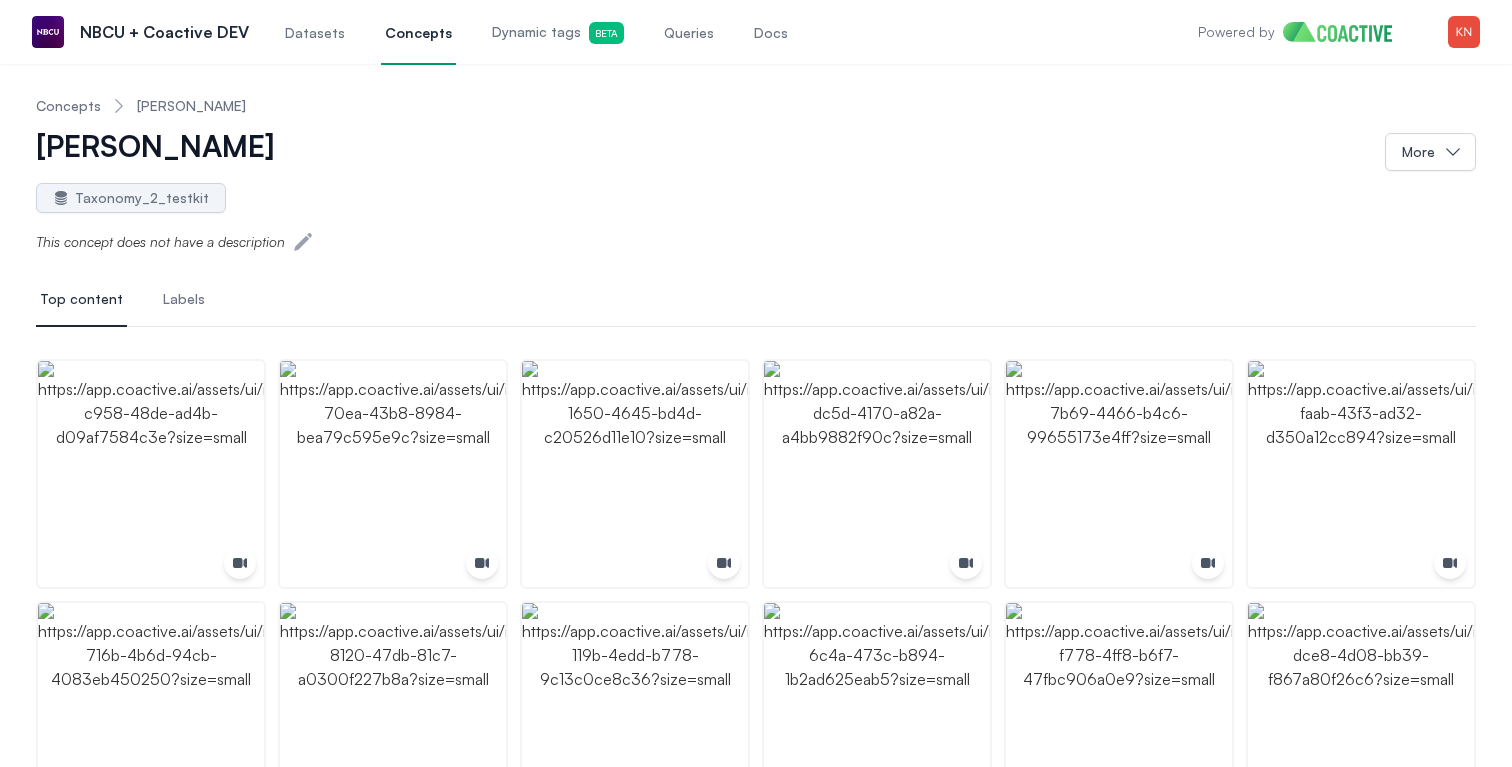 click on "Dynamic tags Beta" at bounding box center (558, 32) 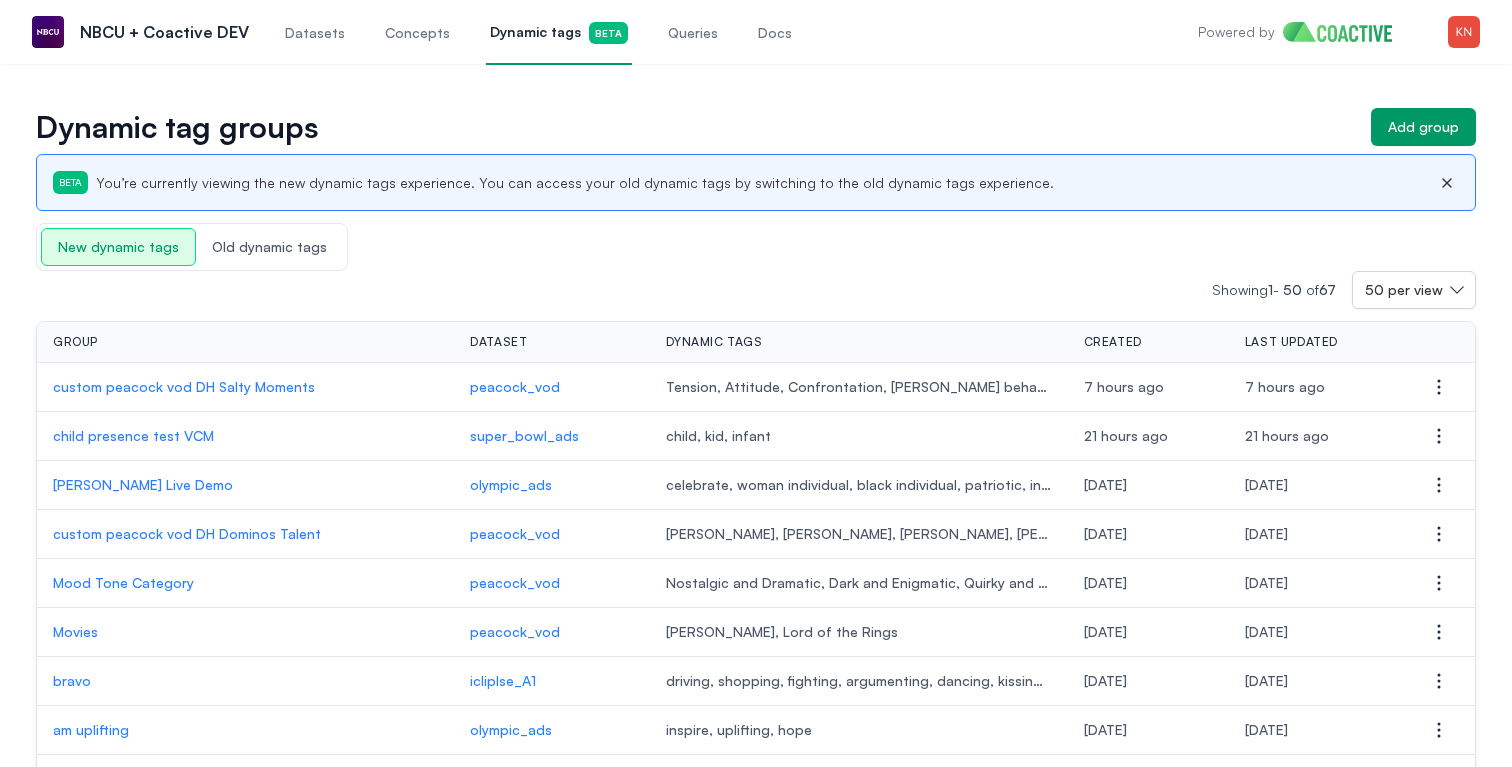 click 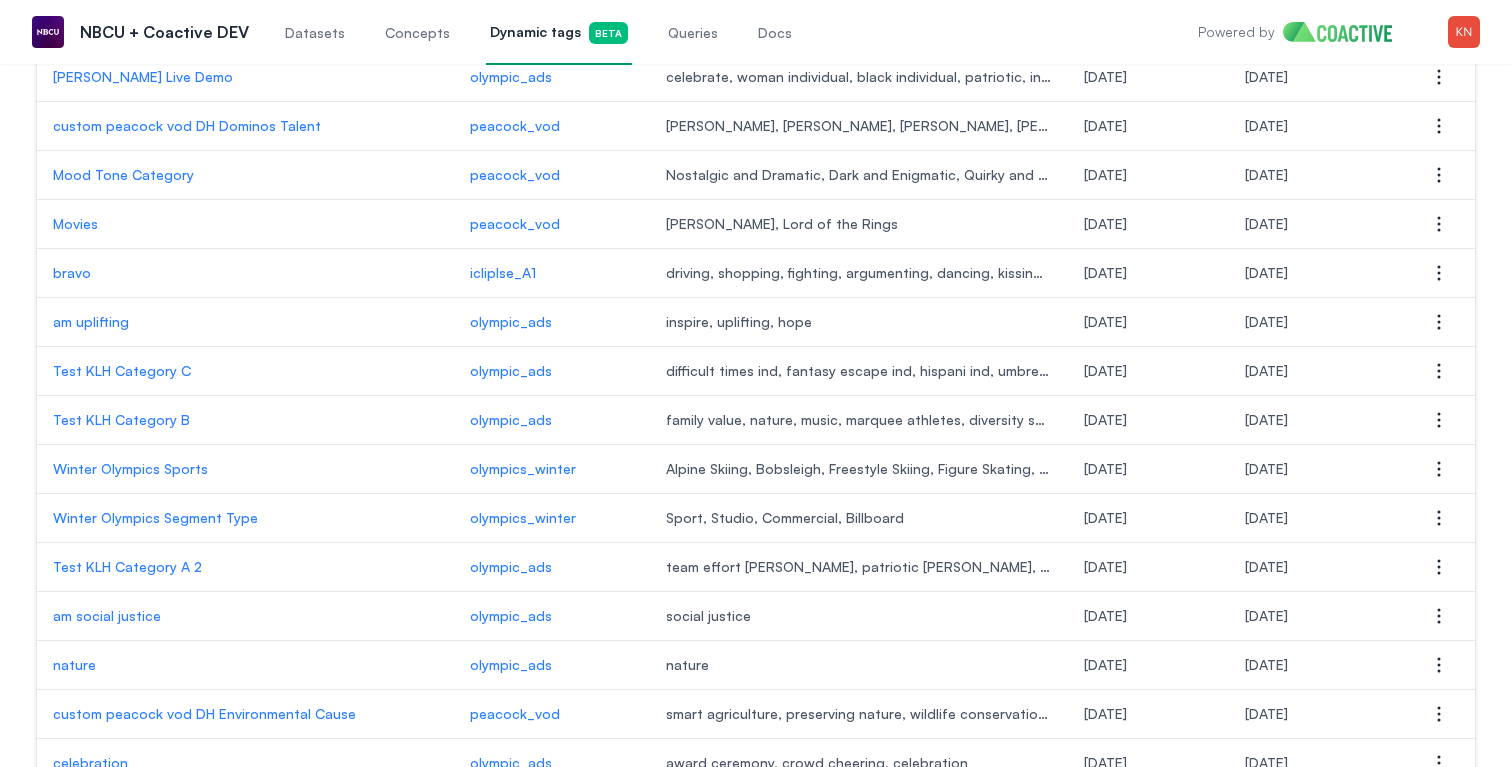 scroll, scrollTop: 378, scrollLeft: 0, axis: vertical 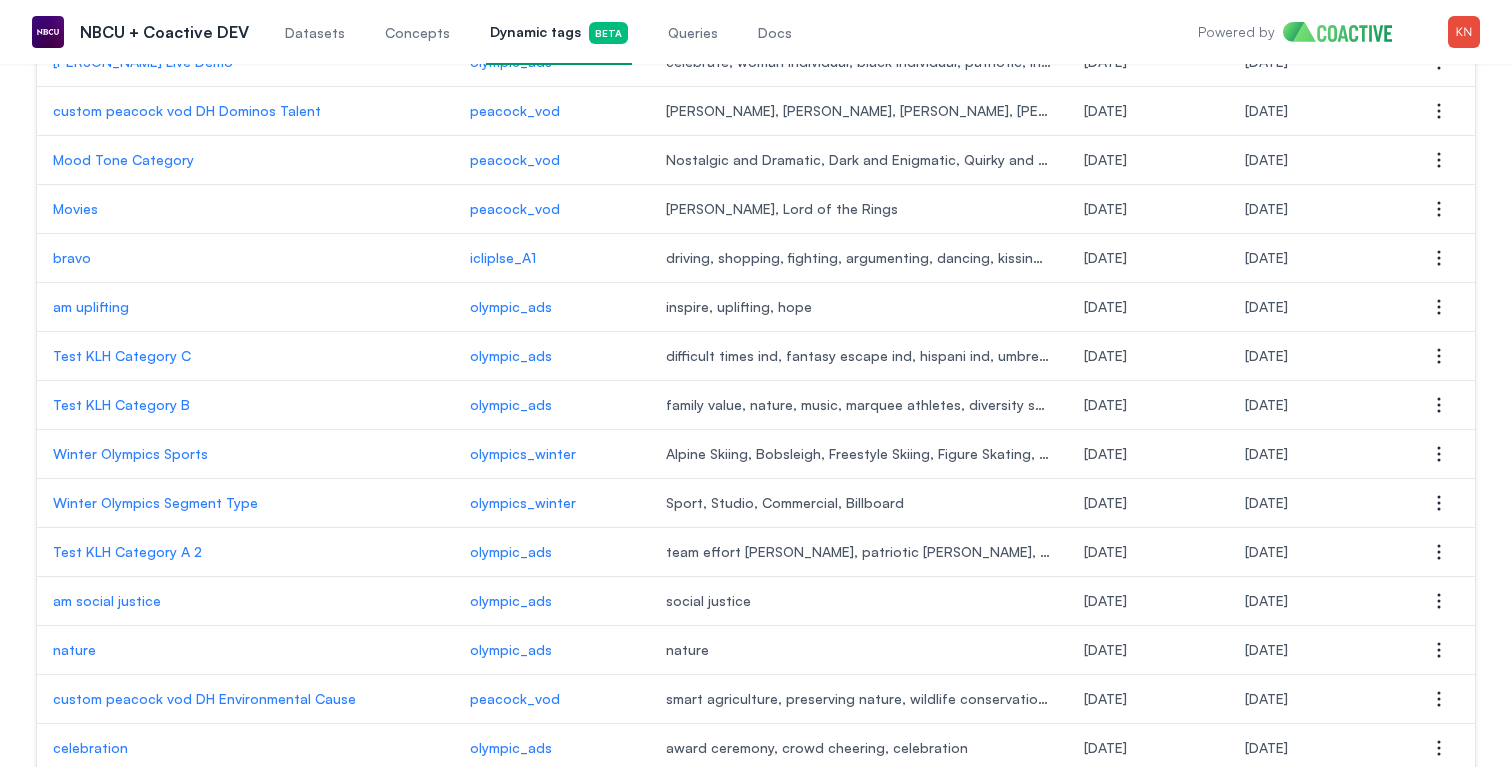 click on "Test KLH Category A 2" at bounding box center [245, 552] 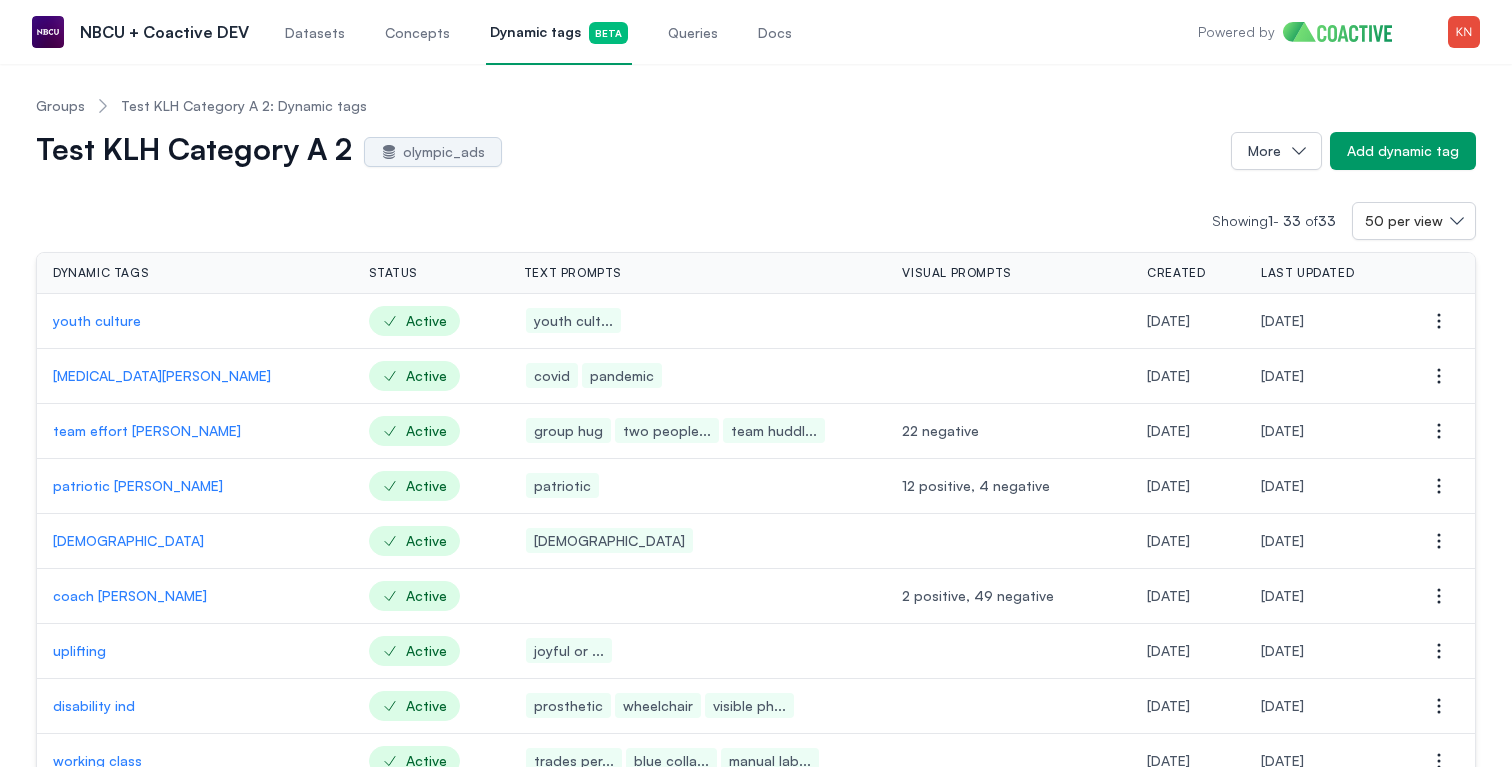 click on "team effort [PERSON_NAME]" at bounding box center (195, 431) 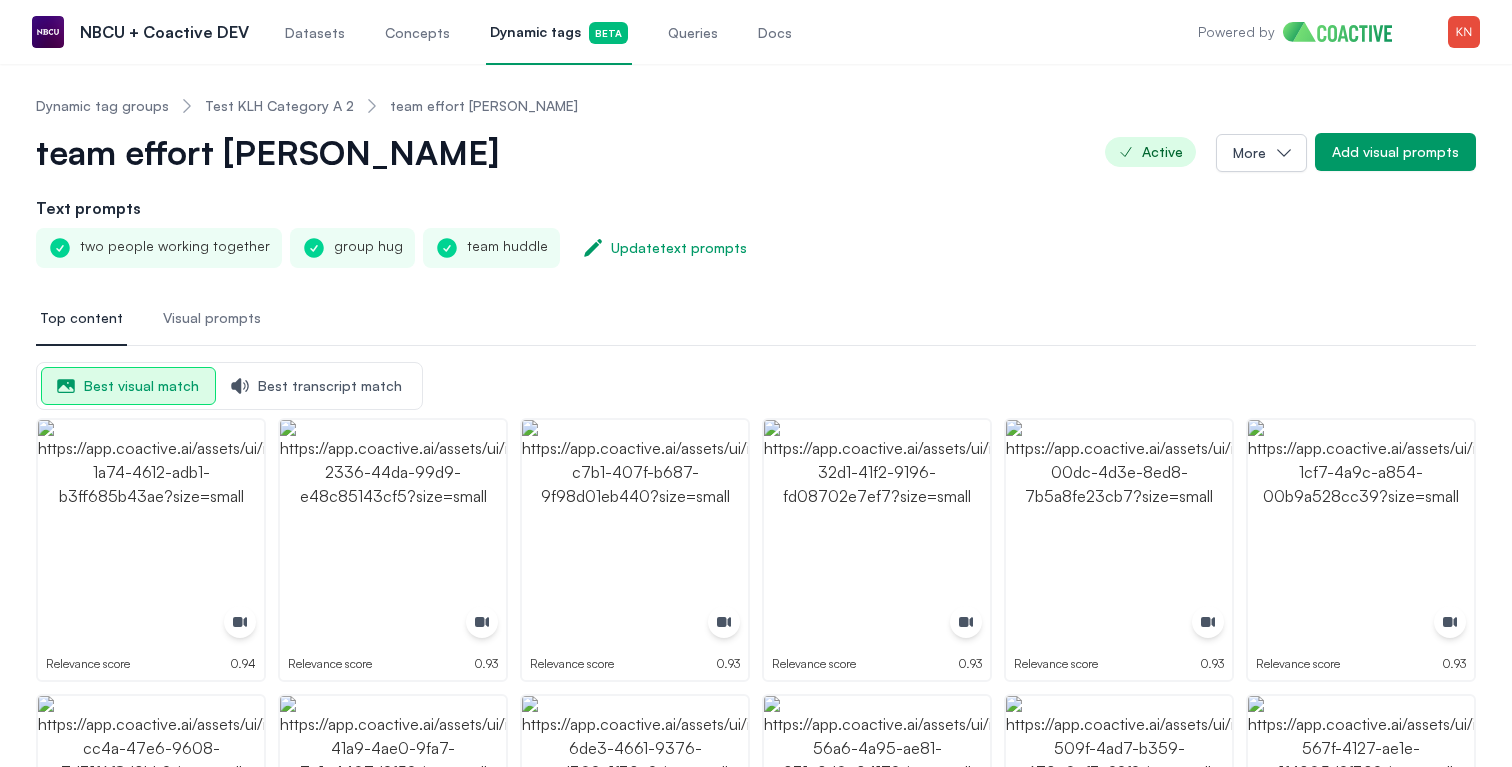 click on "Visual prompts" at bounding box center [212, 318] 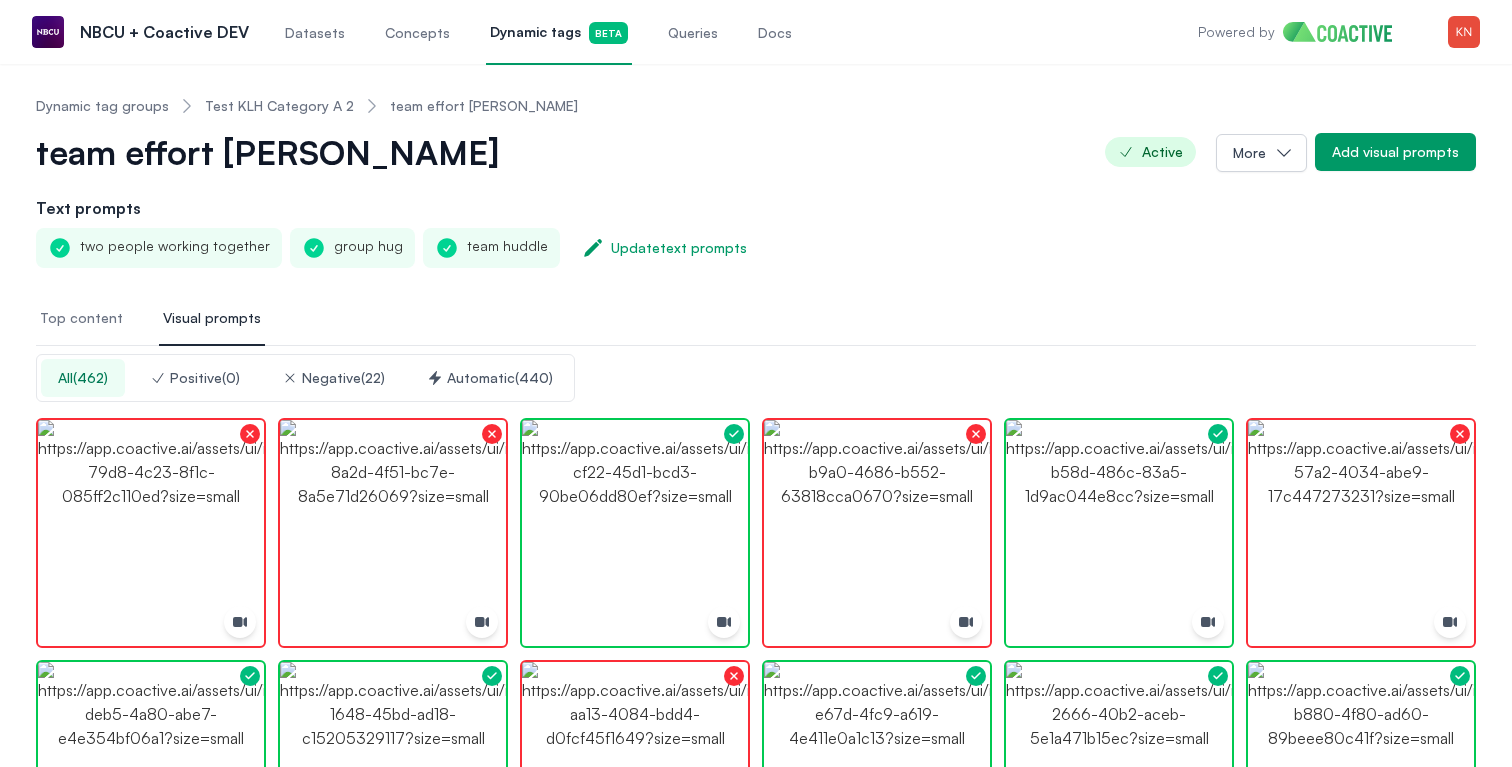 click on "Negative  ( 22 )" at bounding box center [333, 378] 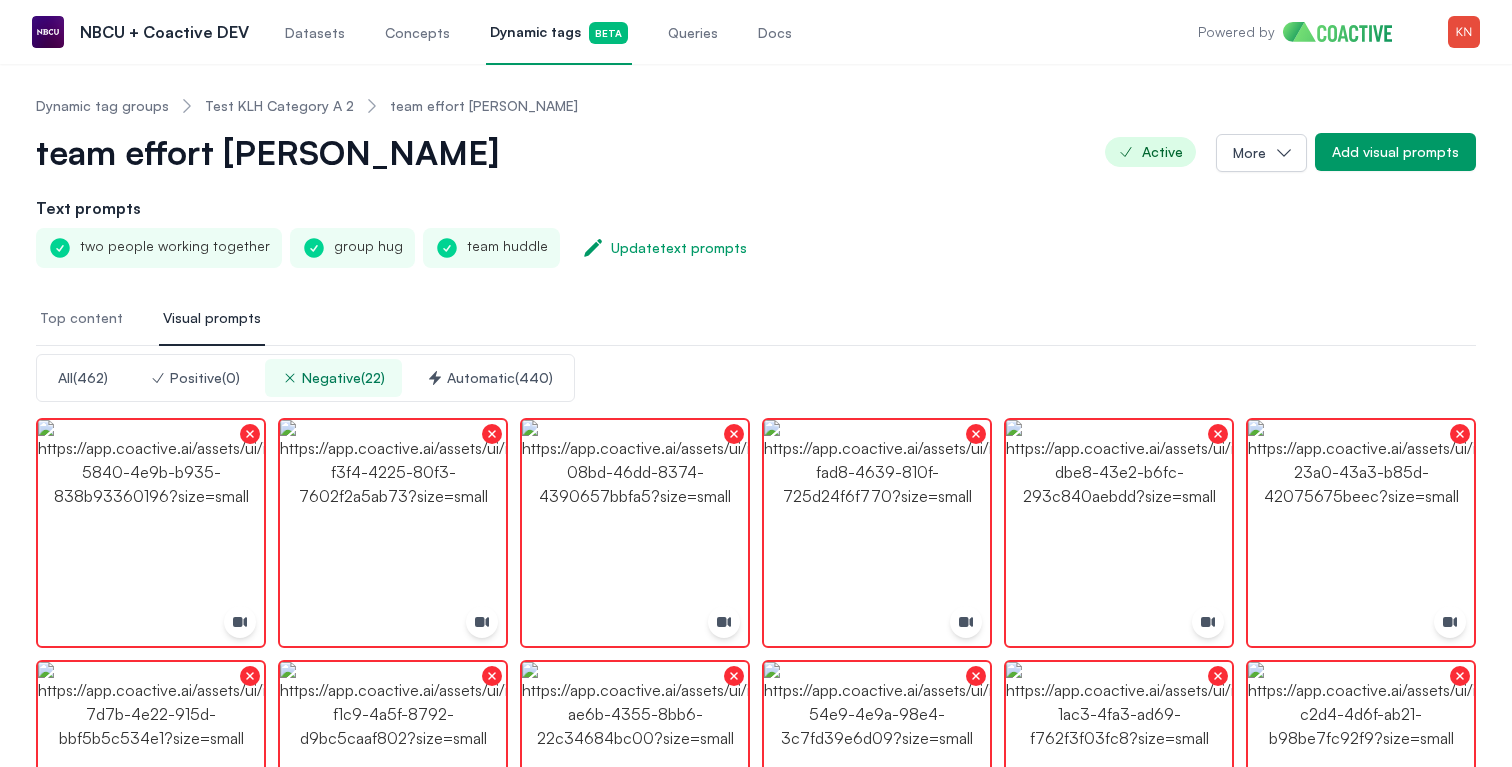 click on "All  ( 462 )" at bounding box center [83, 378] 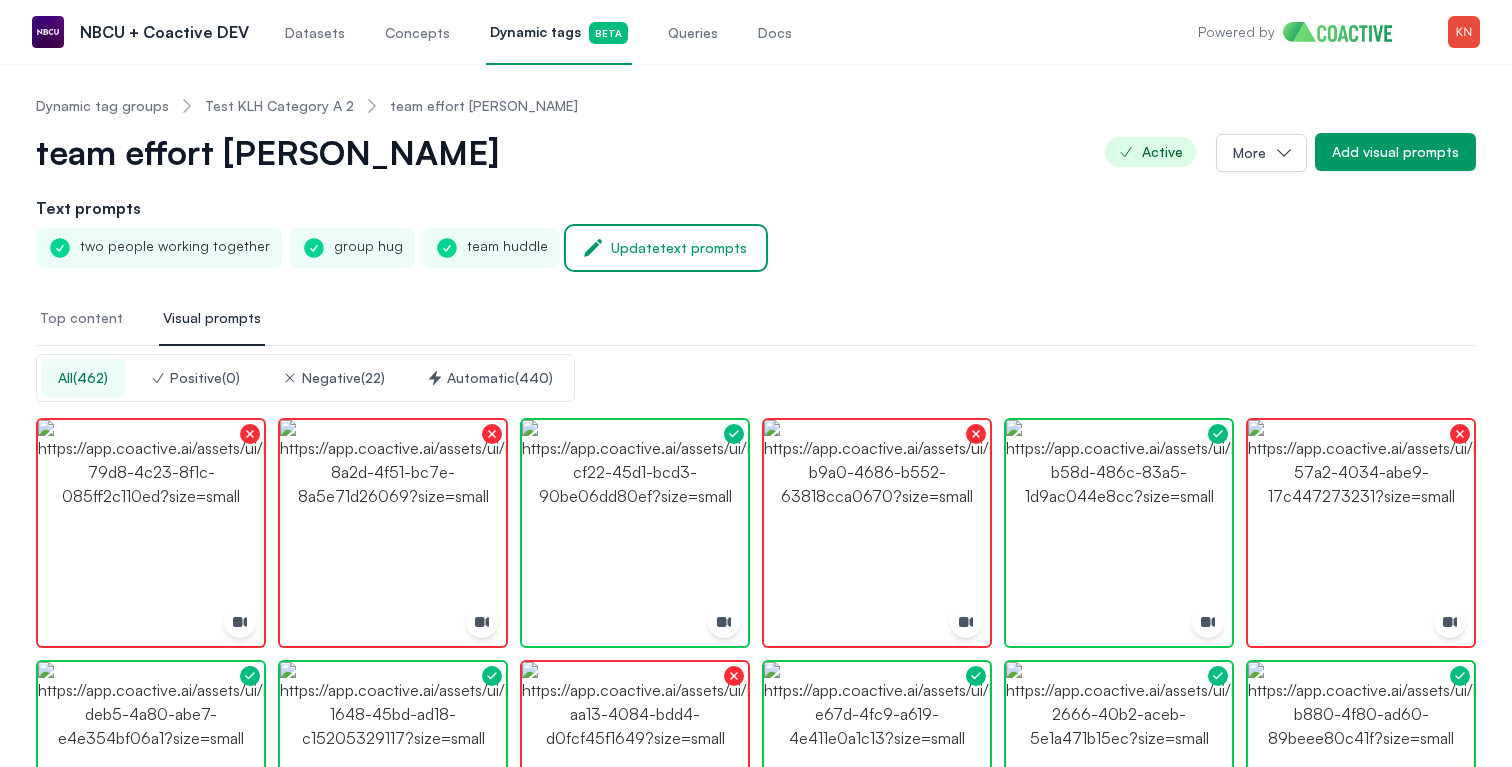 click 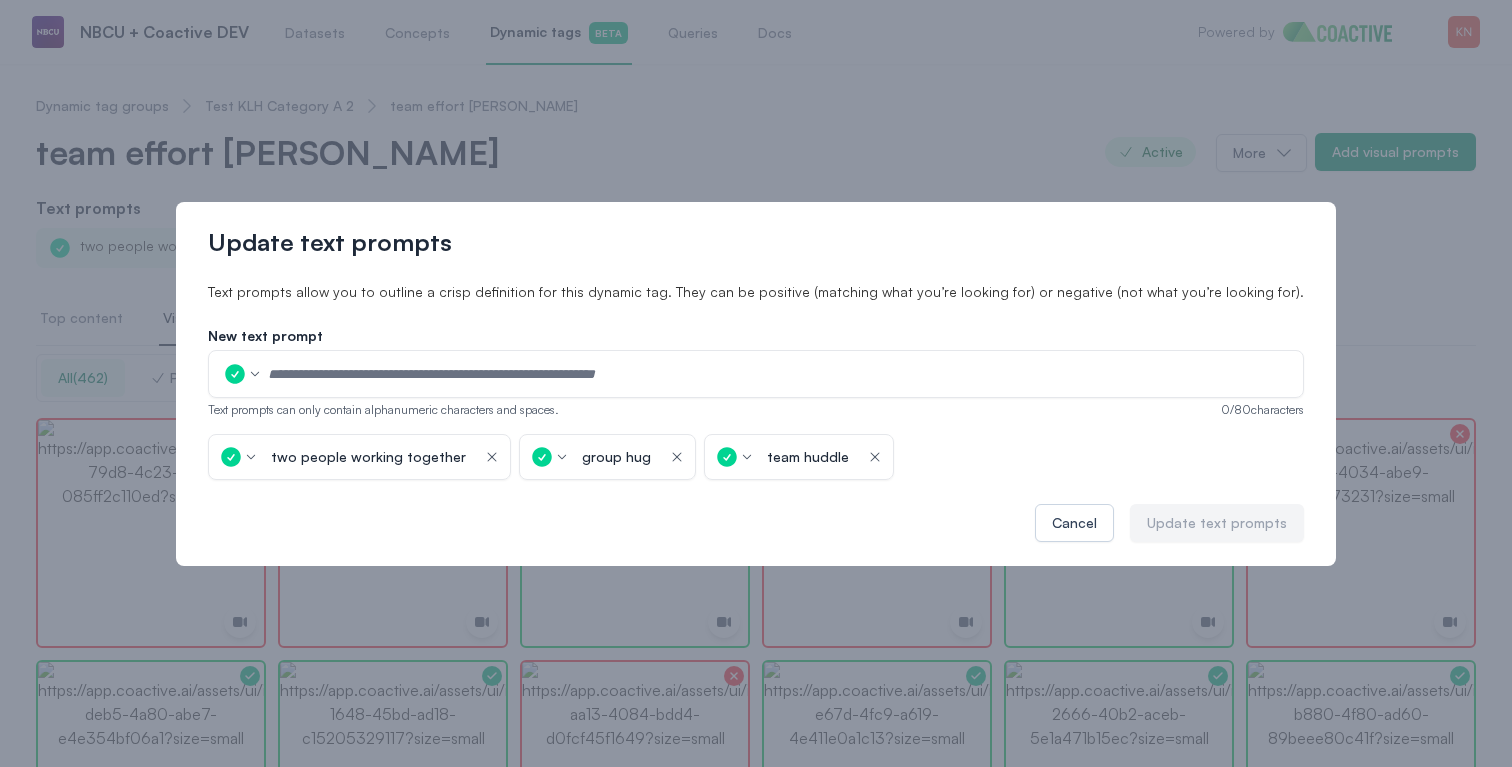 click at bounding box center (242, 374) 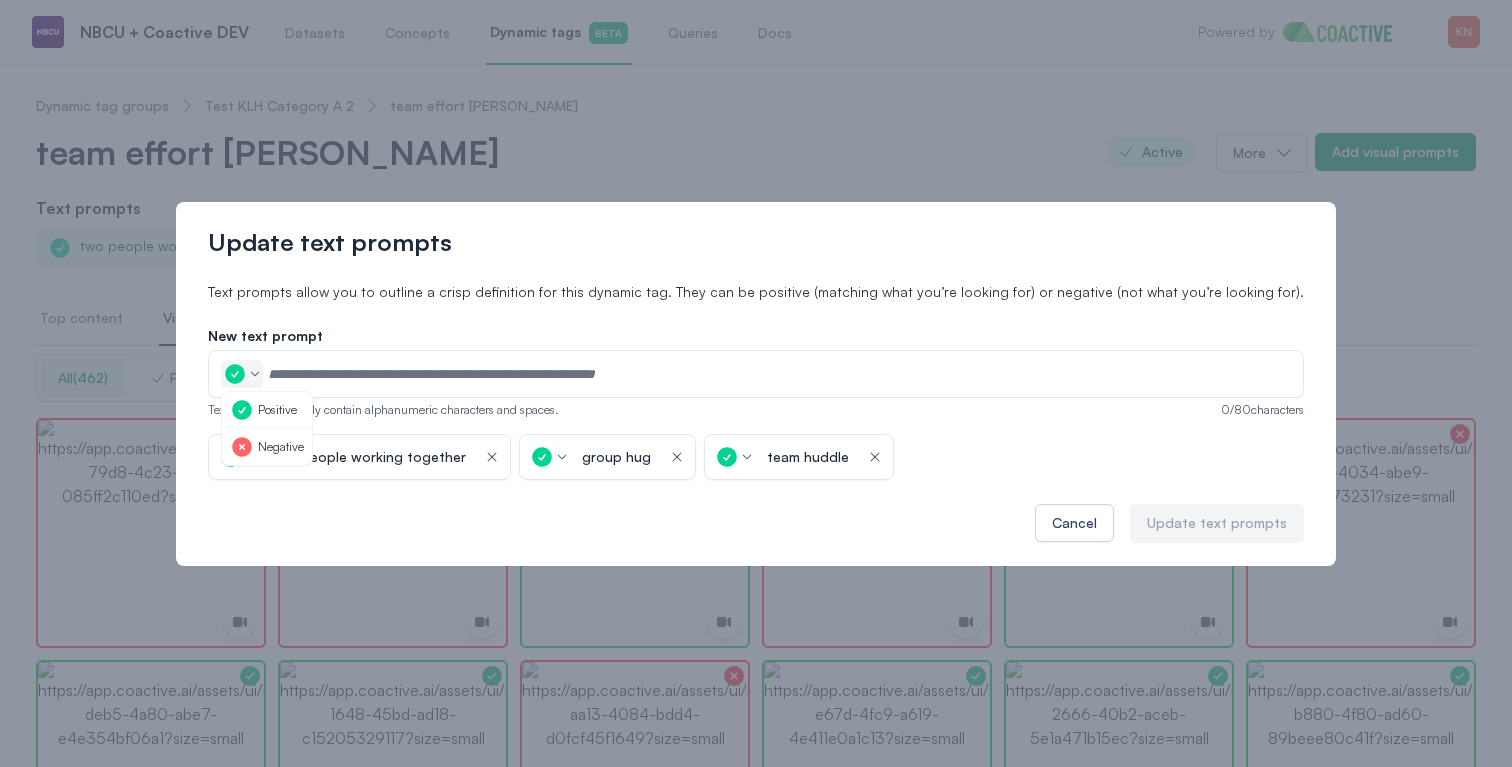 click 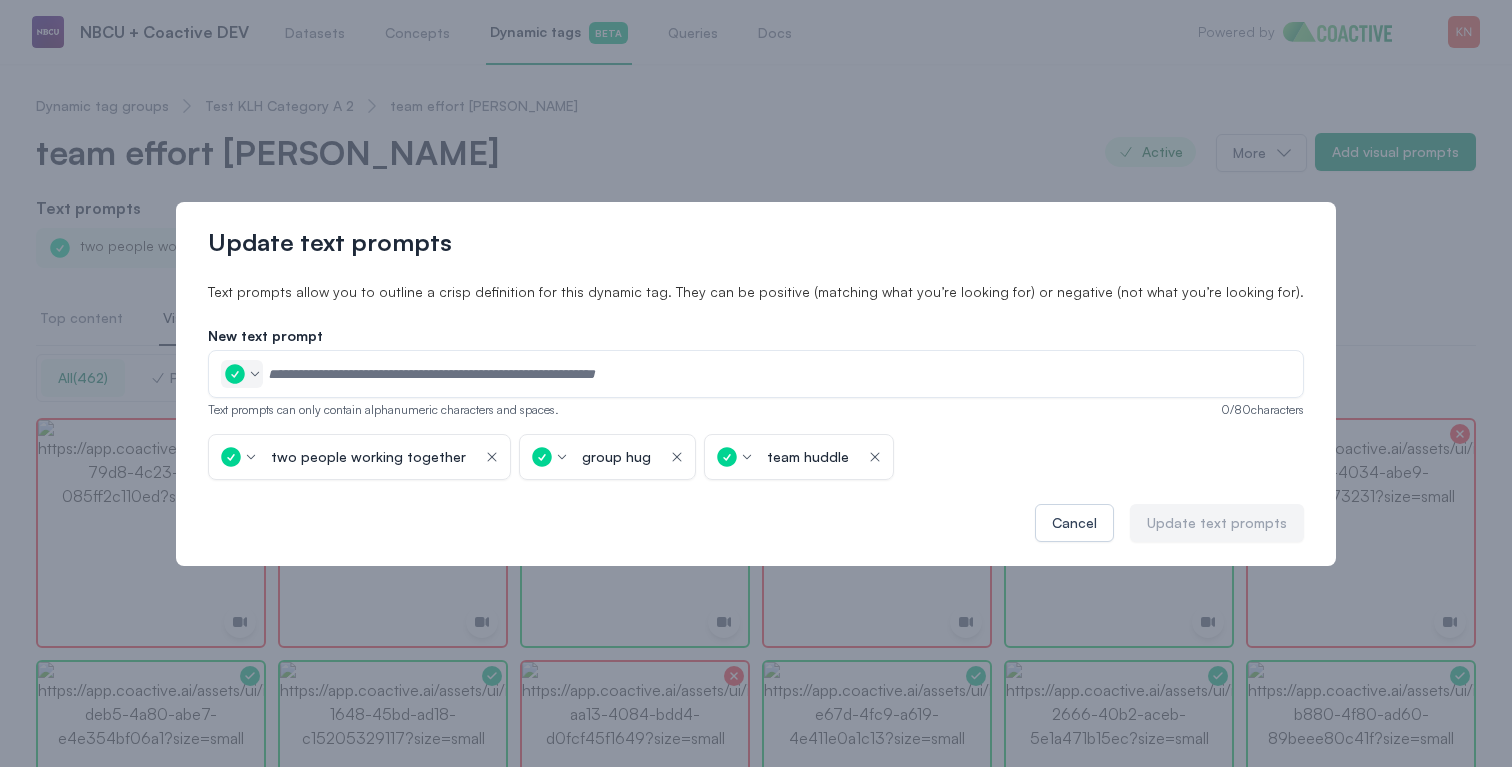 click 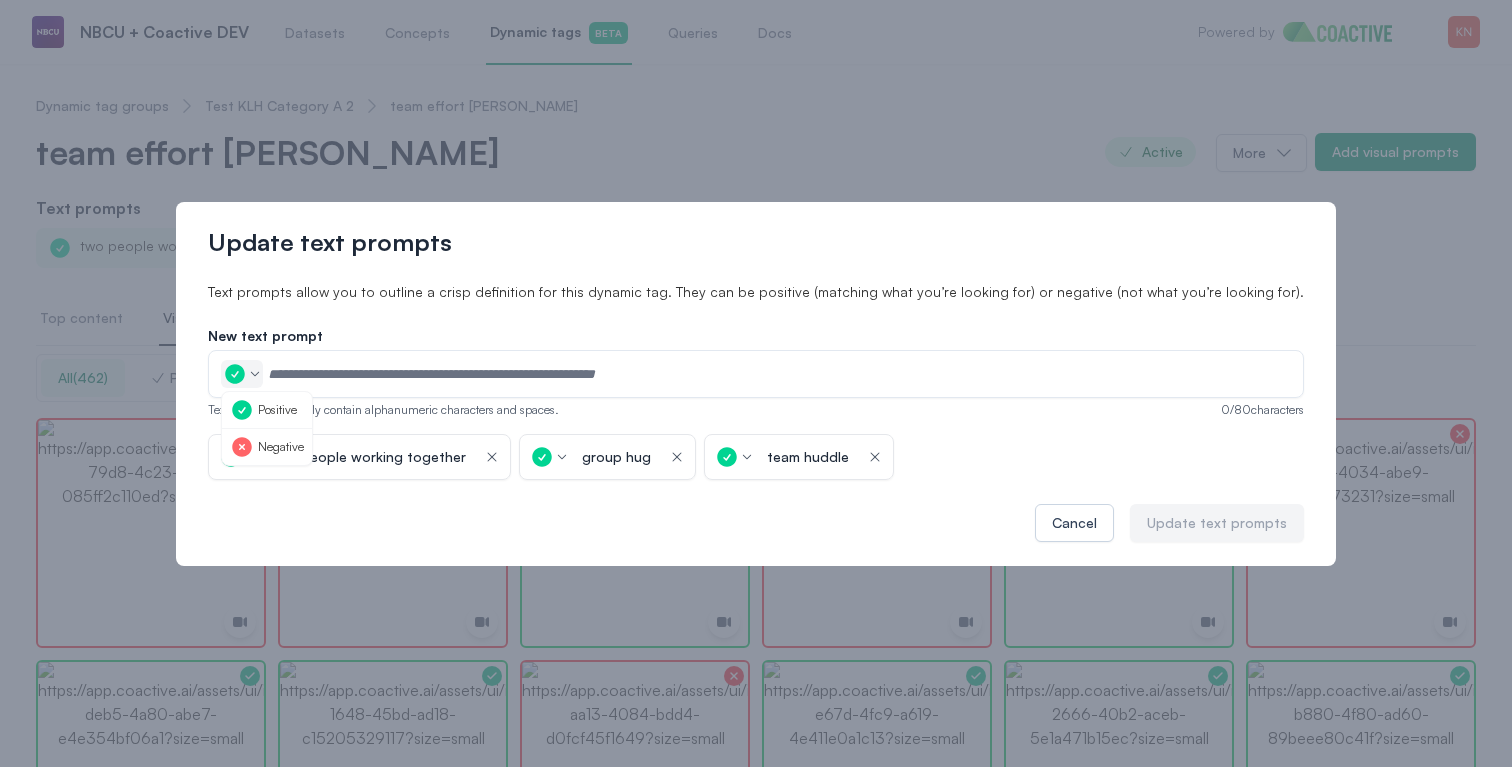 click on "Negative" at bounding box center (267, 447) 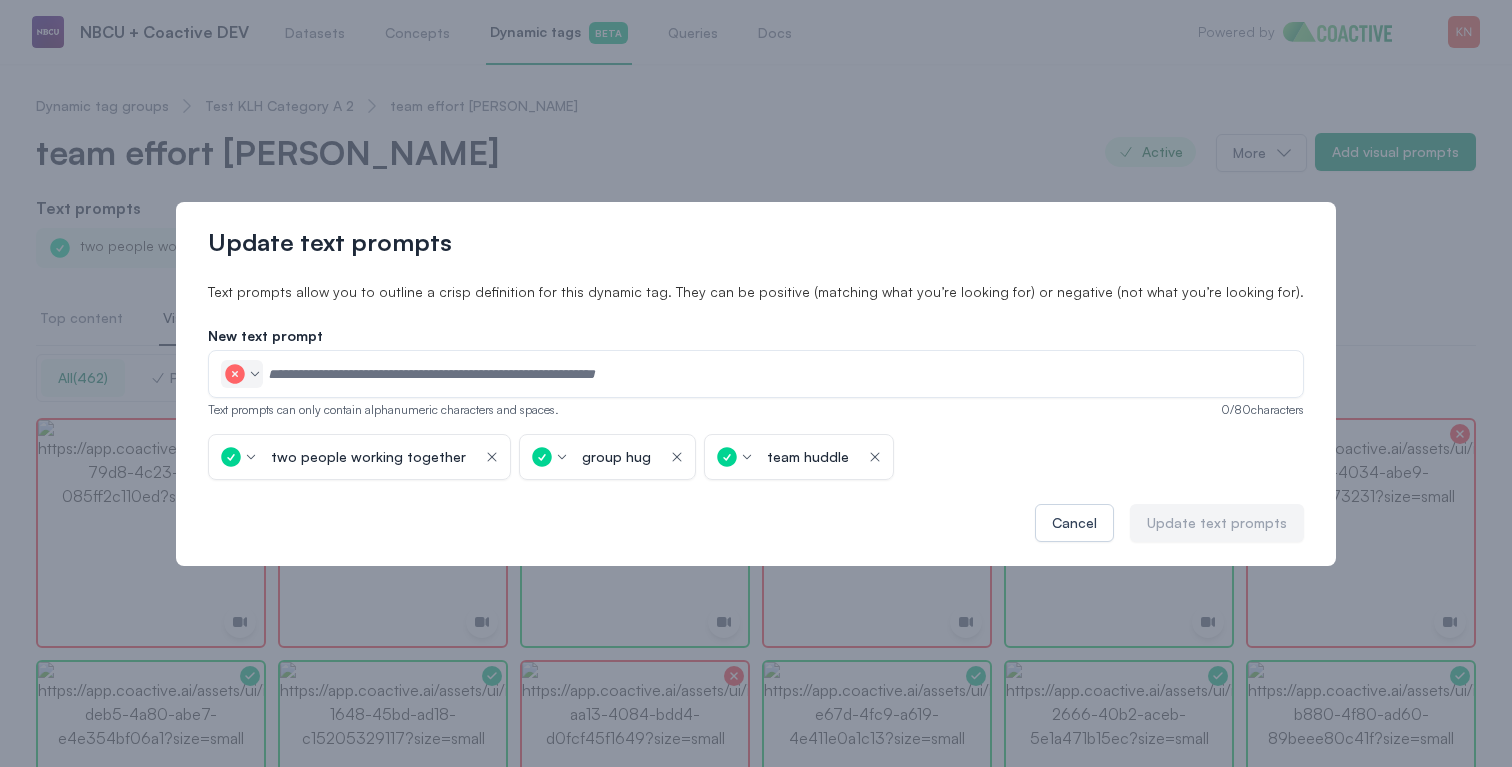 click at bounding box center [779, 374] 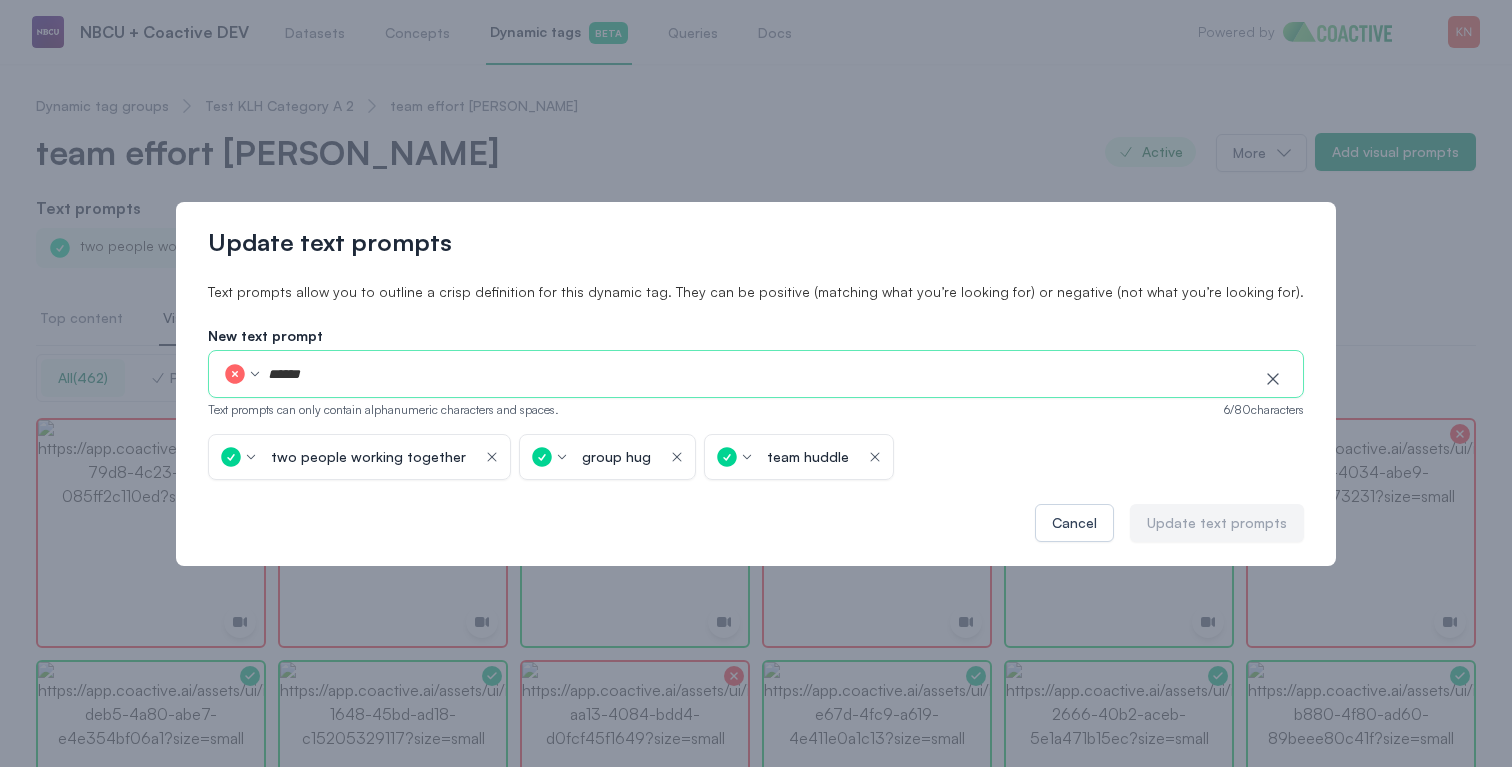 type on "******" 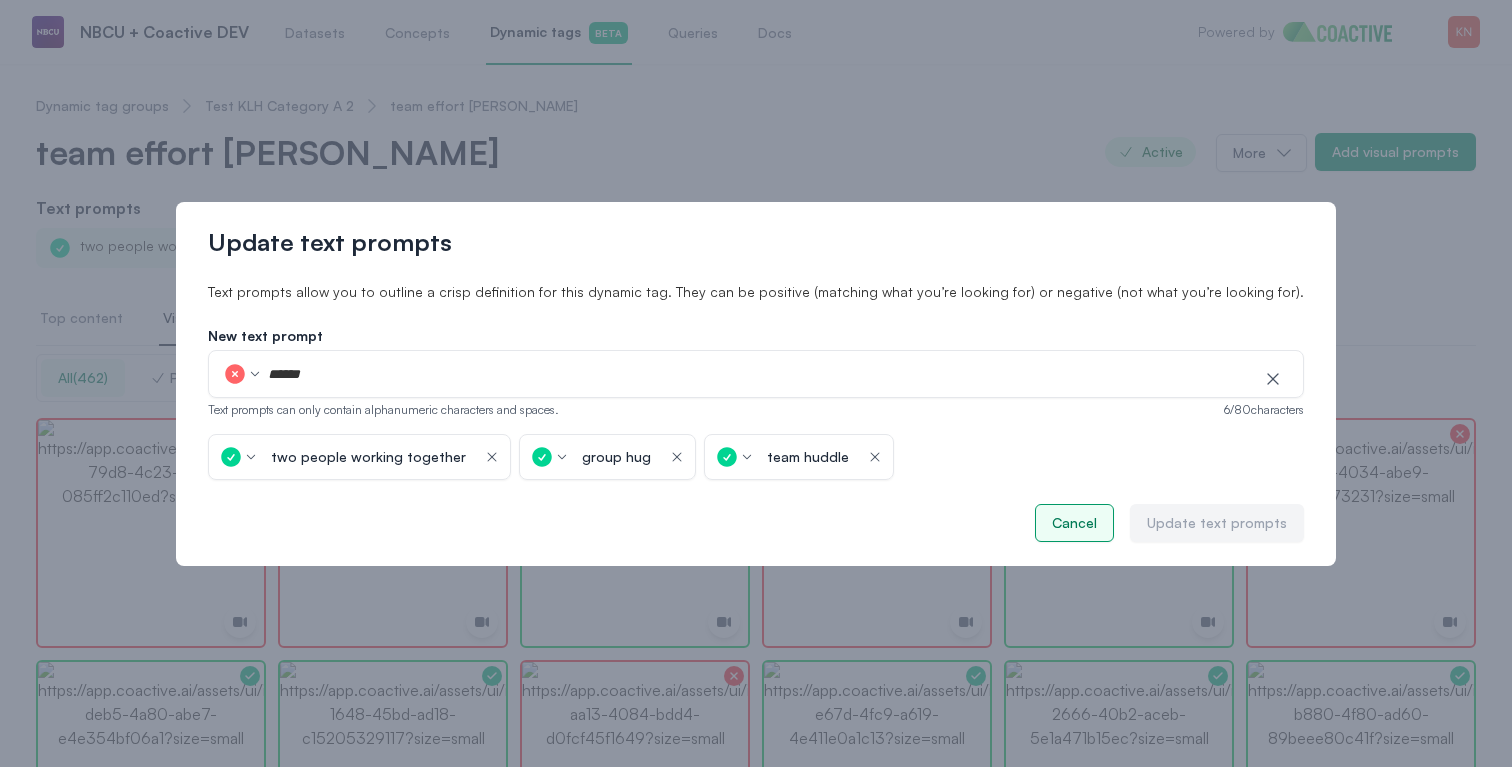 click on "Cancel" at bounding box center [1074, 523] 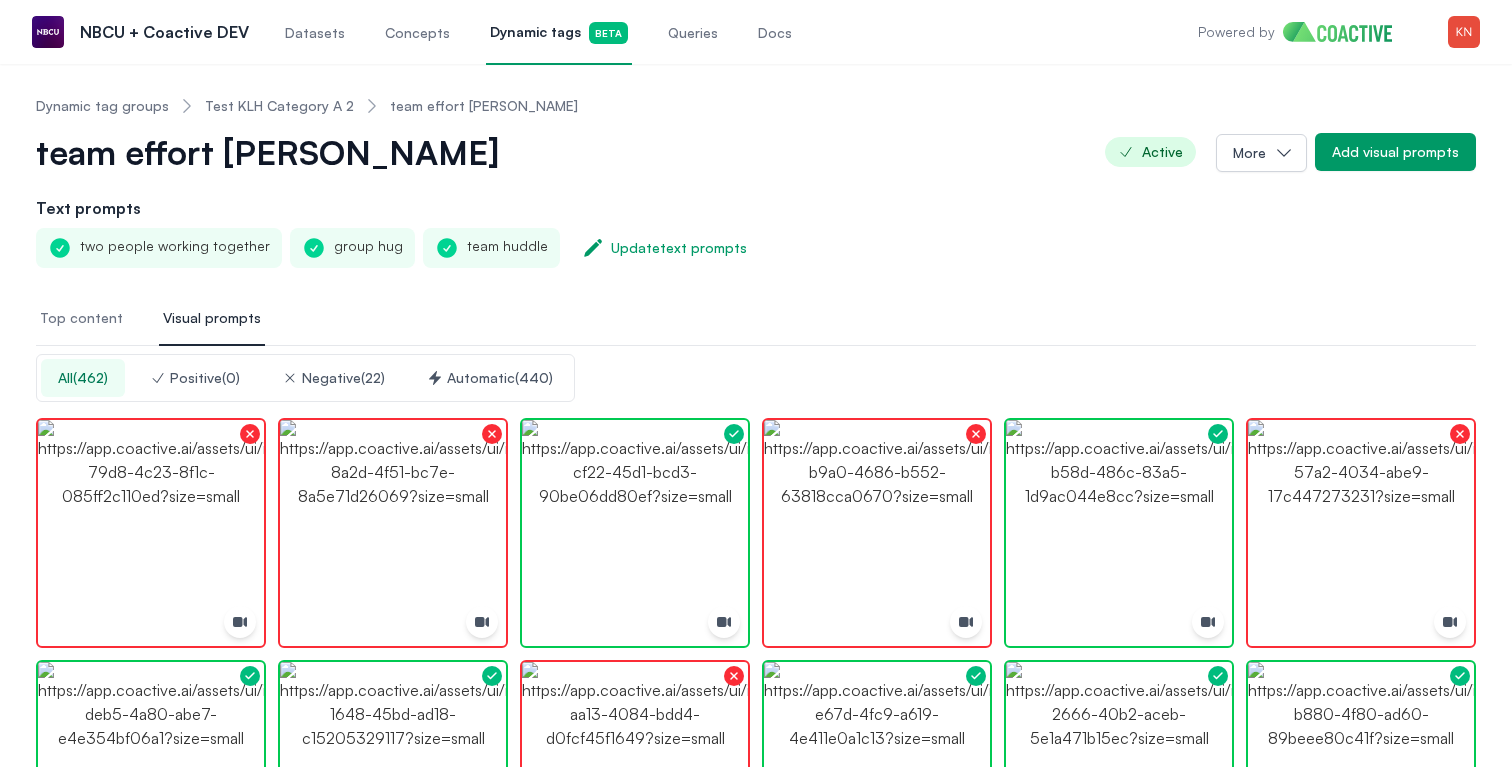 click on "Automatic  ( 440 )" at bounding box center (490, 378) 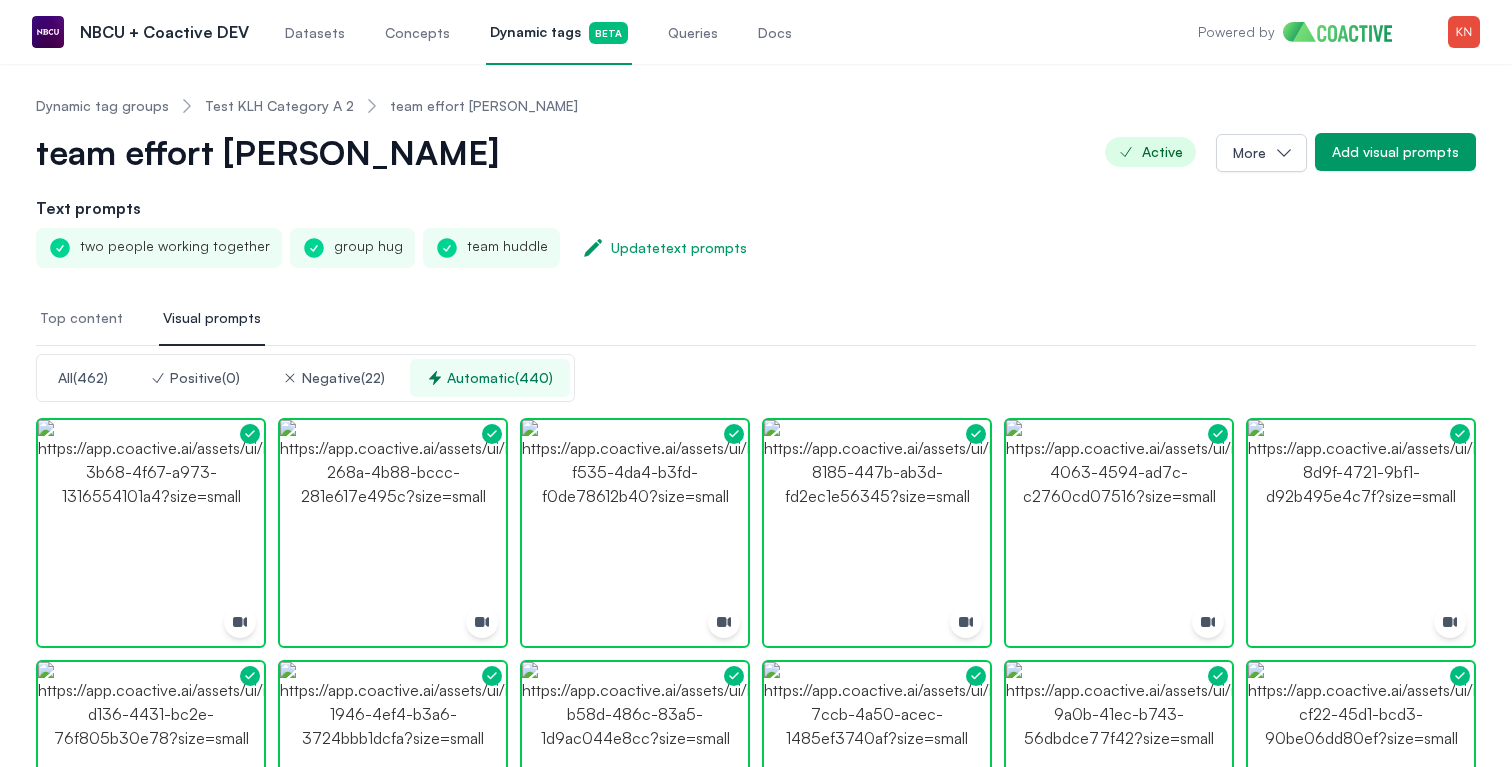 click on "Top content" at bounding box center [81, 318] 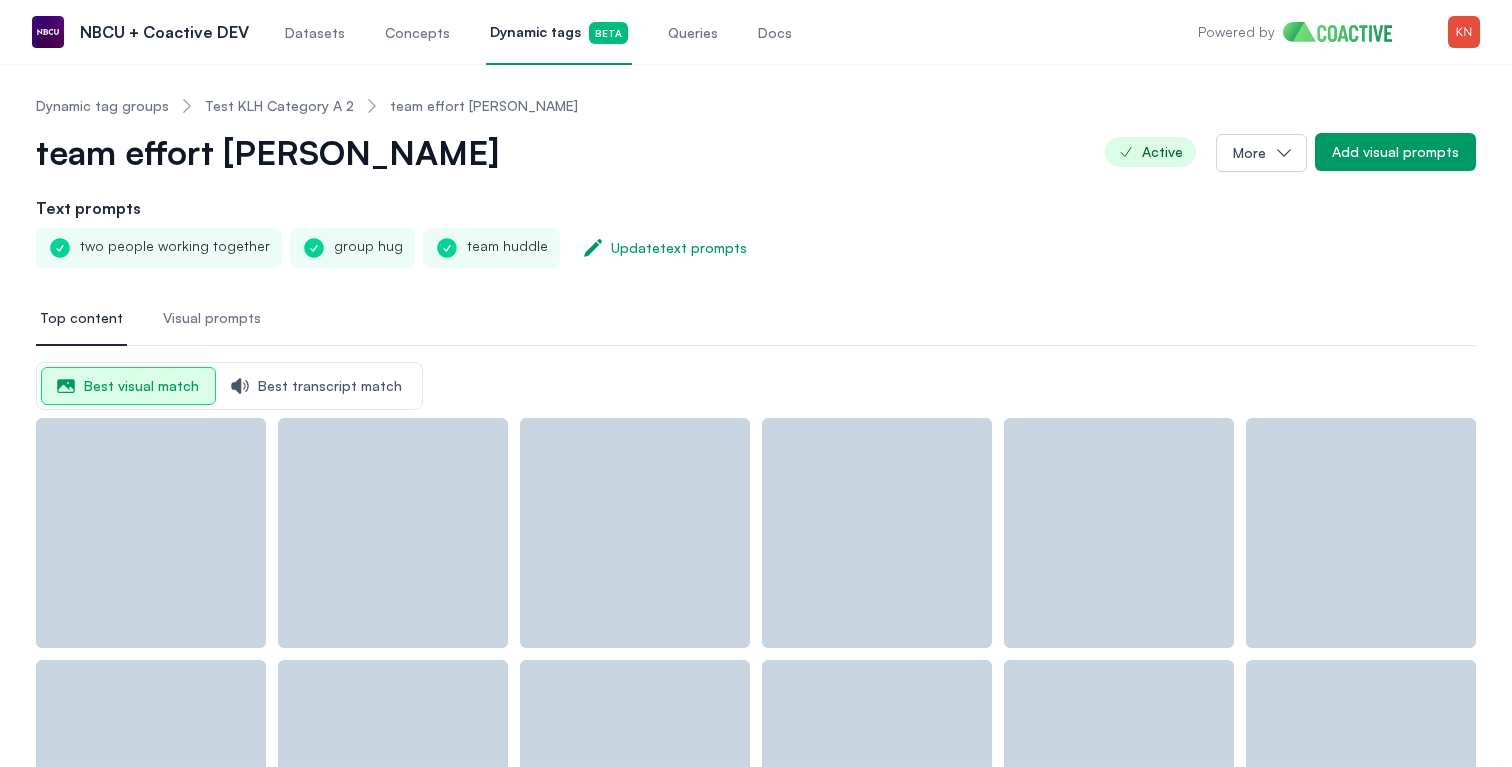 click on "Visual prompts" at bounding box center (212, 318) 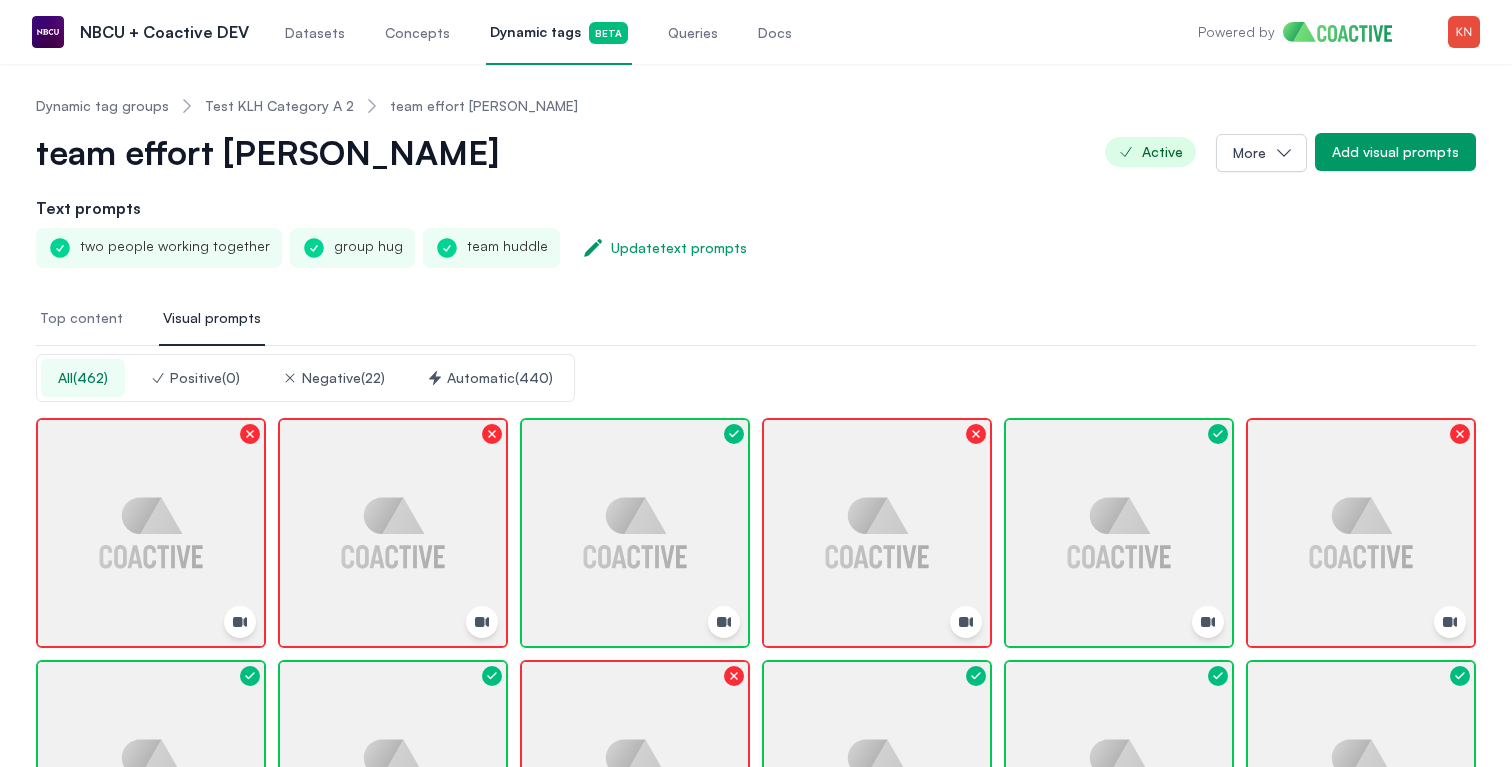 click on "Automatic  ( 440 )" at bounding box center (490, 378) 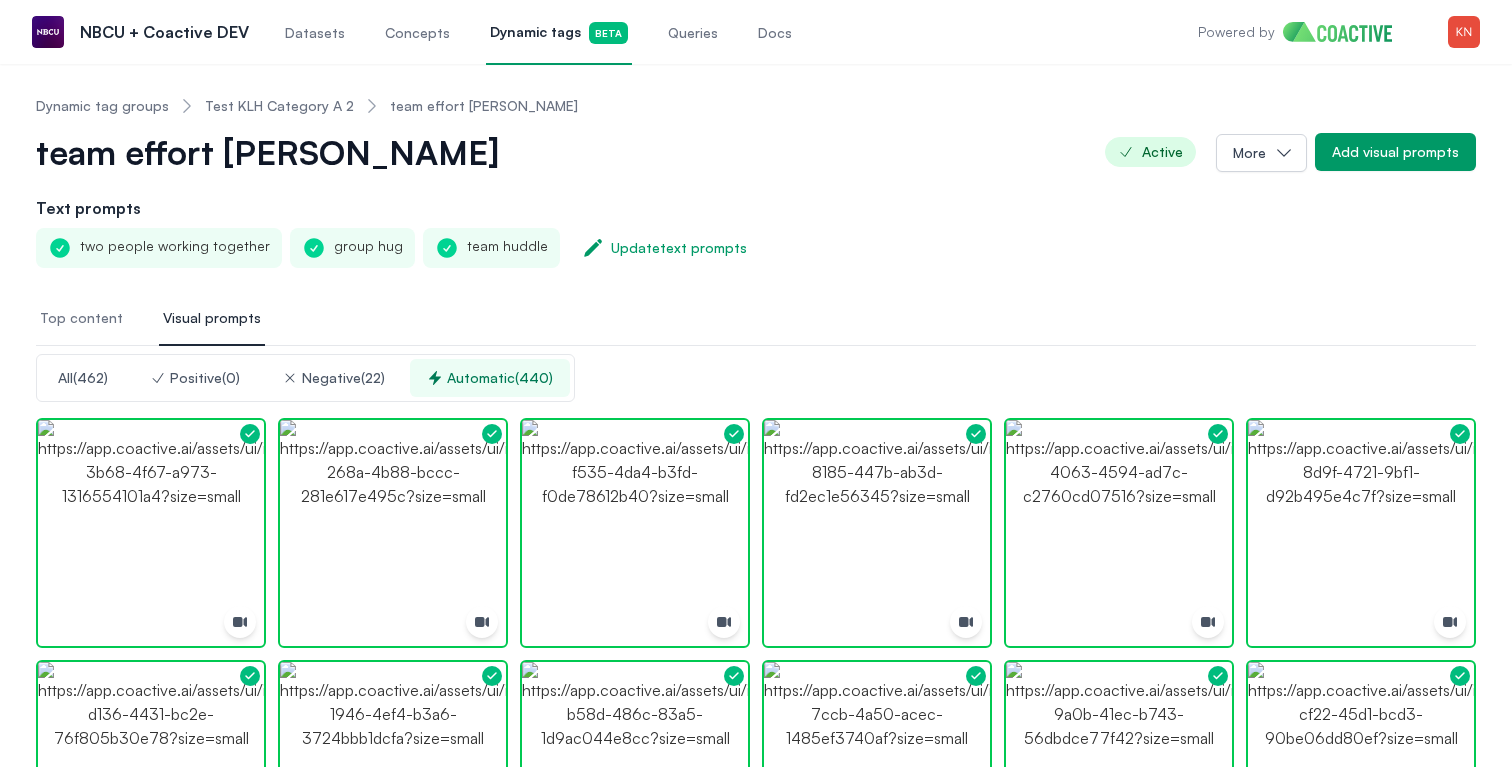 click on "Top content" at bounding box center (81, 319) 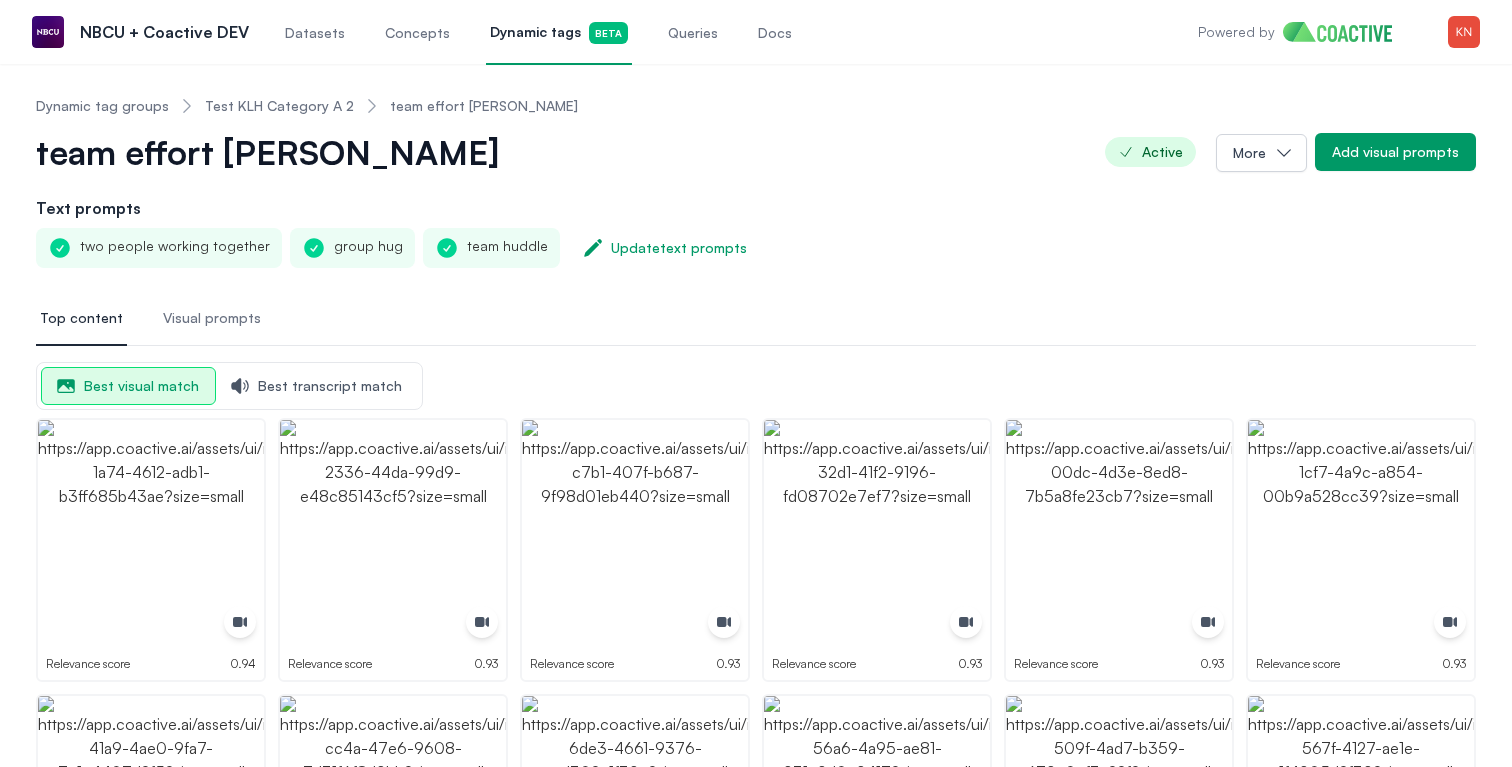 click on "Active" at bounding box center [1150, 152] 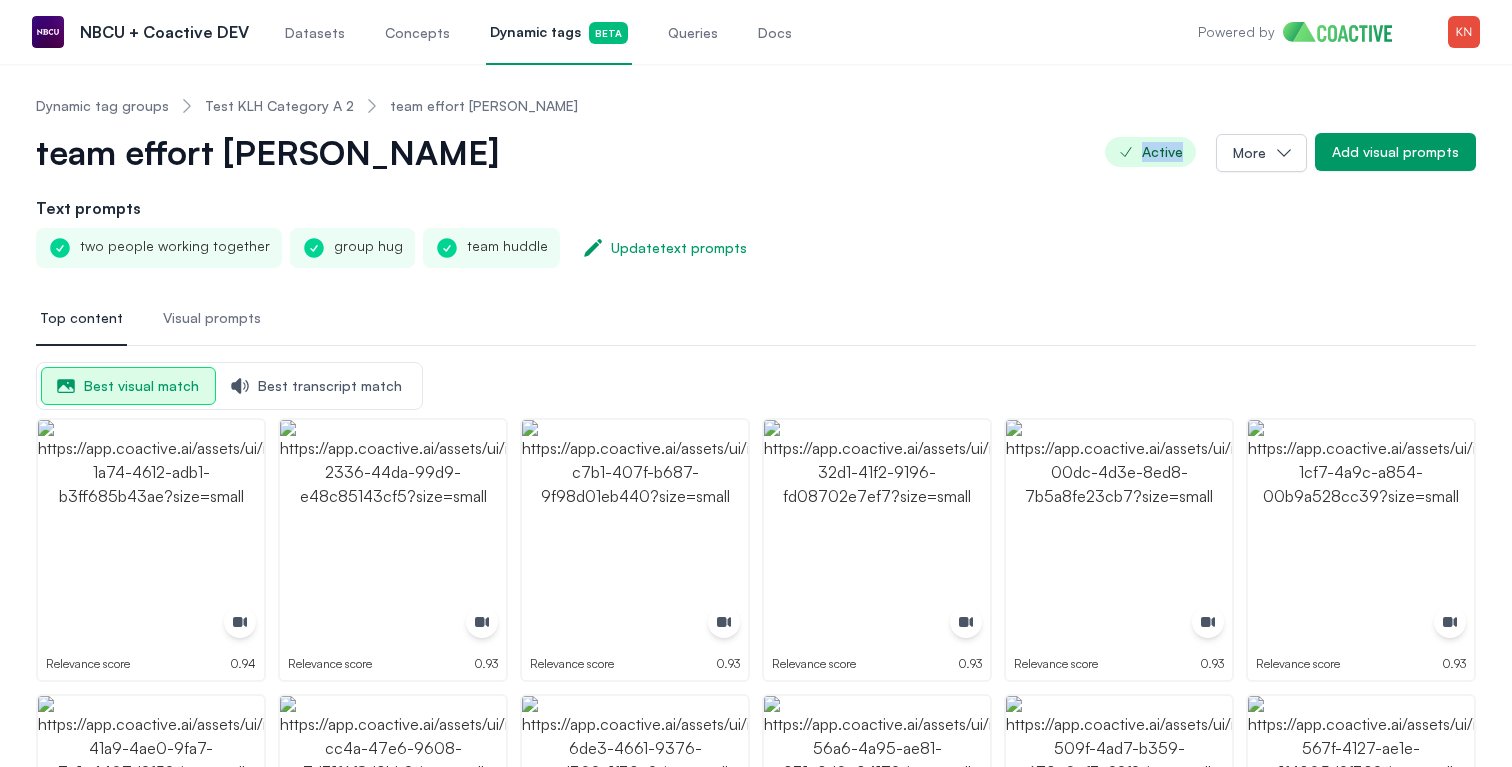 click on "Active" at bounding box center [1150, 152] 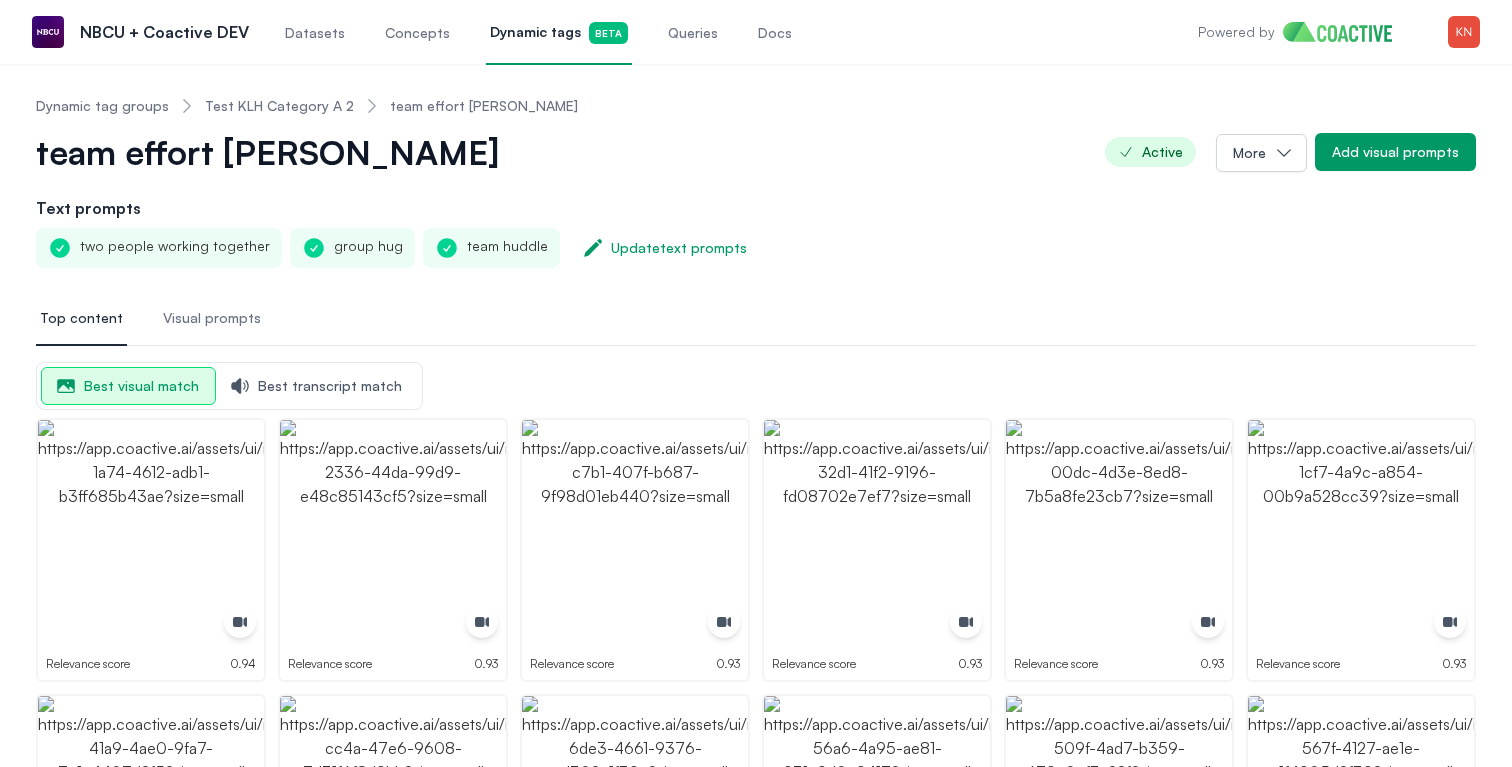 click on "Text prompts" at bounding box center [756, 208] 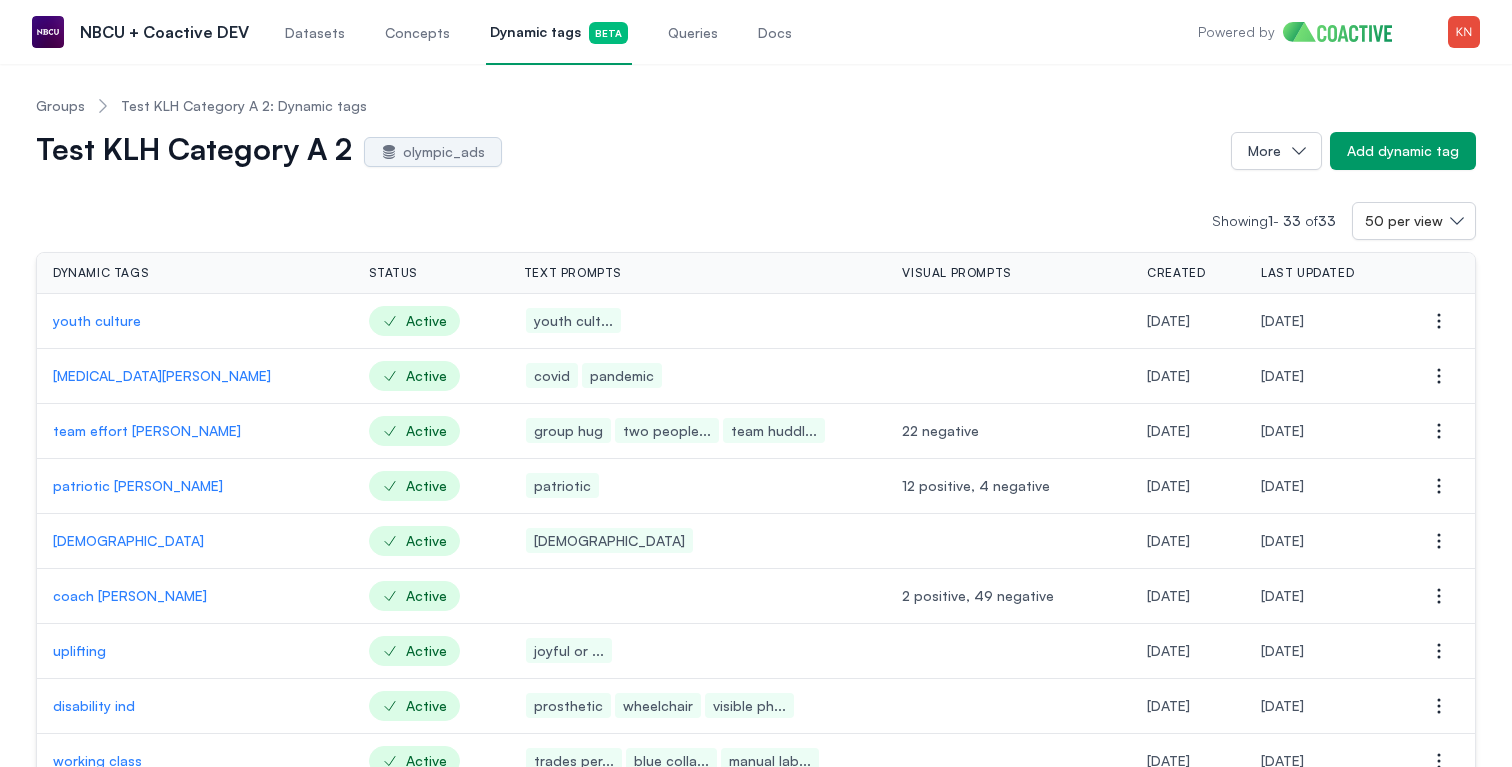 click on "team effort [PERSON_NAME]" at bounding box center [195, 431] 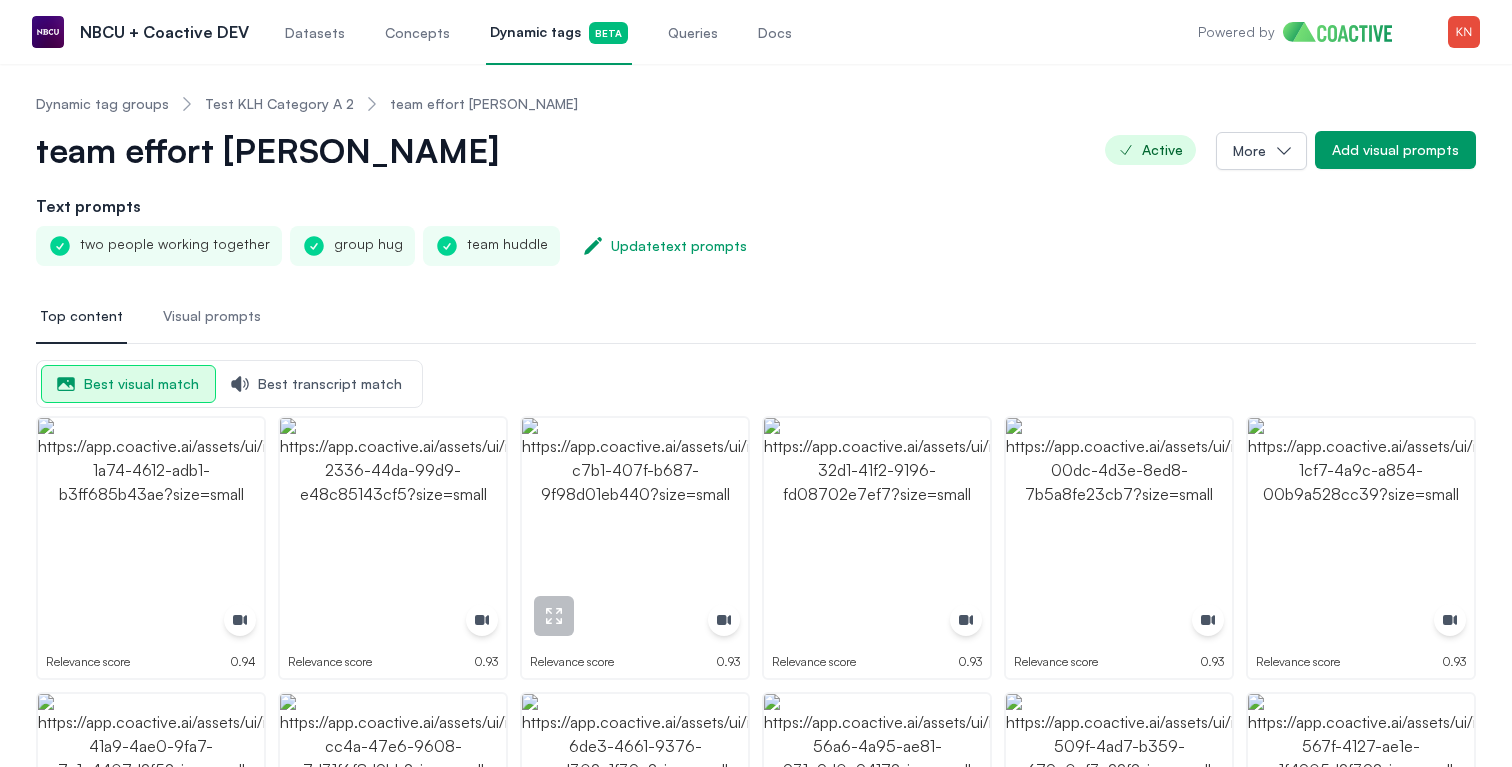 scroll, scrollTop: 0, scrollLeft: 0, axis: both 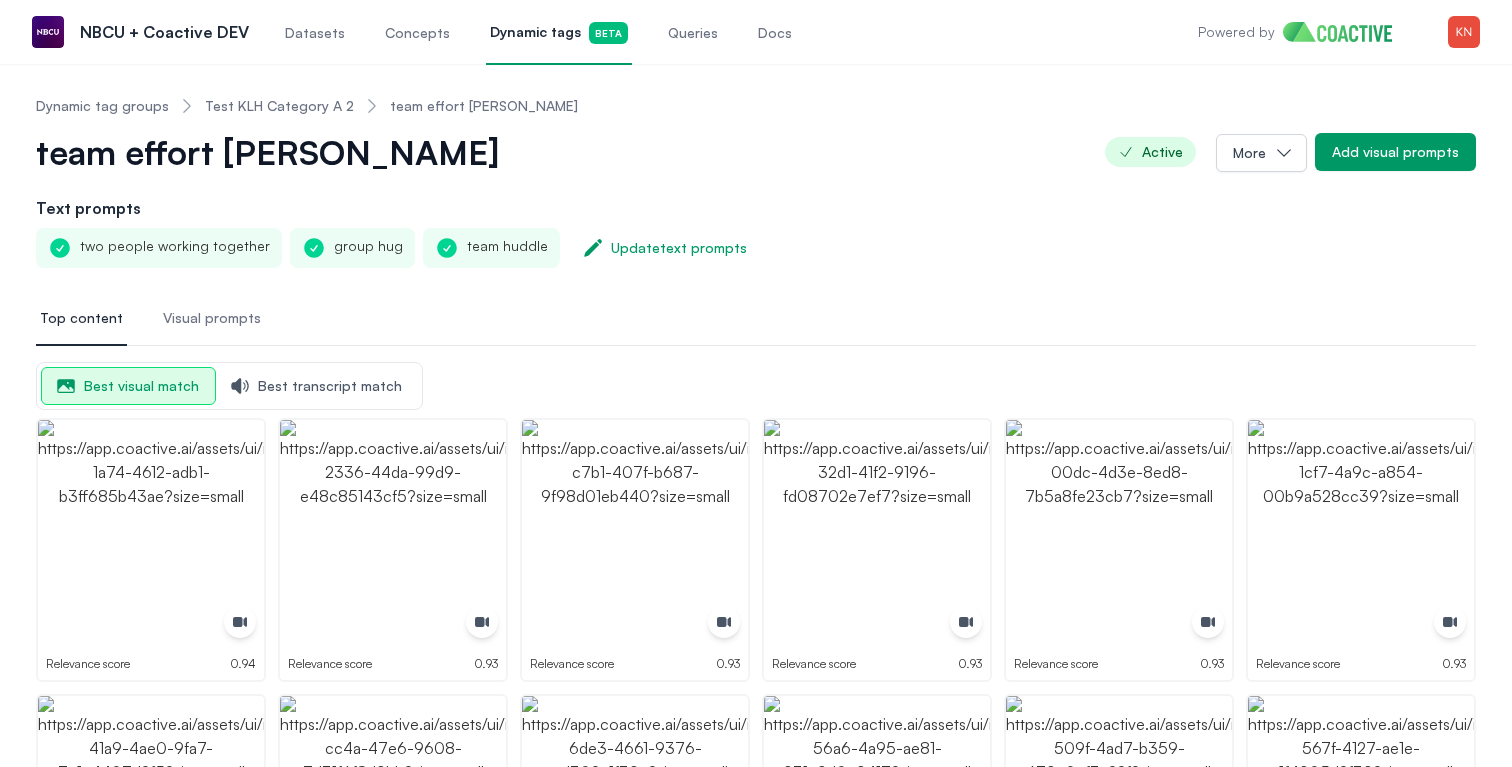 click on "Dynamic tags Beta" at bounding box center (559, 33) 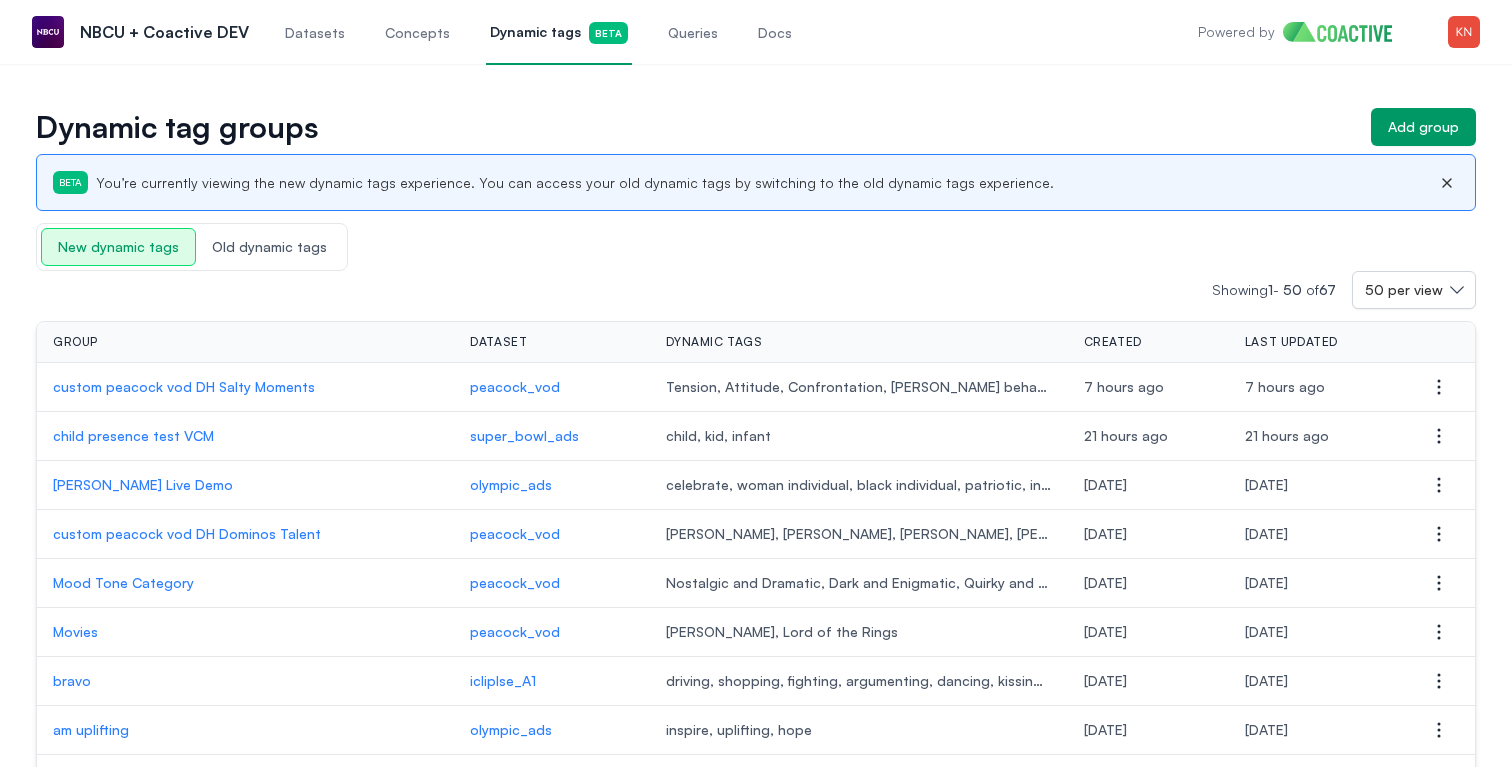 click 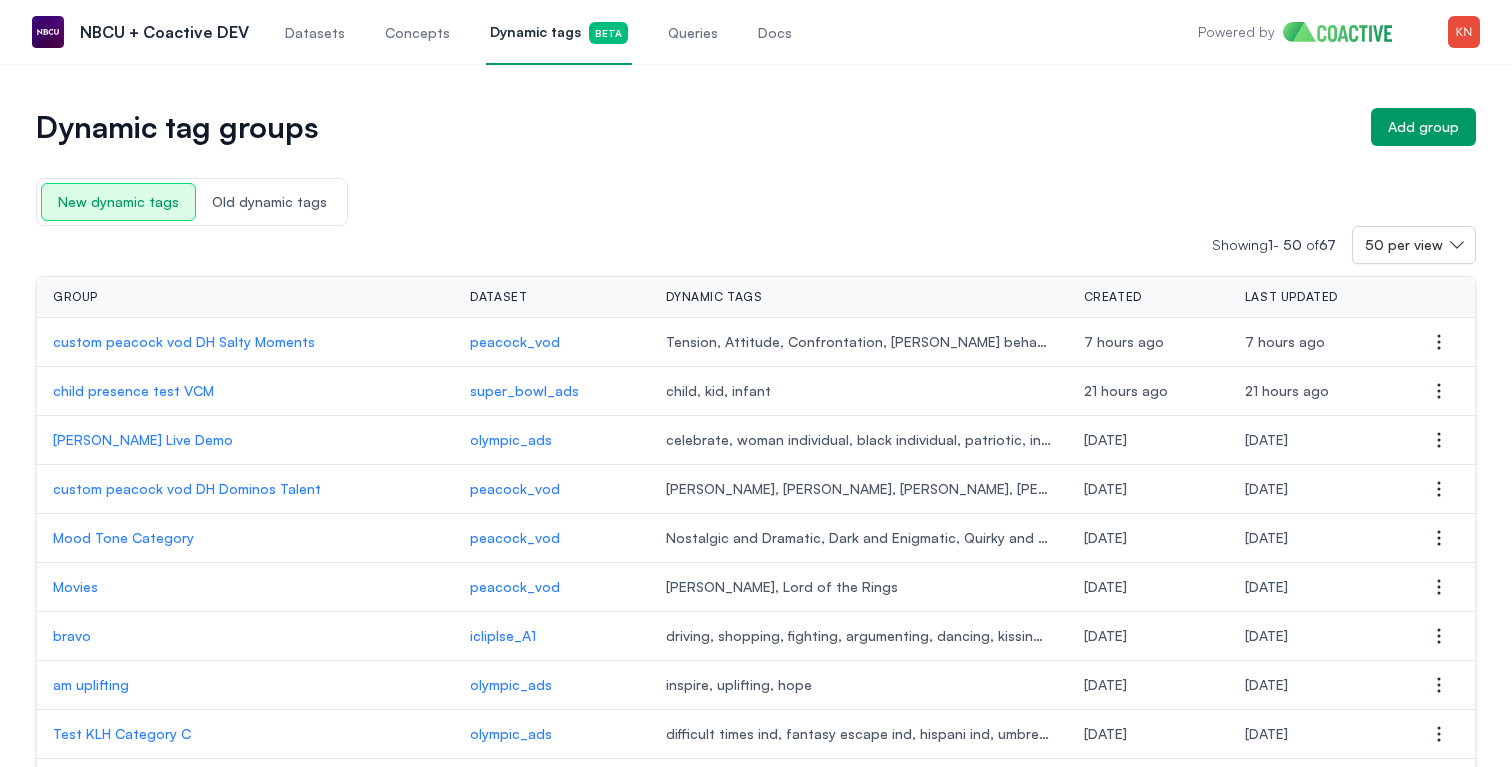 click on "New dynamic tags Old dynamic tags Showing  1  -   50   of  67 50 per view Group Dataset Dynamic tags Created Last updated Actions custom peacock vod DH Salty Moments peacock_vod Tension, Attitude, Confrontation, [PERSON_NAME] behavior, Backhanded, Backstabbing, Snide remark, Judgmental, Eye roll, Sassy, Snarky, Mimicking, Defensive, Passive aggressive, Overreacting, Jealous, Gossip 7 hours ago 7 hours ago Open options child presence test VCM super_bowl_ads child, kid, infant 21 hours ago 21 hours ago Open options [PERSON_NAME] Live Demo olympic_ads celebrate, woman individual, black individual, patriotic, indoor [DATE] [DATE] Open options custom peacock vod DH Dominos Talent peacock_vod [PERSON_NAME], [PERSON_NAME], [PERSON_NAME], [PERSON_NAME], [PERSON_NAME], [PERSON_NAME], [PERSON_NAME], [PERSON_NAME], [PERSON_NAME], [PERSON_NAME], [PERSON_NAME], [PERSON_NAME] [DATE] [DATE] Open options Mood Tone Category peacock_vod [DATE] [DATE] Open options Movies peacock_vod [PERSON_NAME], Lord of the Rings [DATE] [DATE] bravo 1" at bounding box center (756, 1488) 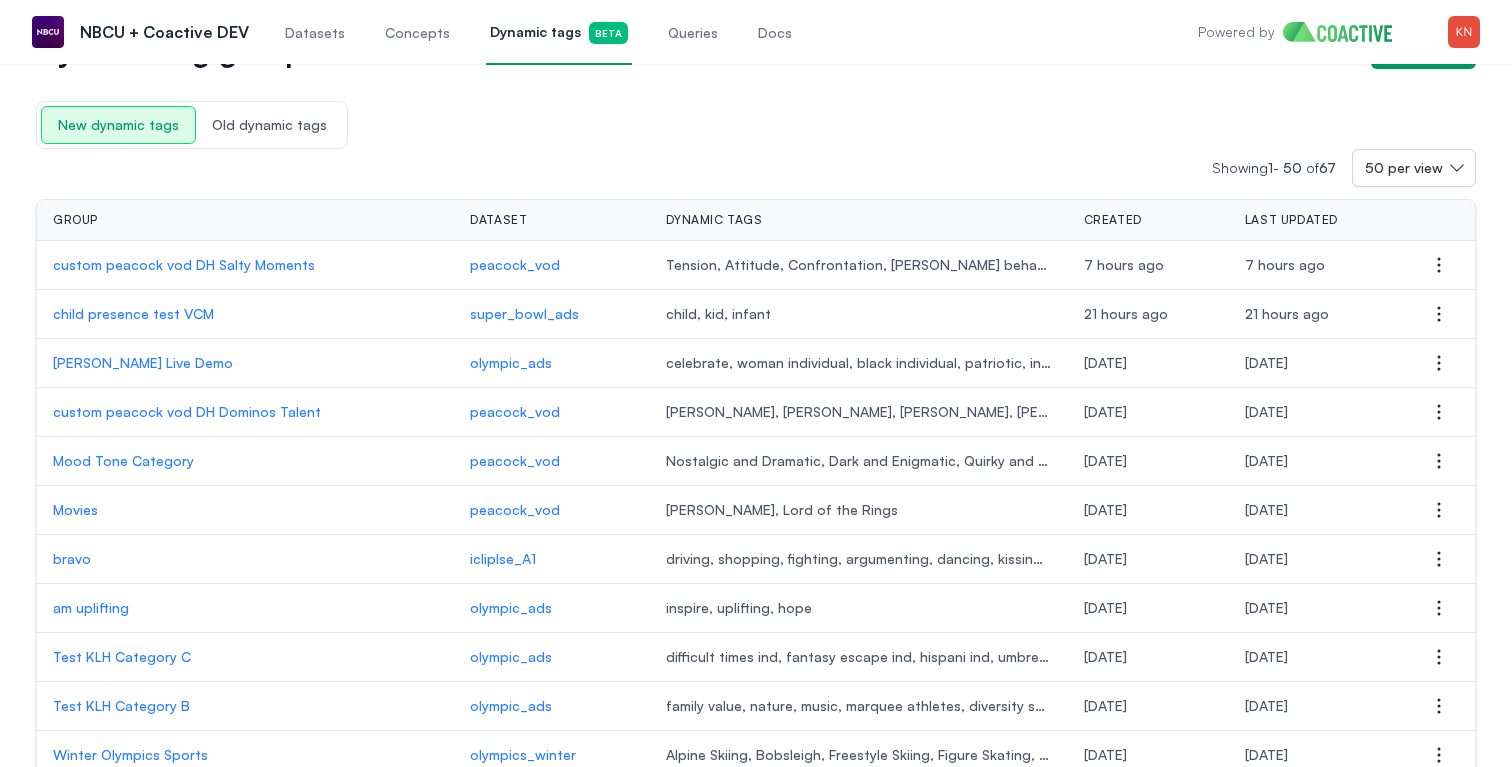 scroll, scrollTop: 0, scrollLeft: 0, axis: both 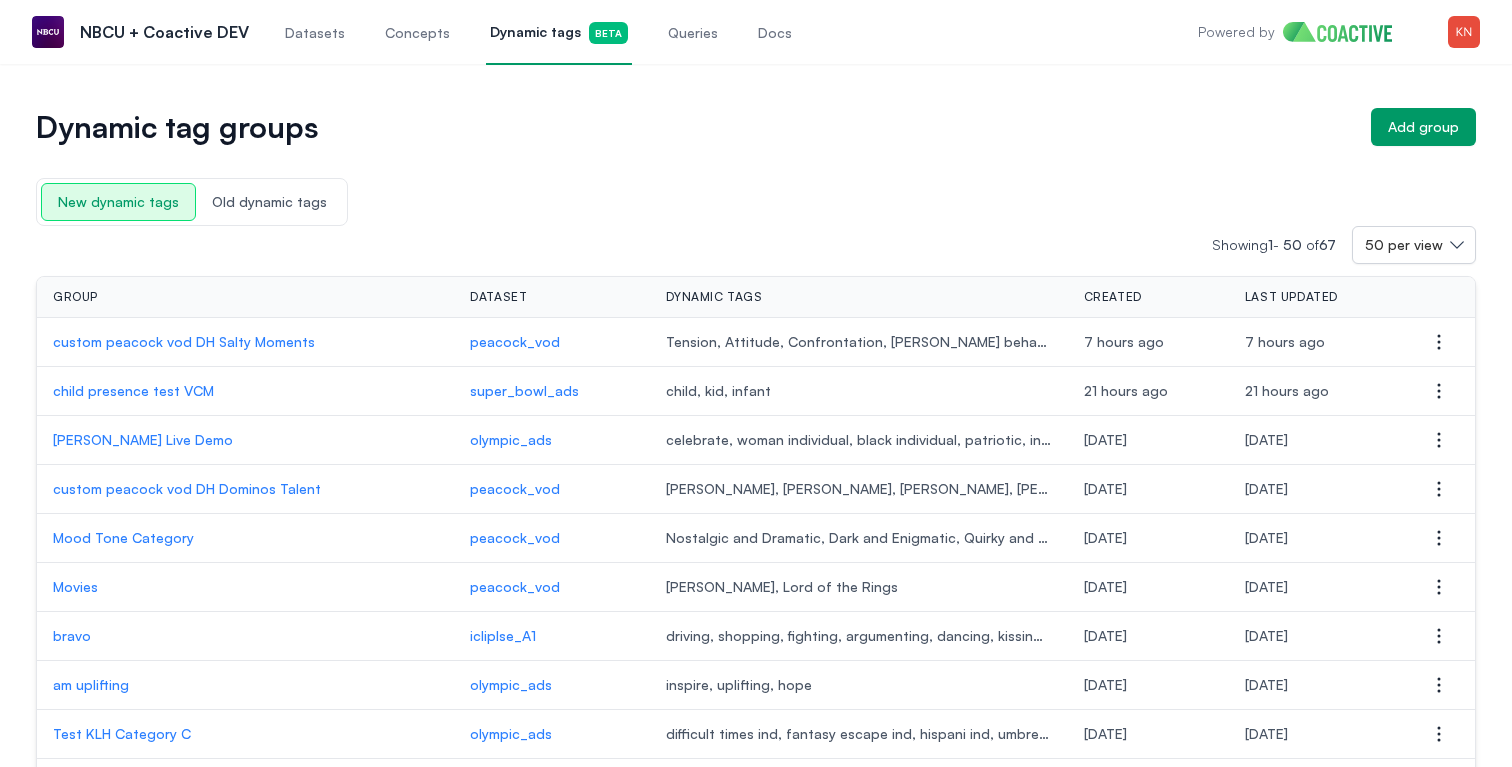 click on "Queries" at bounding box center (693, 32) 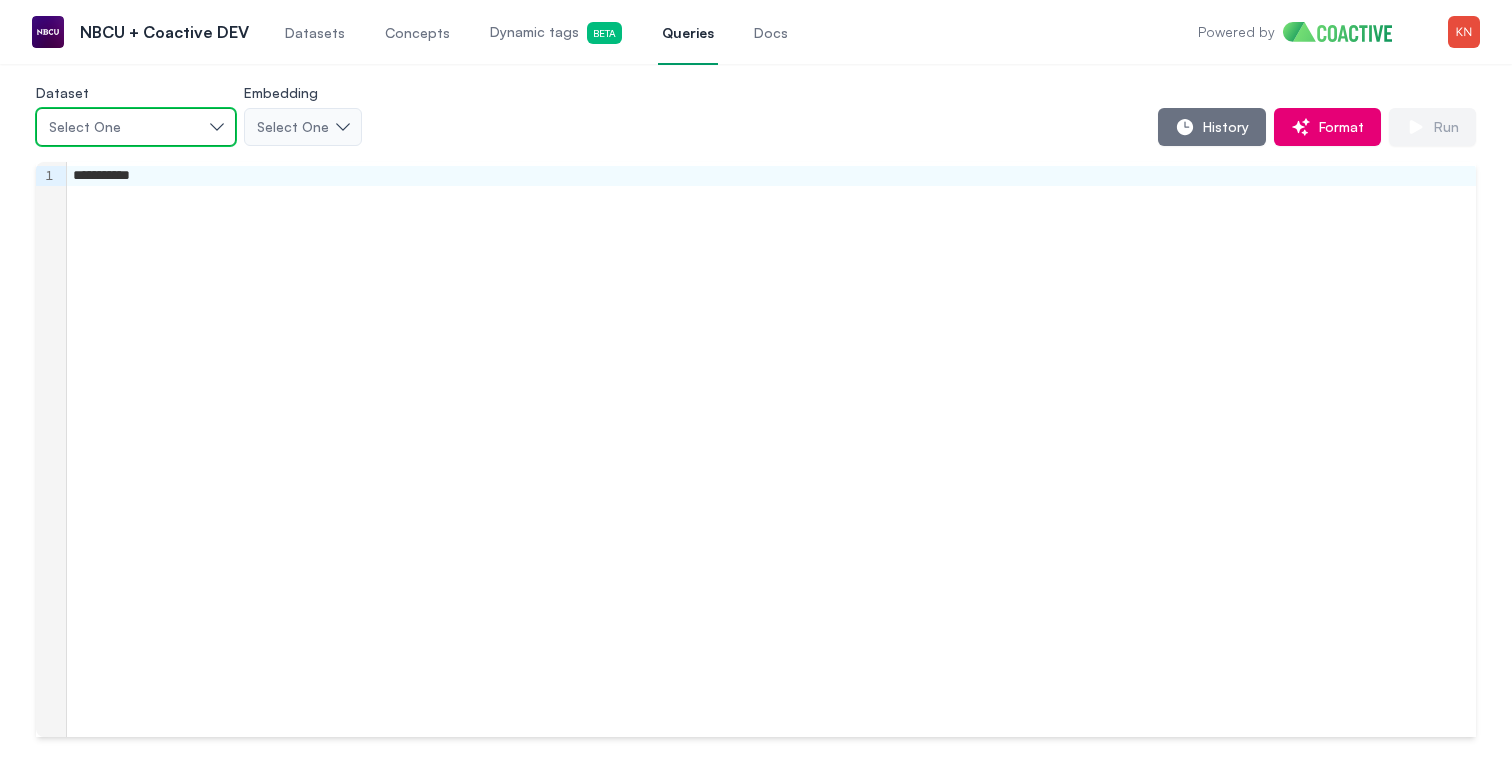 click on "Select One" at bounding box center (136, 127) 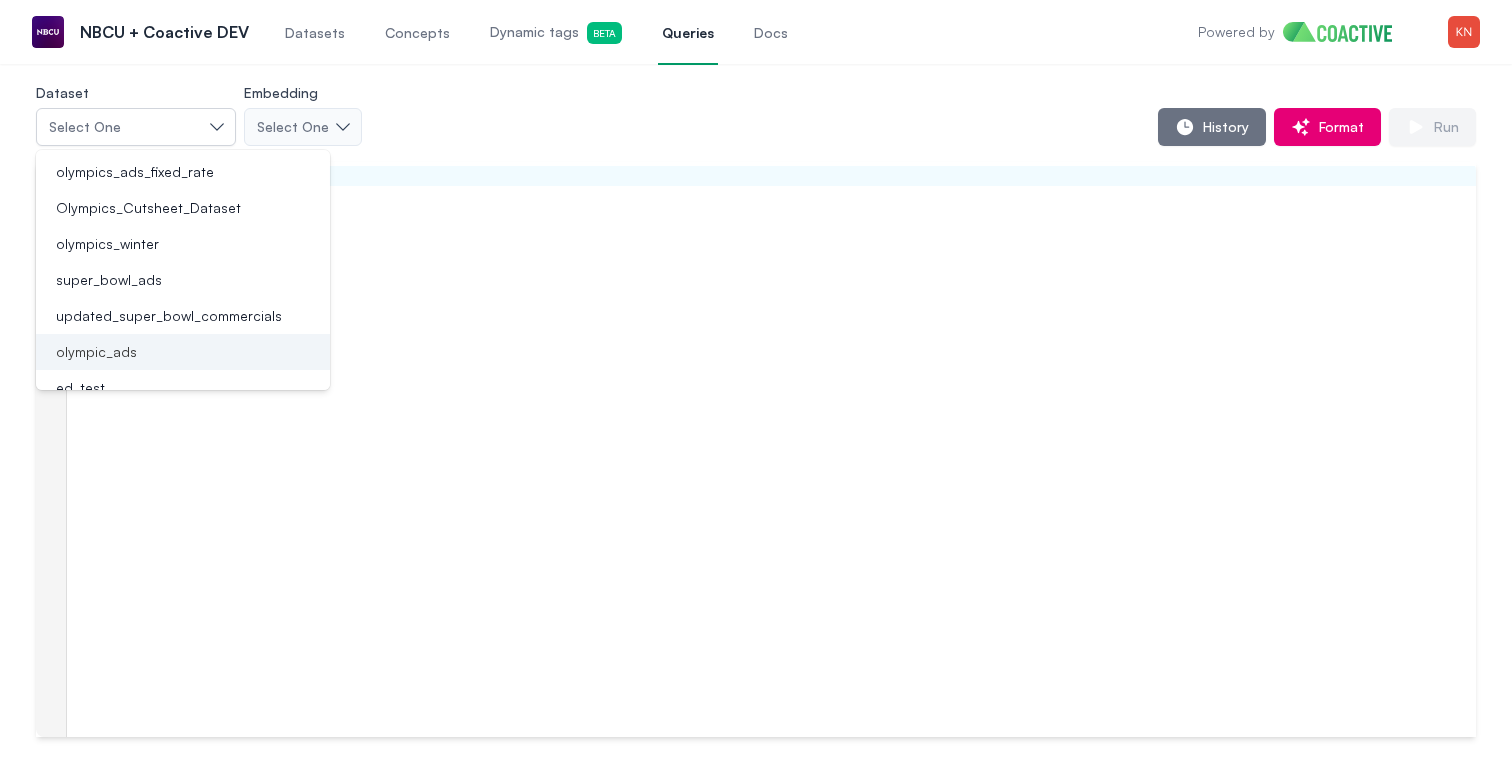 click on "olympic_ads" at bounding box center (183, 352) 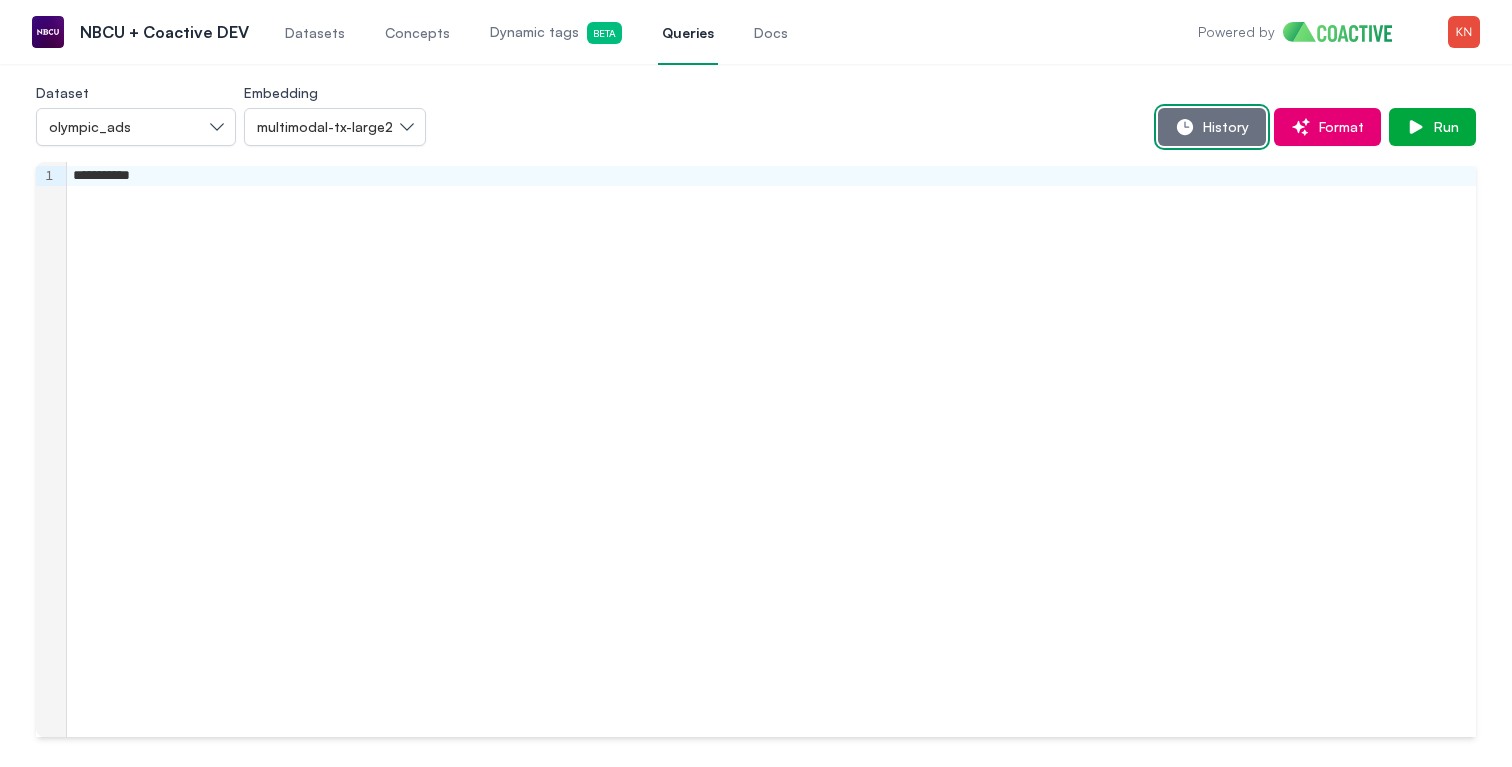 click on "History" at bounding box center (1222, 127) 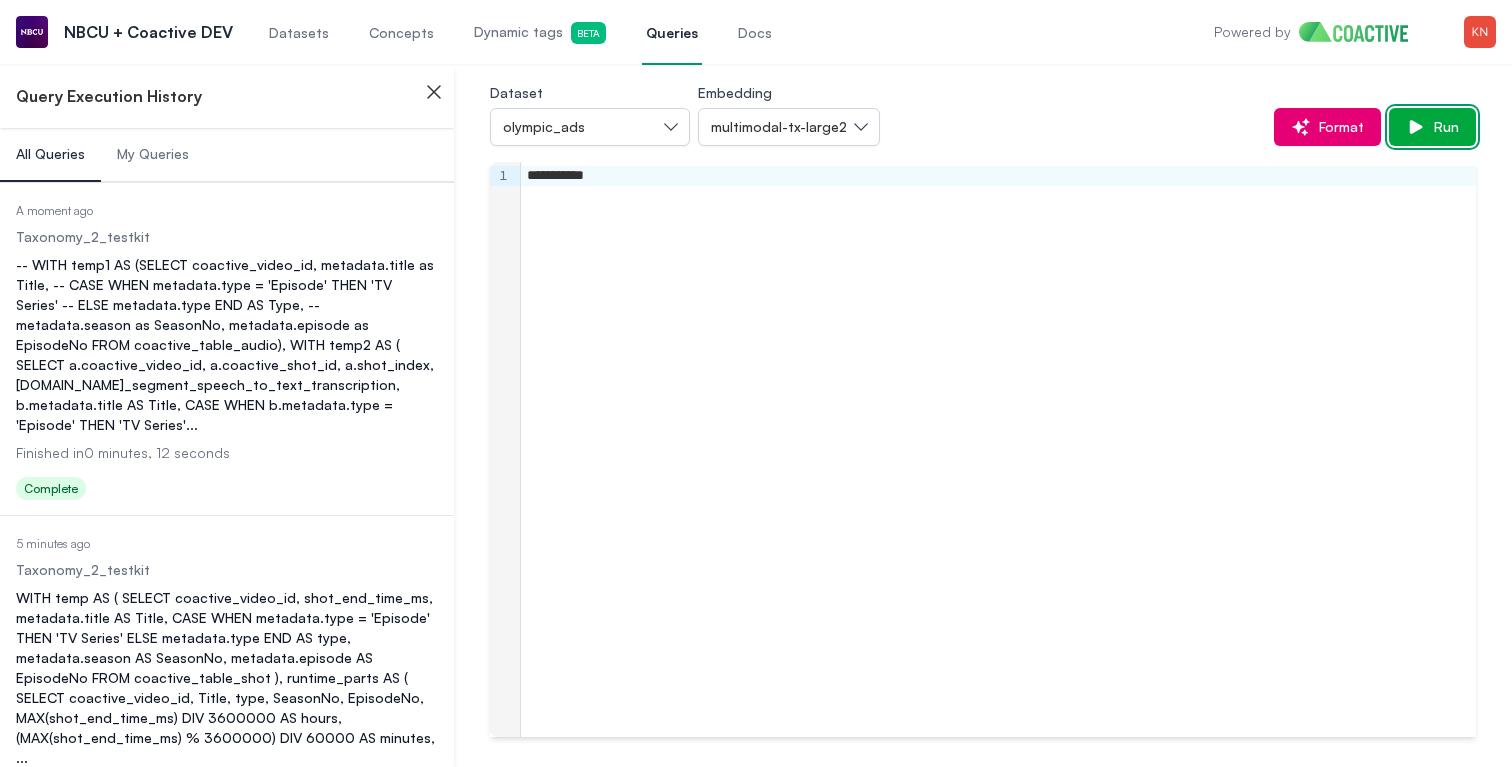 click 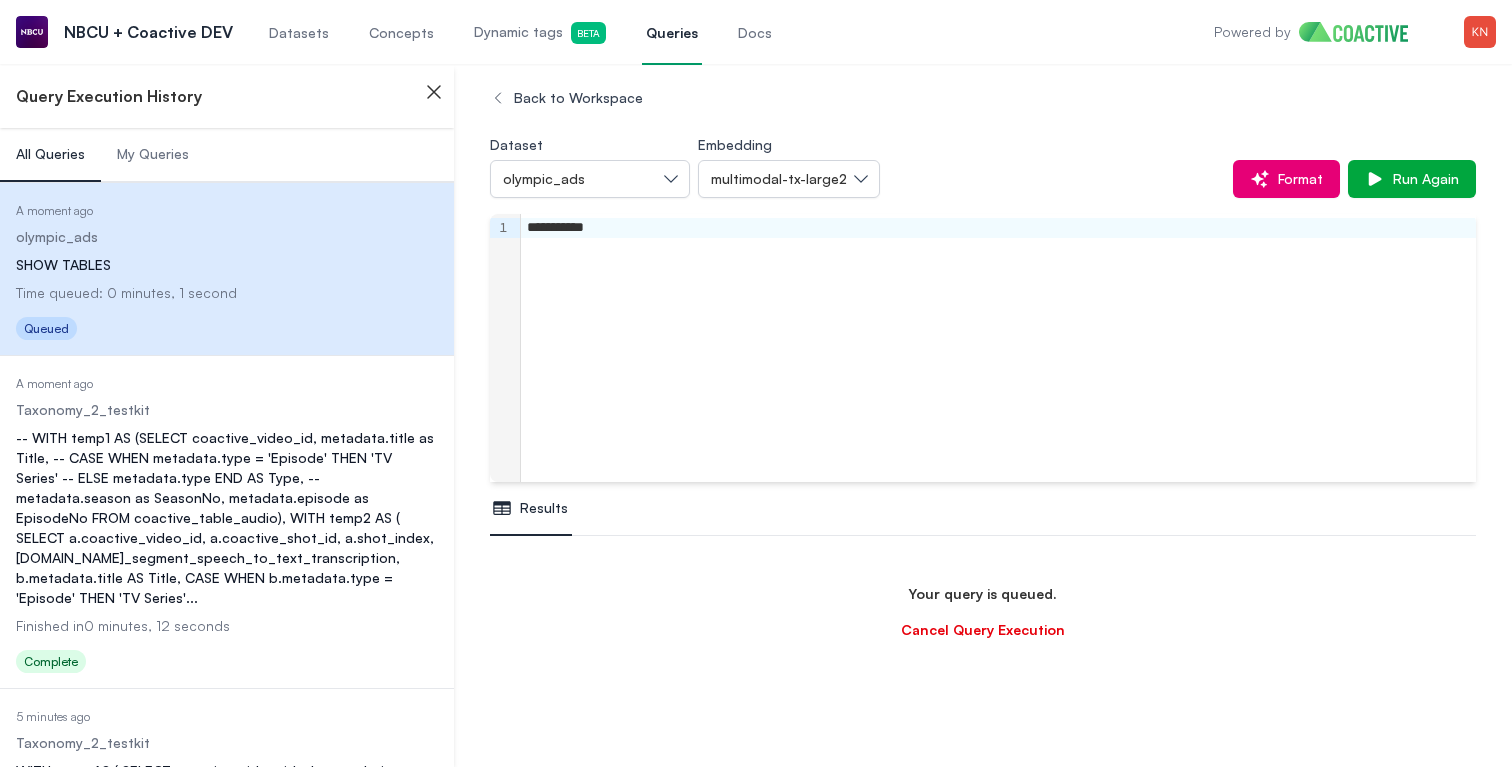 scroll, scrollTop: 118, scrollLeft: 0, axis: vertical 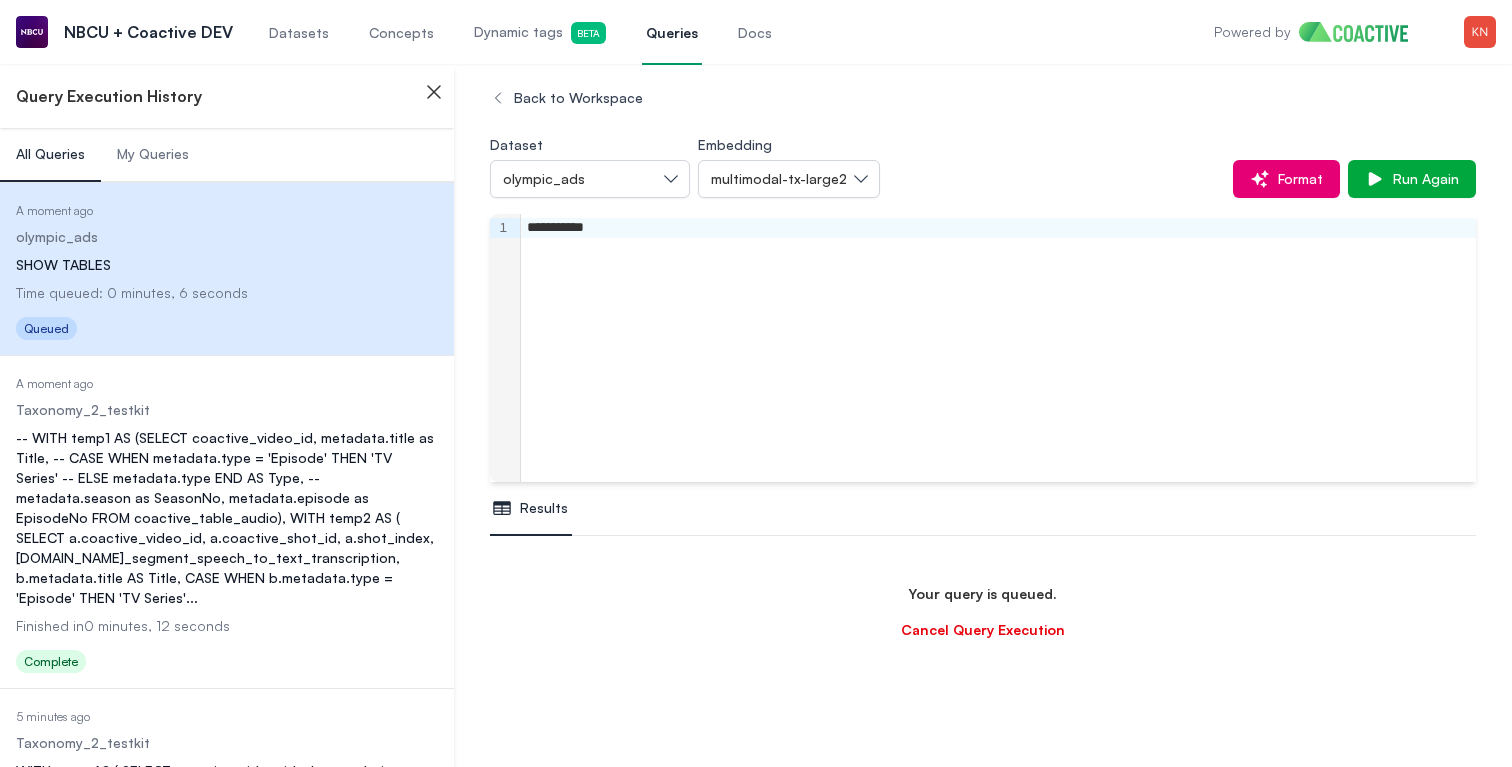 click on "Datasets" at bounding box center (299, 33) 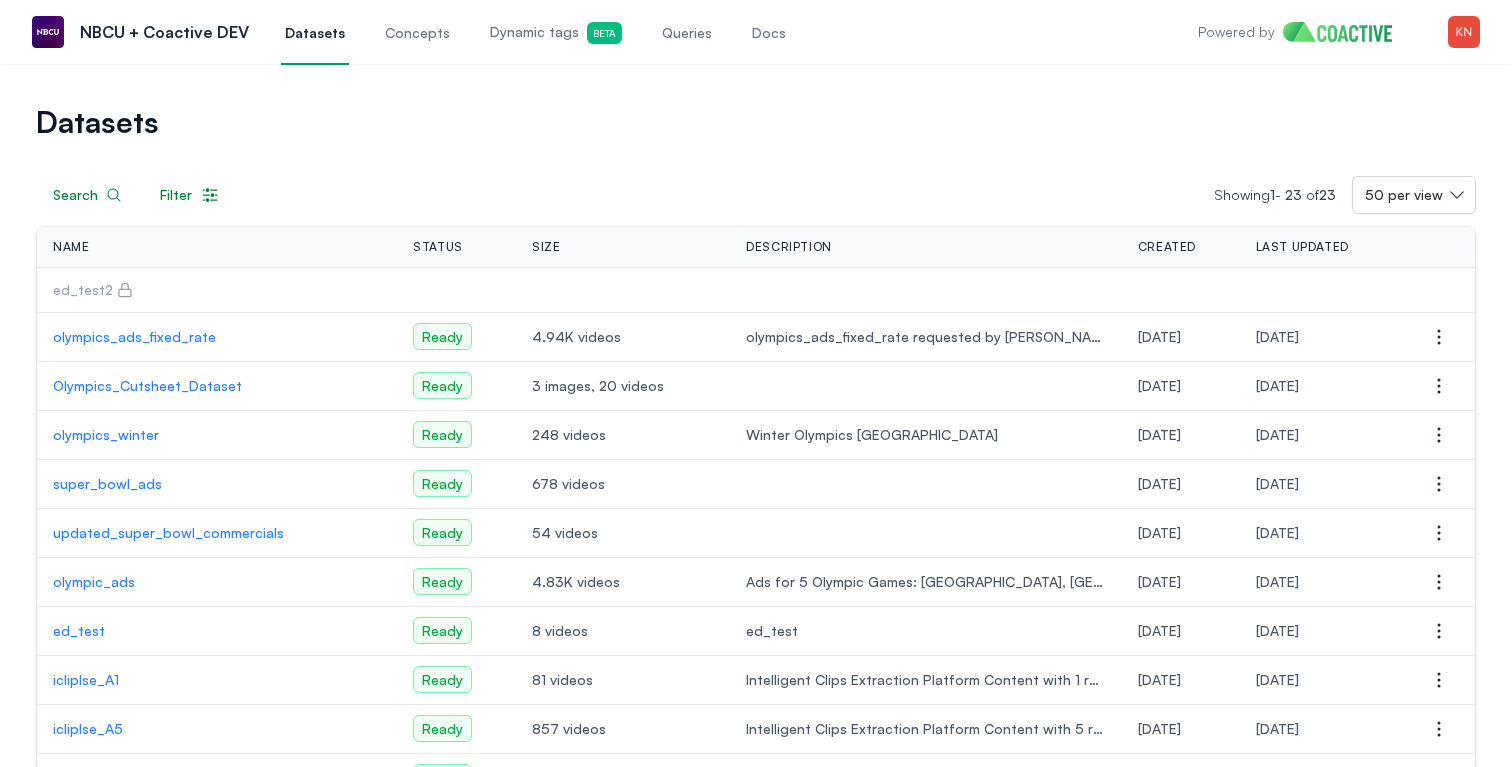click on "olympic_ads" at bounding box center (217, 582) 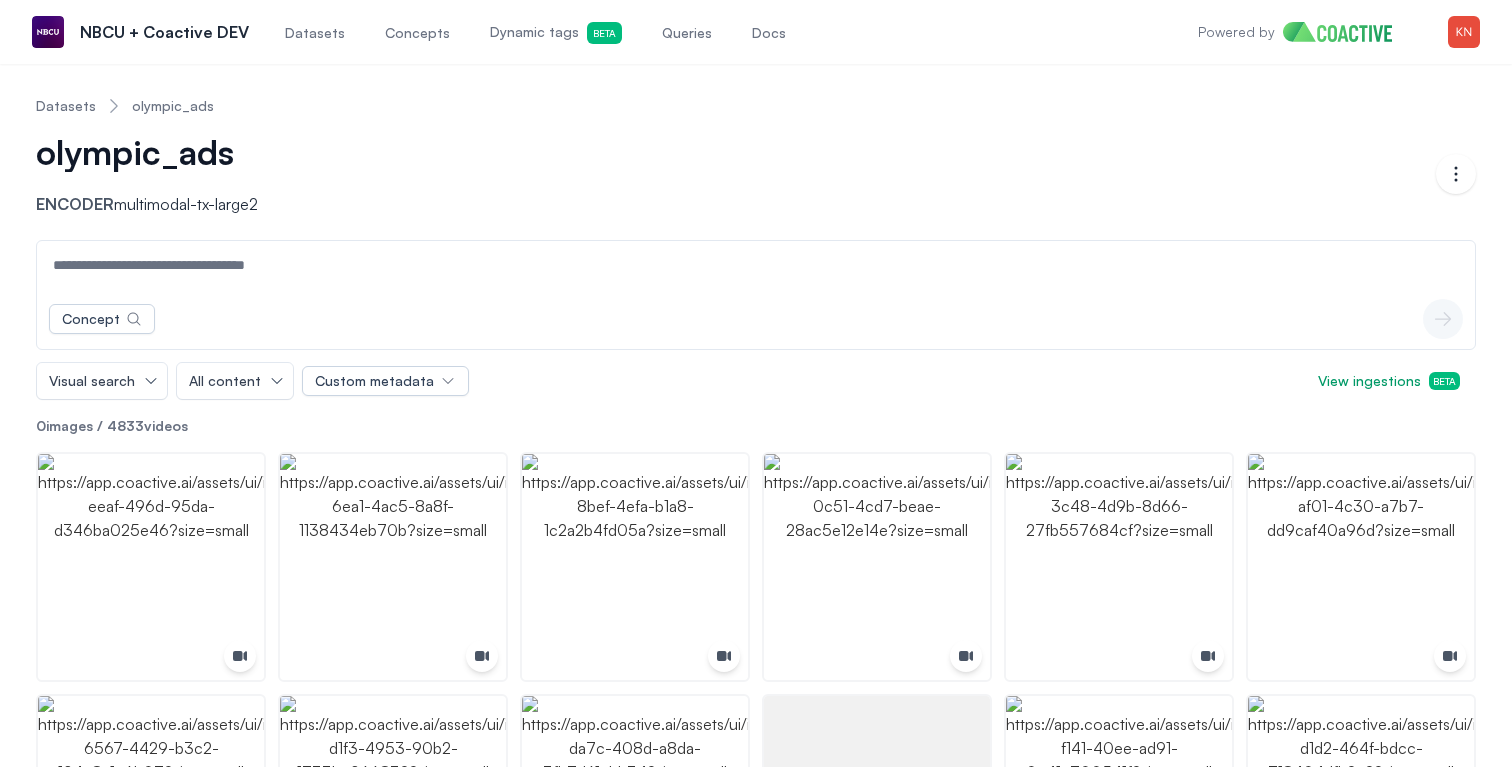 click at bounding box center (756, 265) 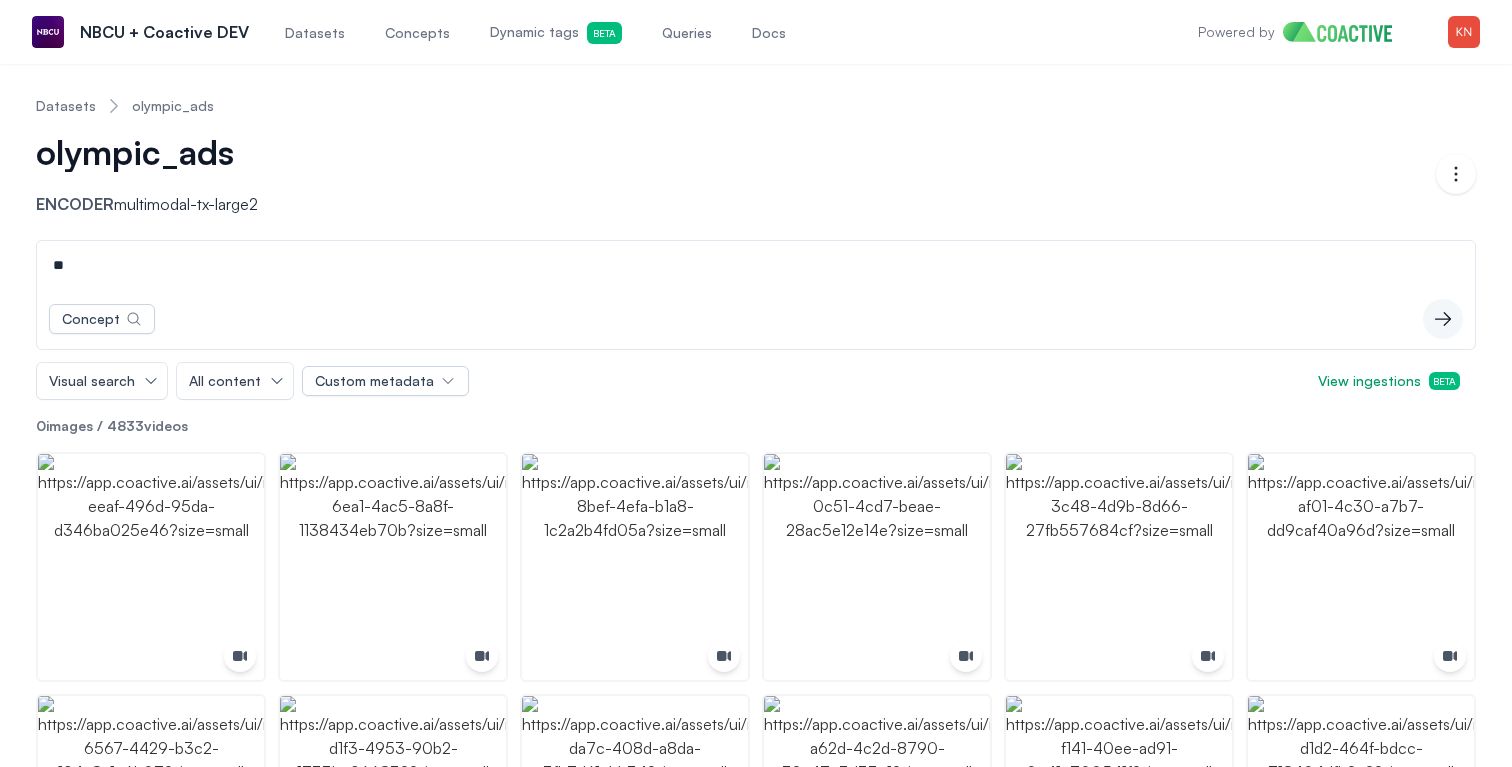 type on "*" 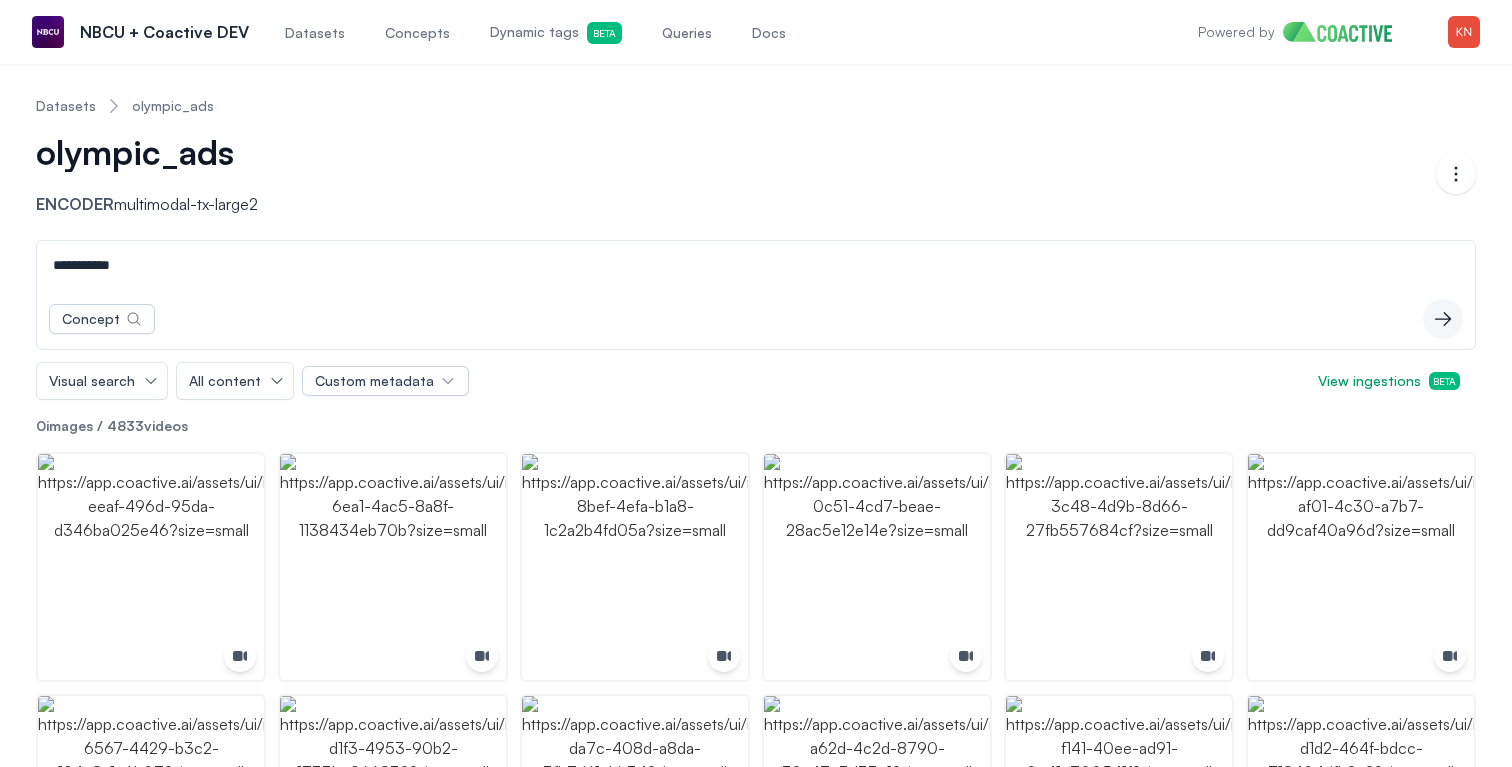type on "**********" 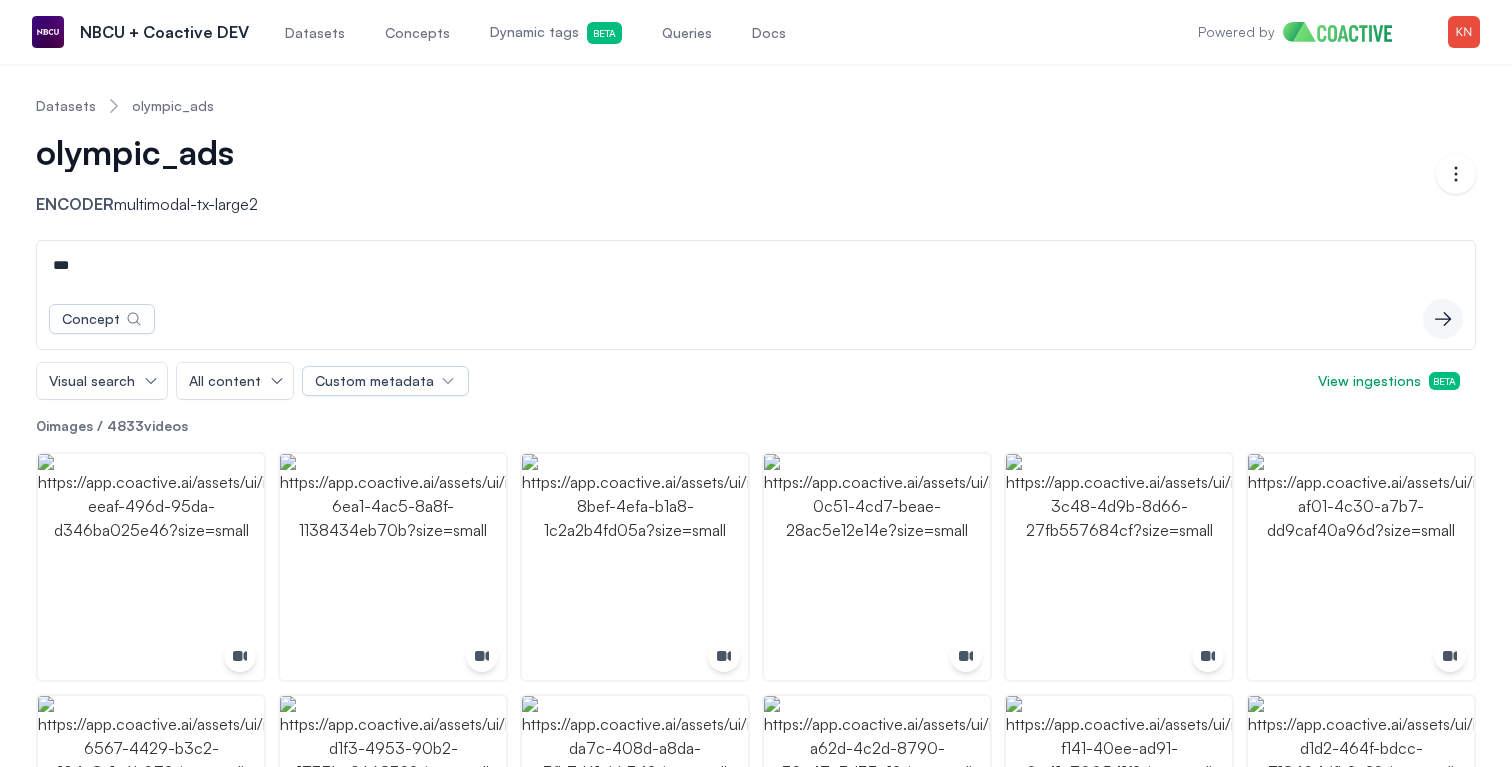 type on "***" 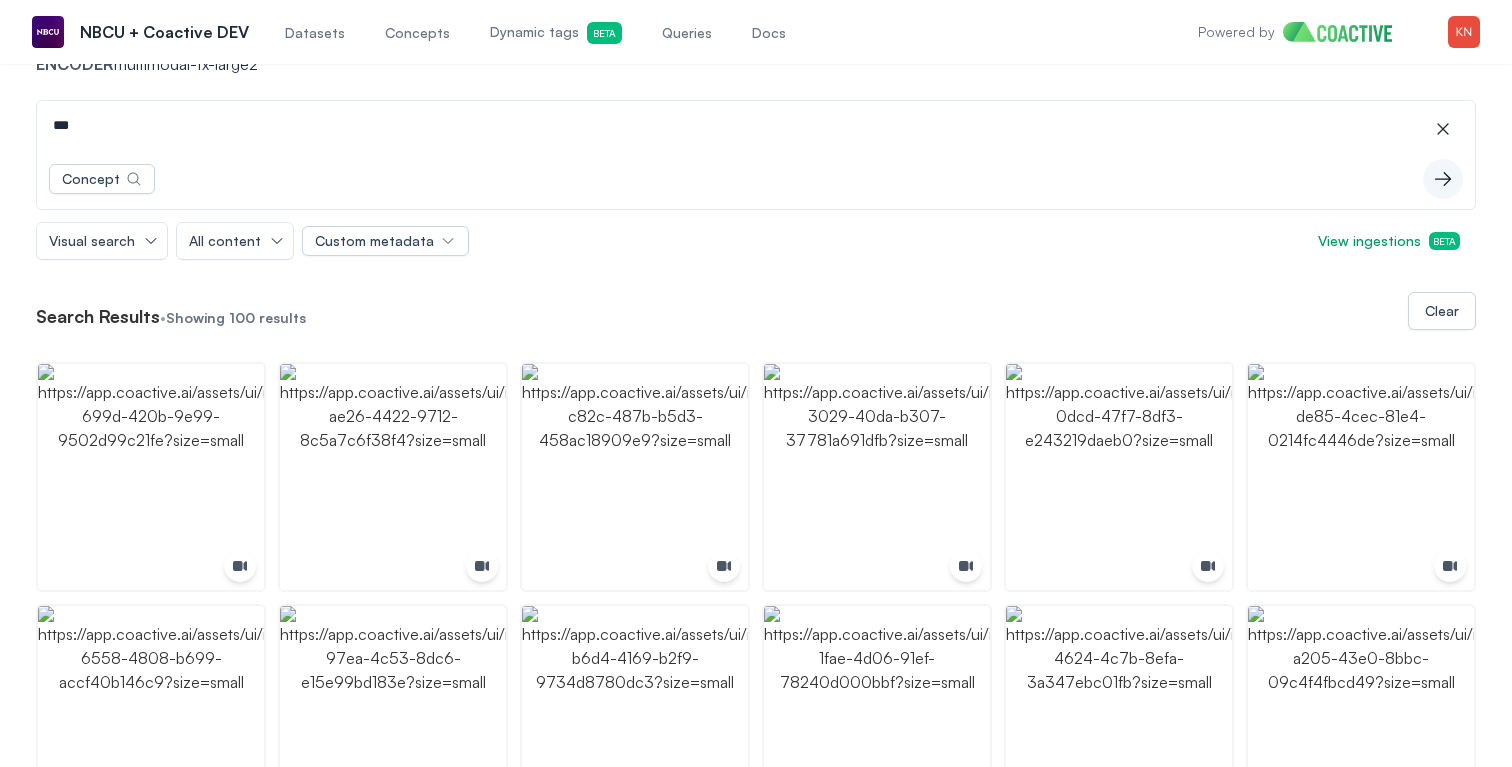 scroll, scrollTop: 0, scrollLeft: 0, axis: both 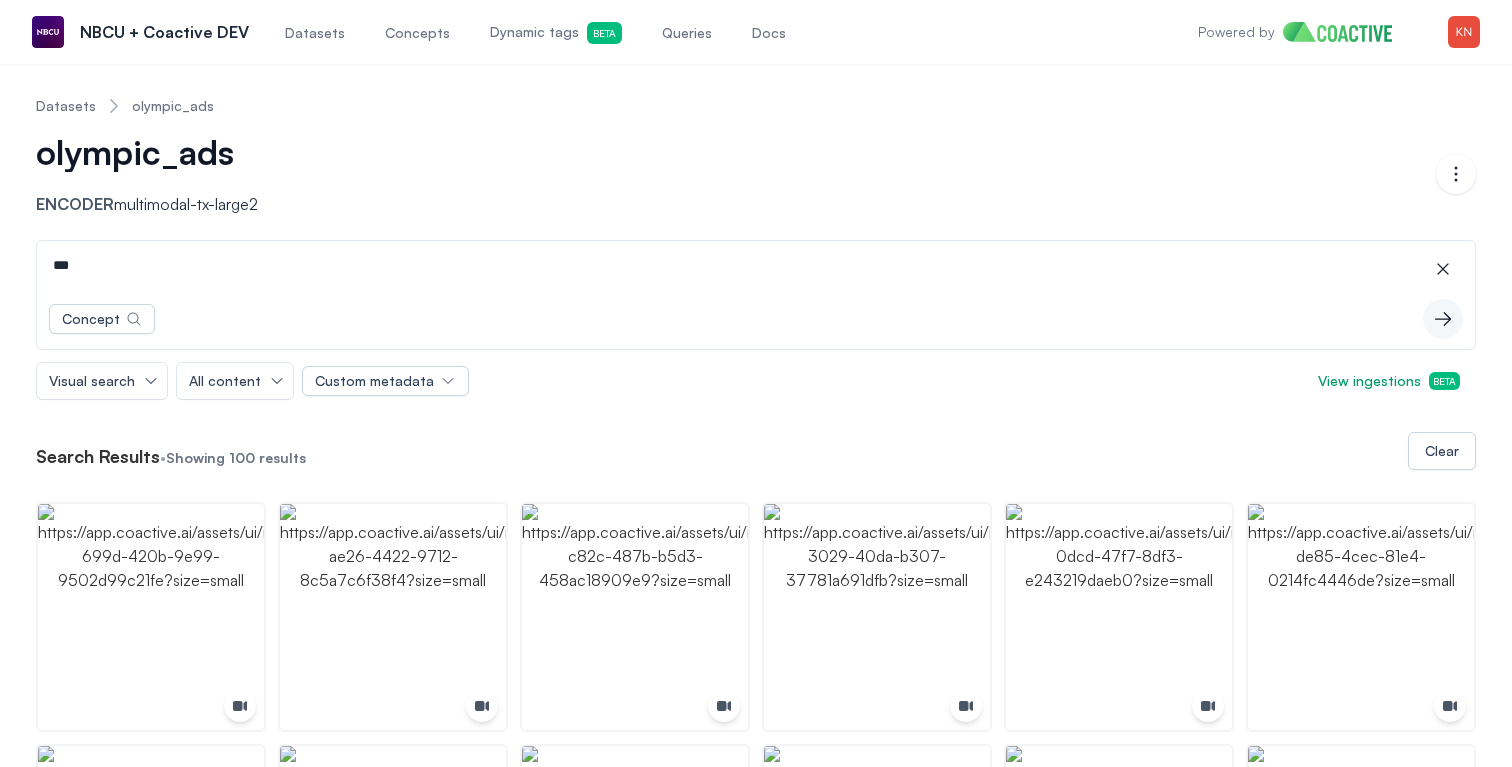 drag, startPoint x: 170, startPoint y: 452, endPoint x: 284, endPoint y: 452, distance: 114 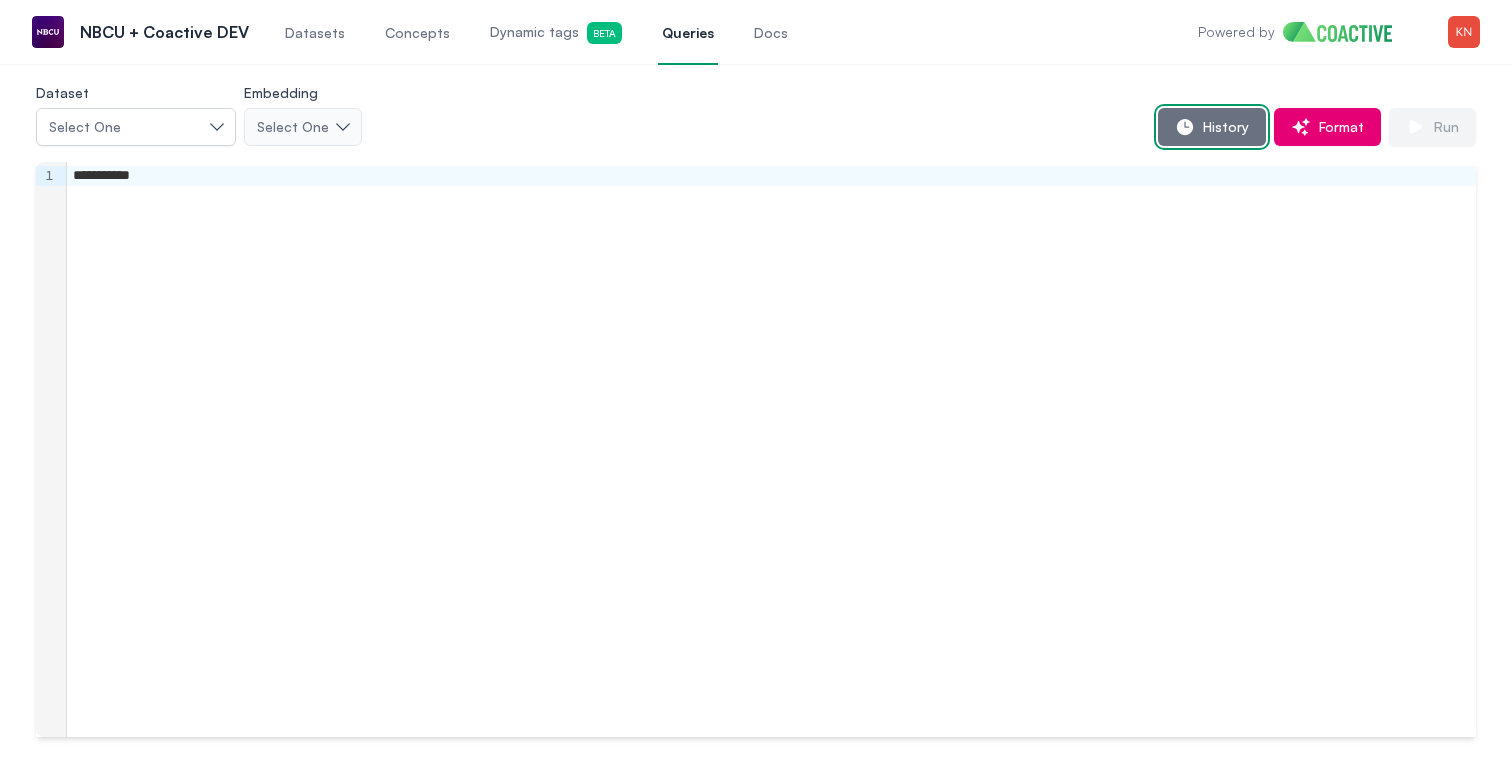 click on "History" at bounding box center (1212, 127) 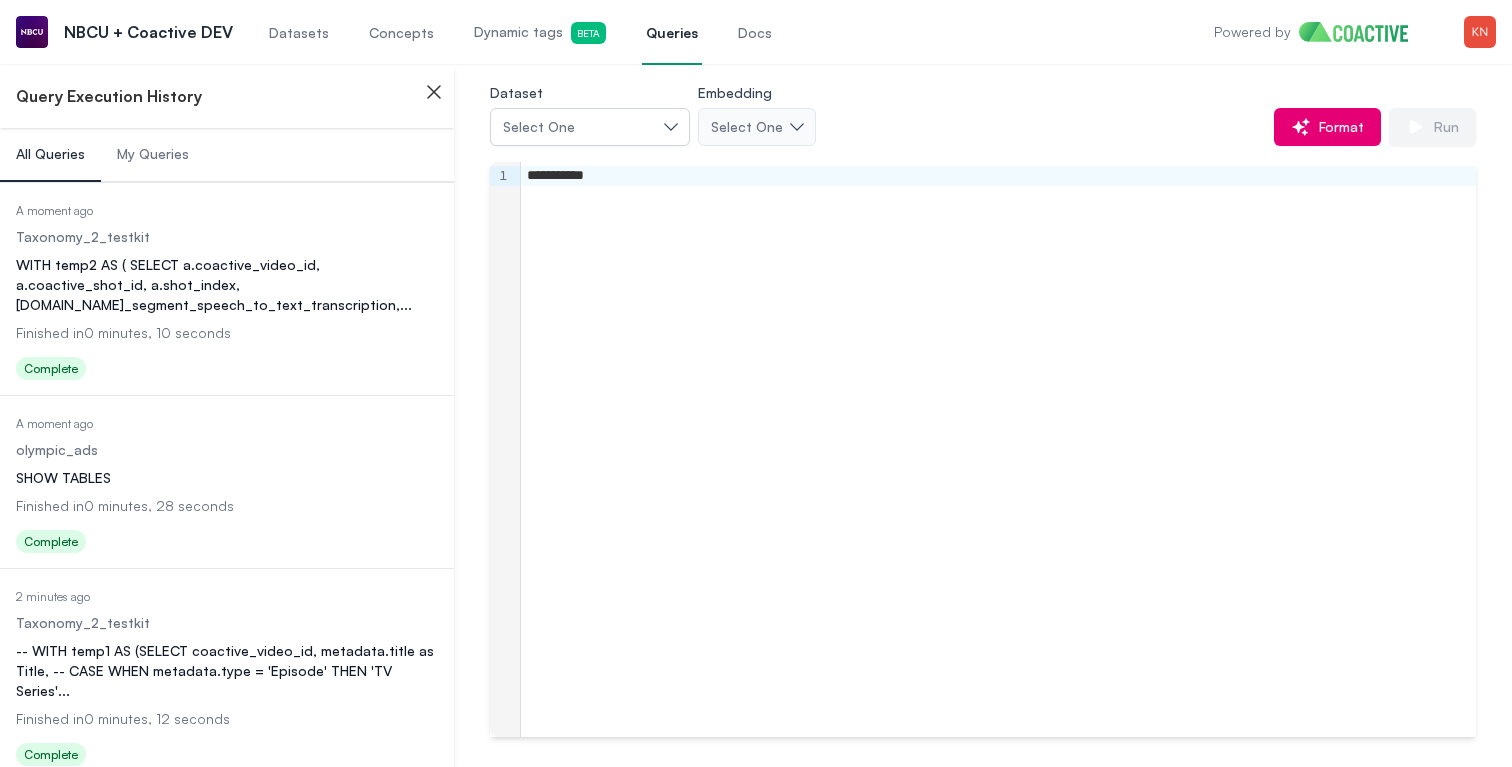 click on "Date Executed A moment ago Dataset Taxonomy_2_testkit Query WITH temp2 AS (
SELECT
a.coactive_video_id,
a.coactive_shot_id,
a.shot_index,
[DOMAIN_NAME]_segment_speech_to_text_transcription, ... Finished in  0 minutes, 10 seconds Status Complete" at bounding box center (227, 291) 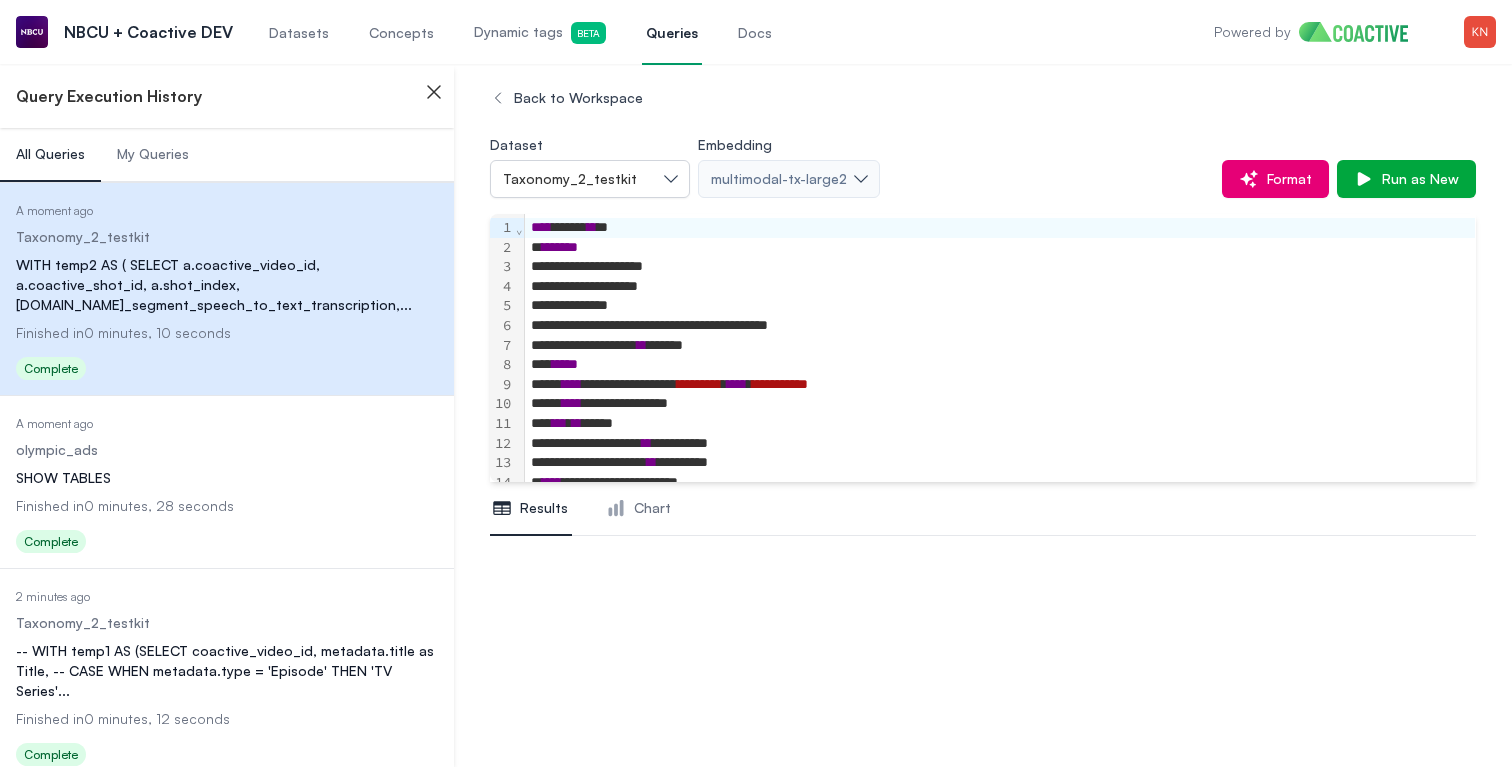 click on "My Queries" at bounding box center [153, 154] 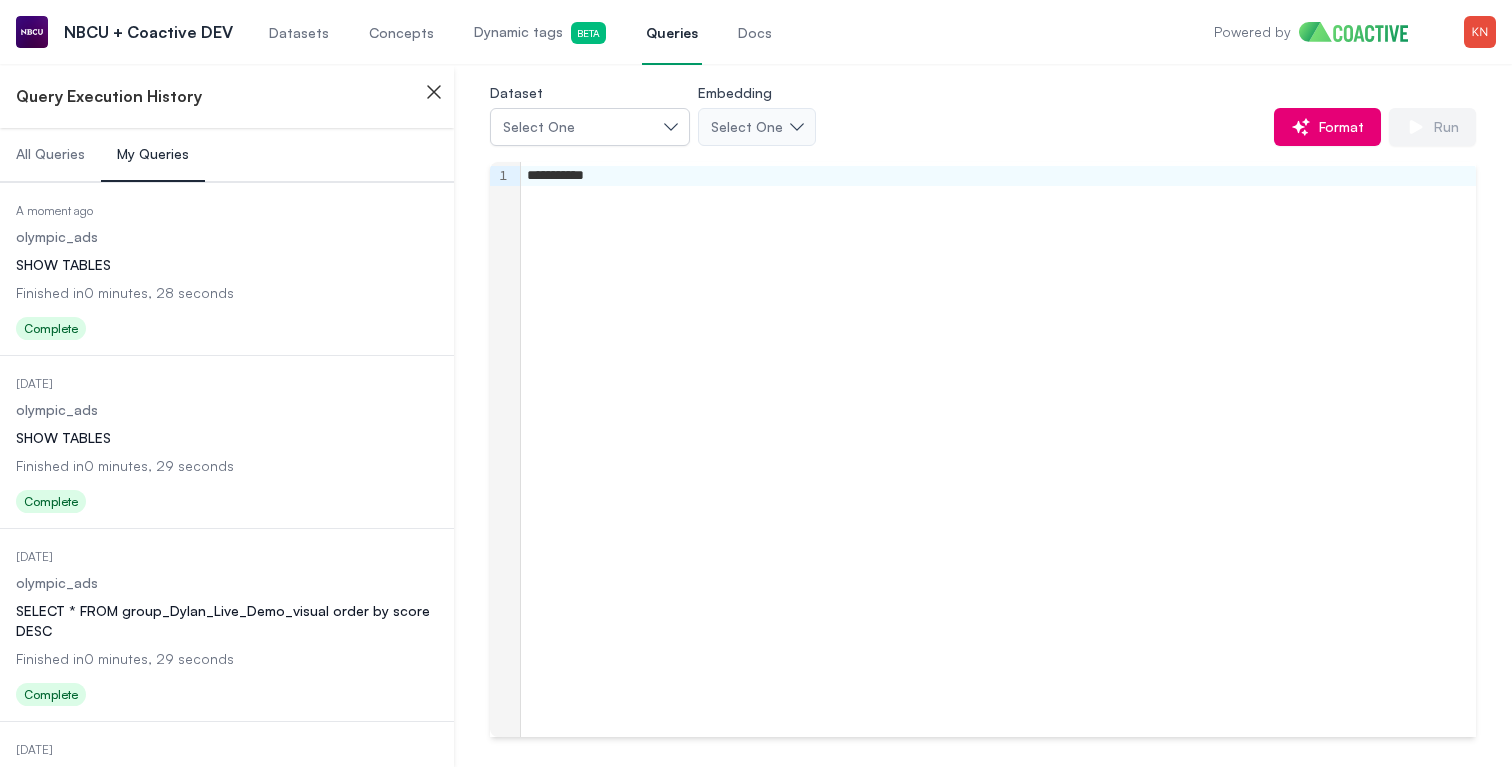 click on "SHOW TABLES" at bounding box center (227, 265) 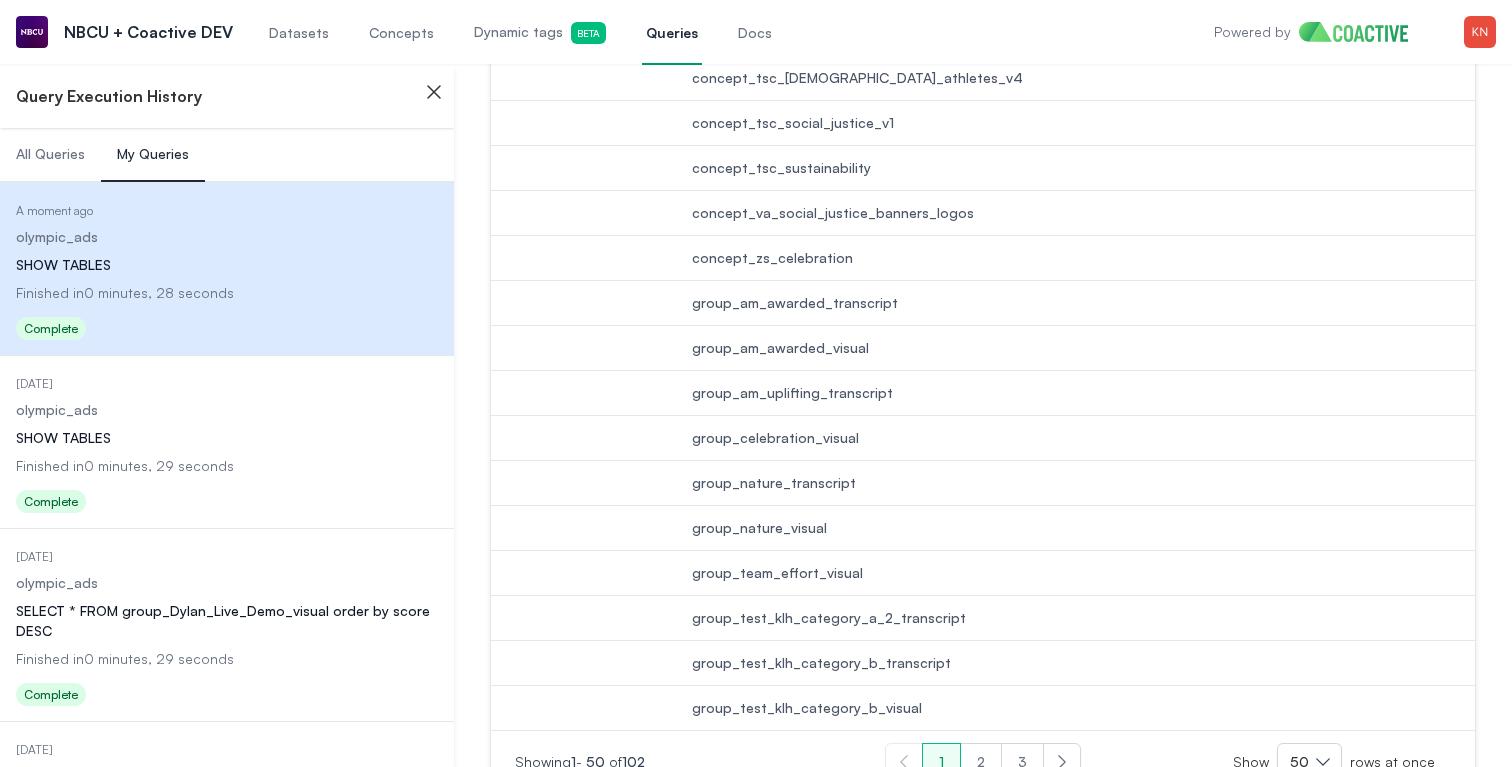 scroll, scrollTop: 2270, scrollLeft: 0, axis: vertical 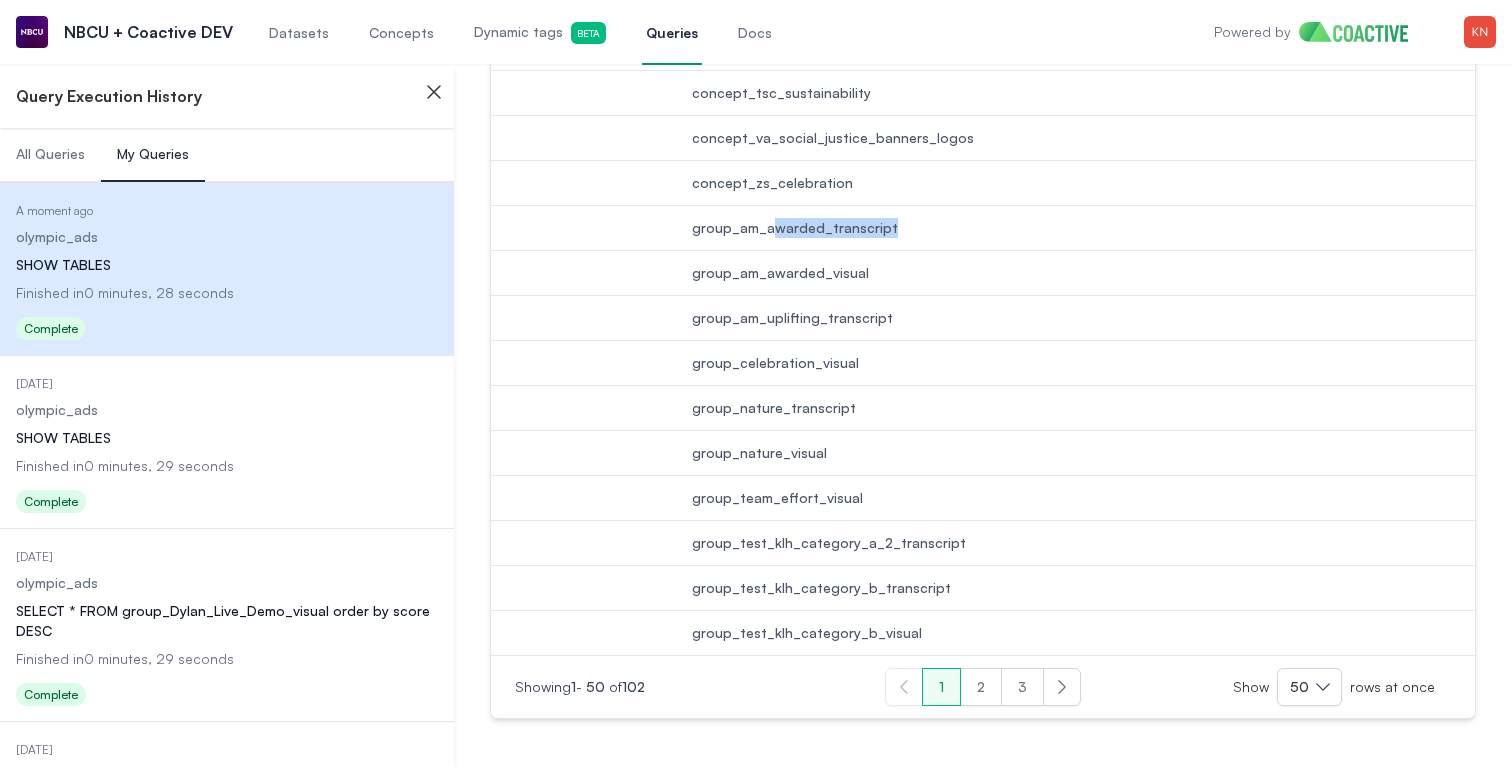 drag, startPoint x: 693, startPoint y: 238, endPoint x: 770, endPoint y: 230, distance: 77.41447 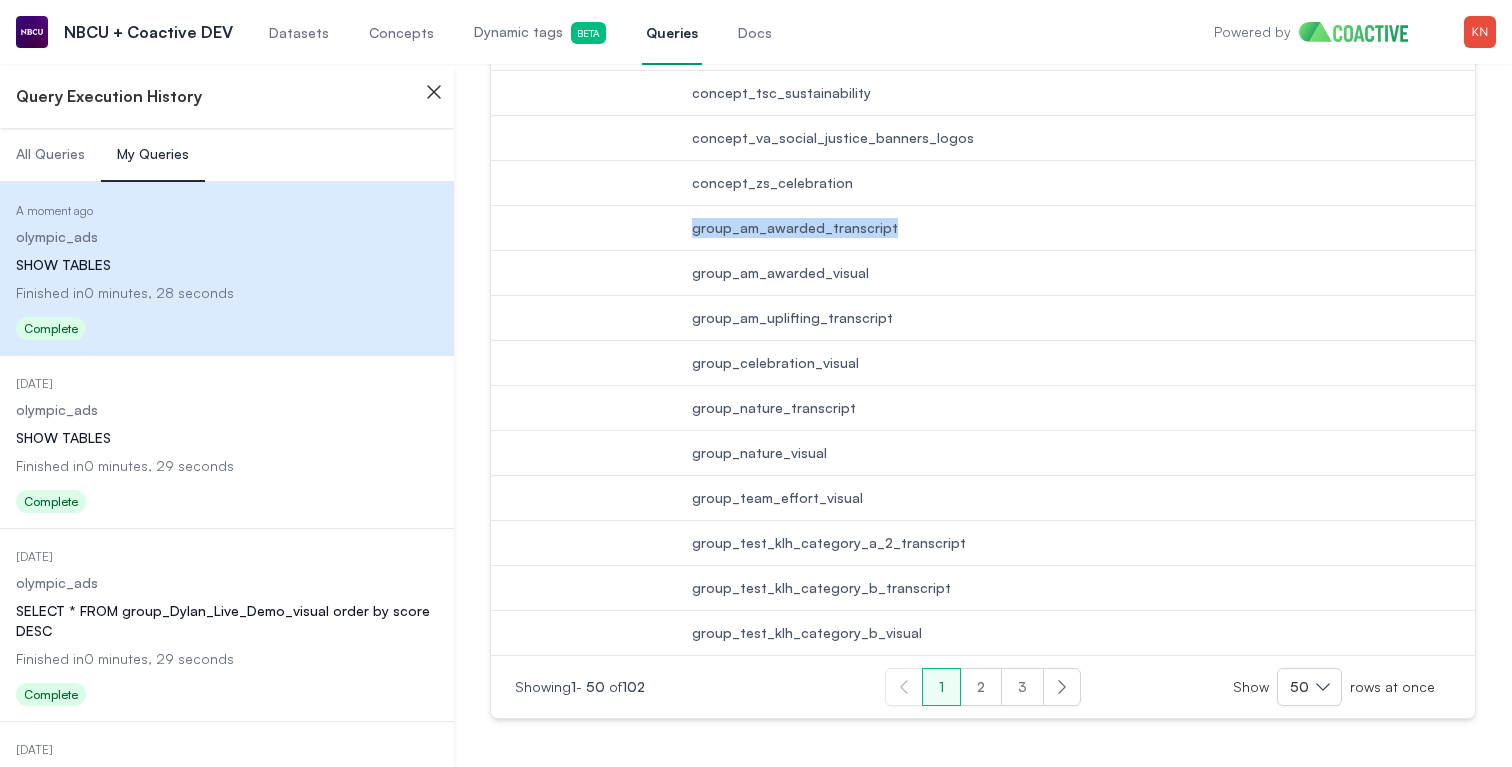 drag, startPoint x: 692, startPoint y: 233, endPoint x: 889, endPoint y: 231, distance: 197.01015 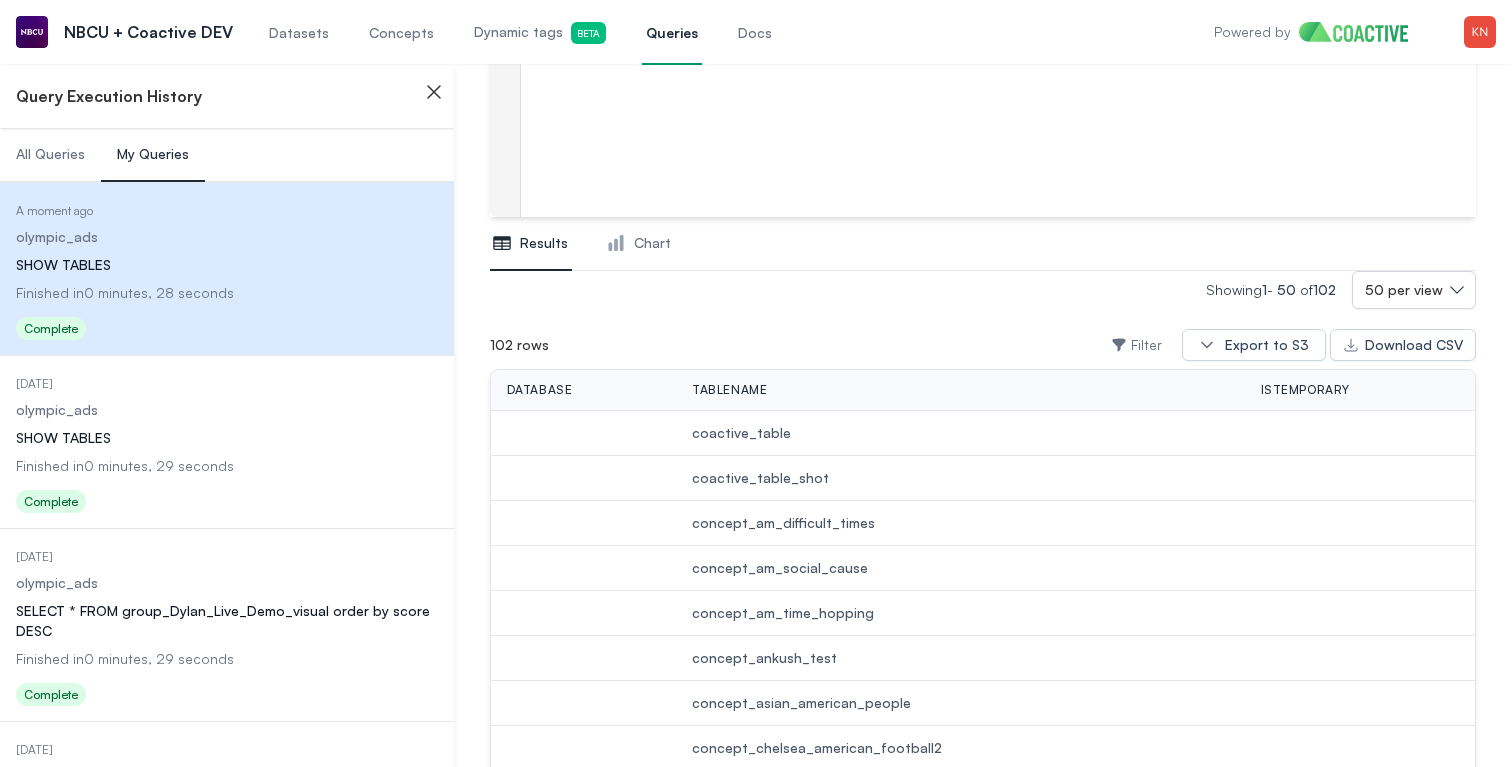 scroll, scrollTop: 267, scrollLeft: 0, axis: vertical 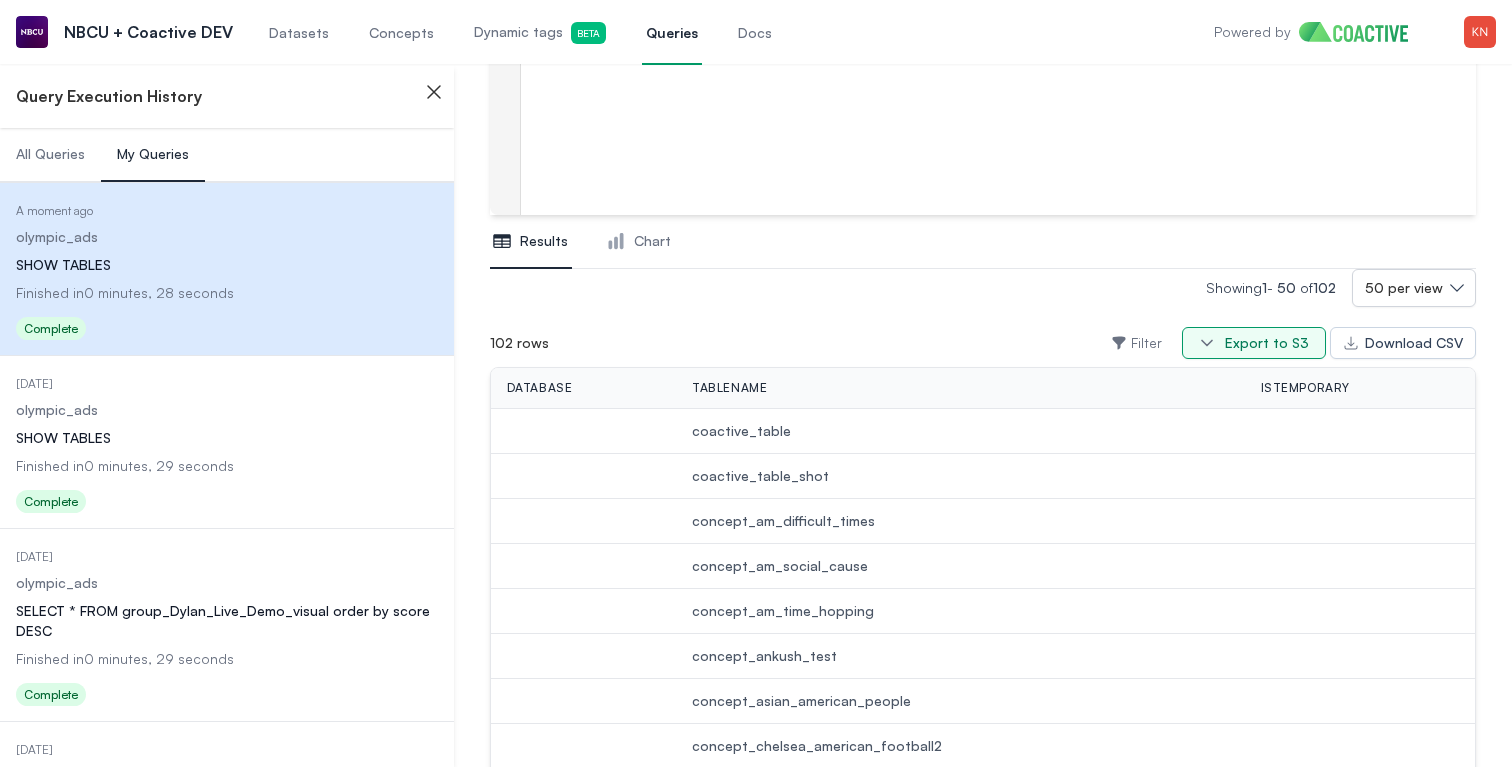 click 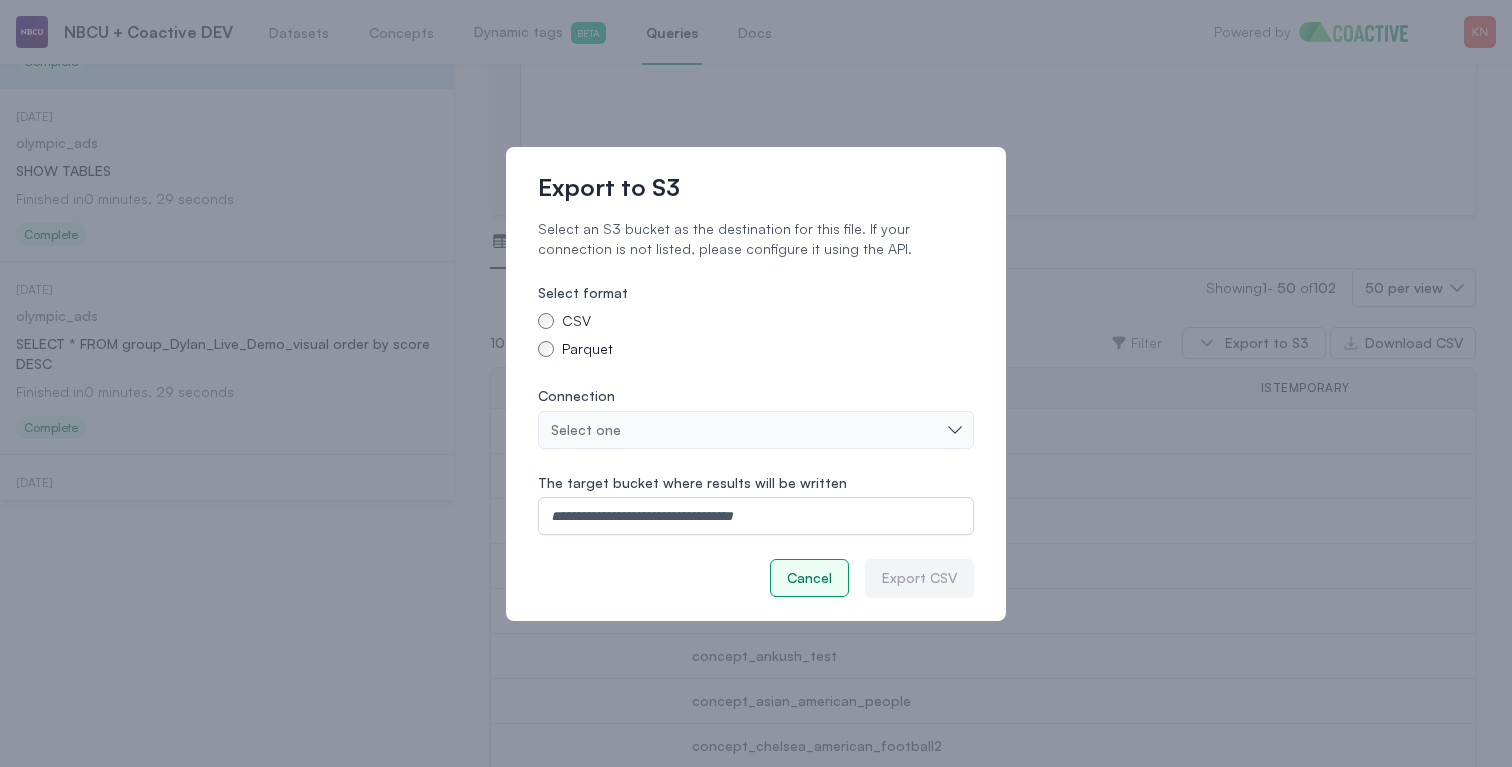 click on "Cancel" at bounding box center (809, 578) 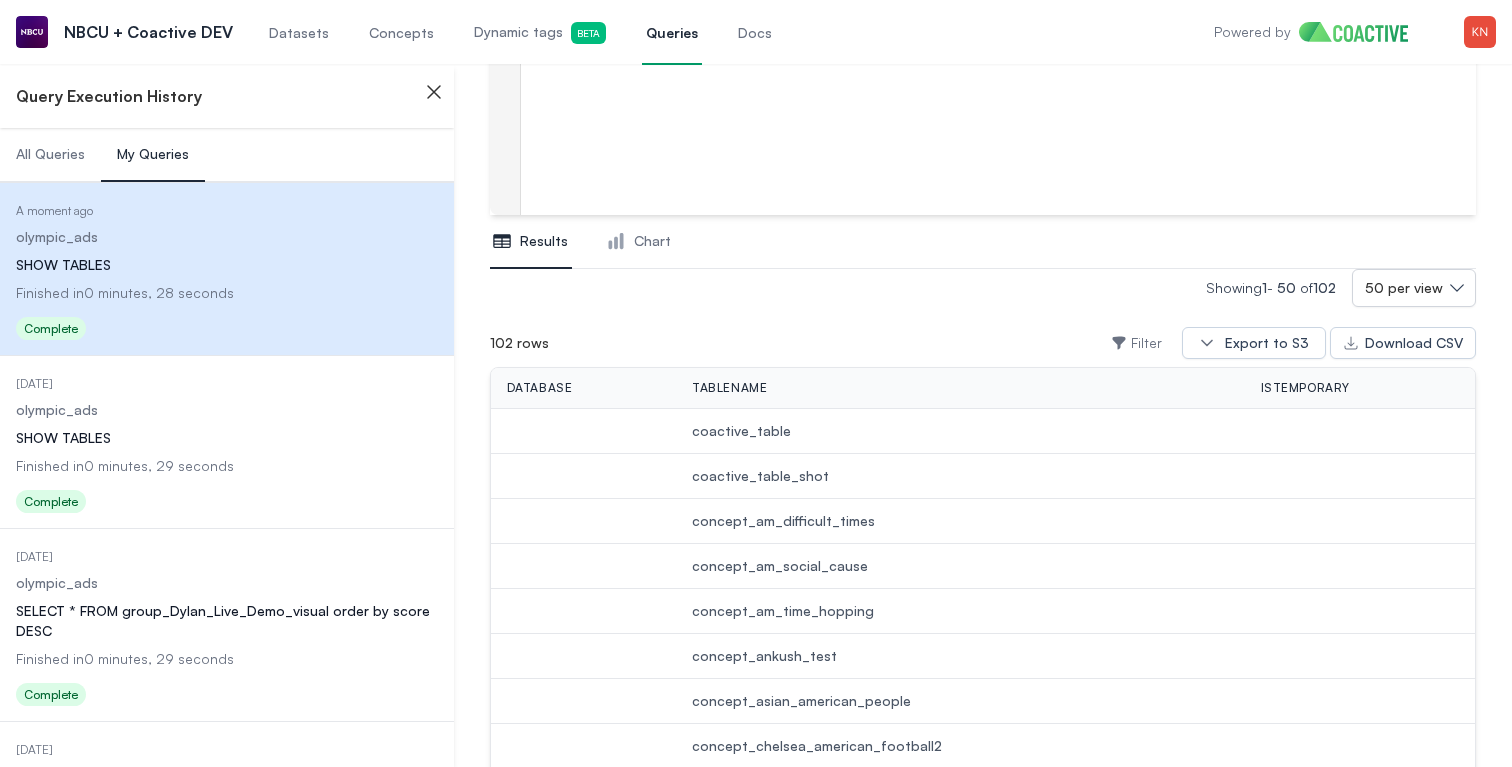 click on "Showing  1  -   50   of  102" at bounding box center [1279, 288] 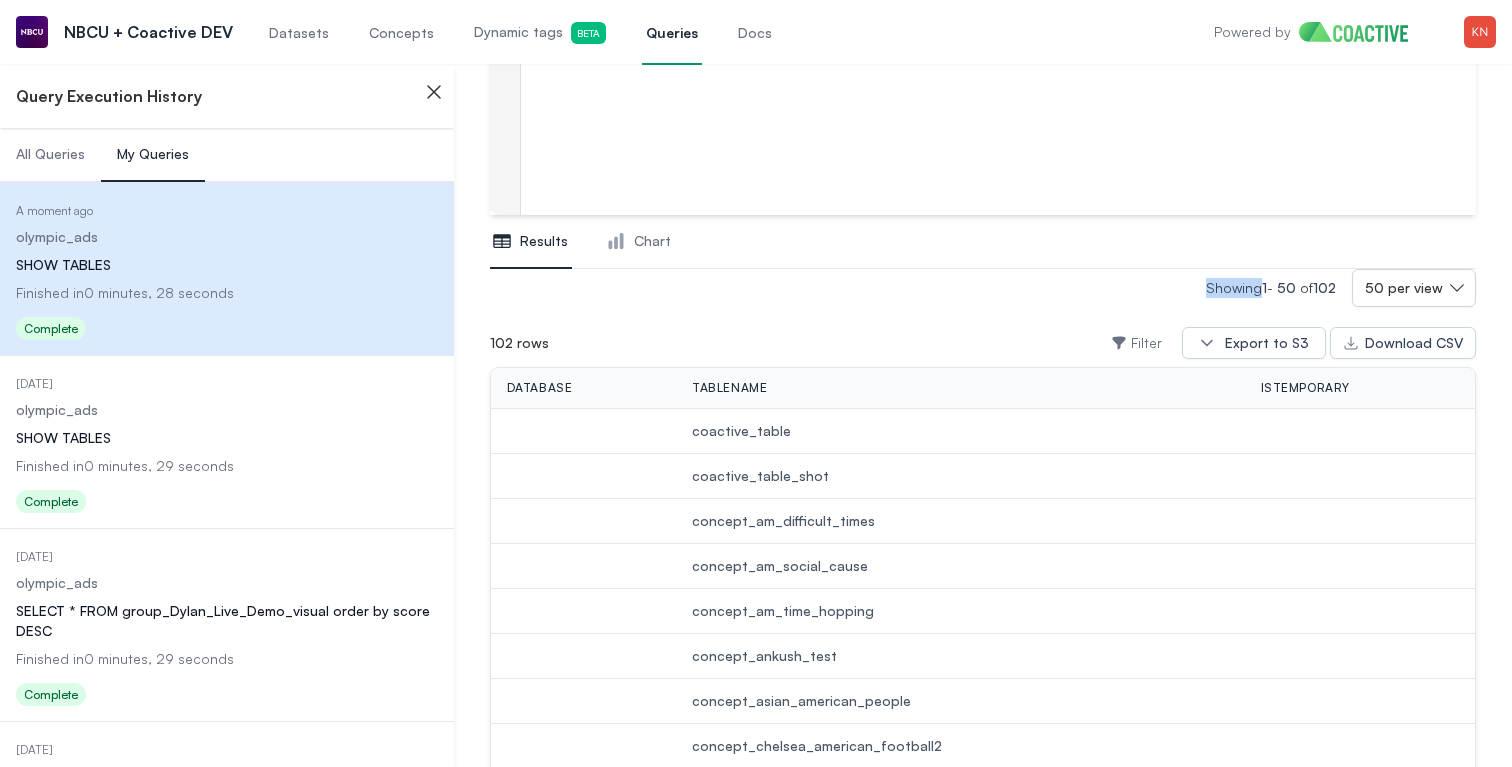 click on "Showing  1  -   50   of  102" at bounding box center (1279, 288) 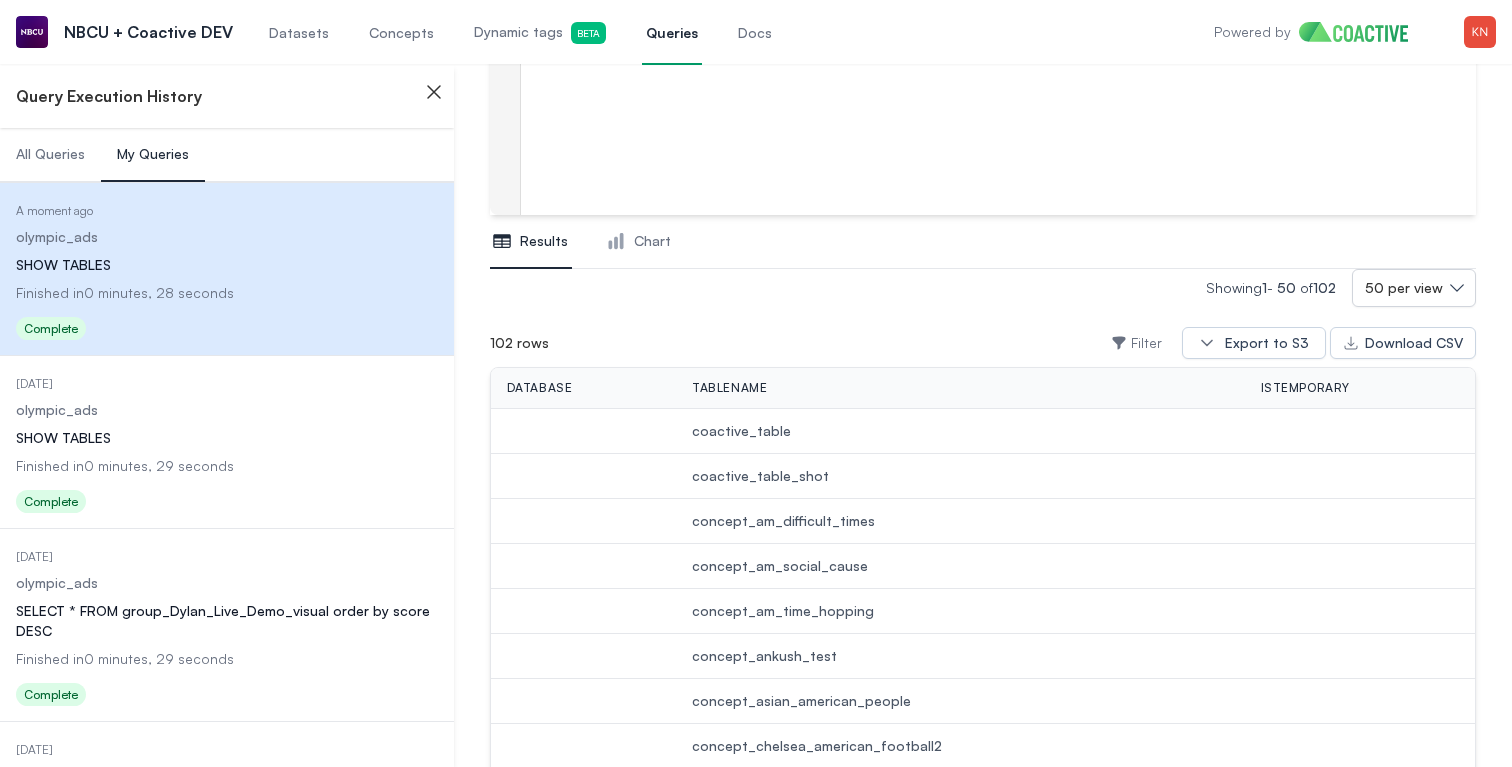 click on "Showing  1  -   50   of  102 50 per view" at bounding box center (1341, 288) 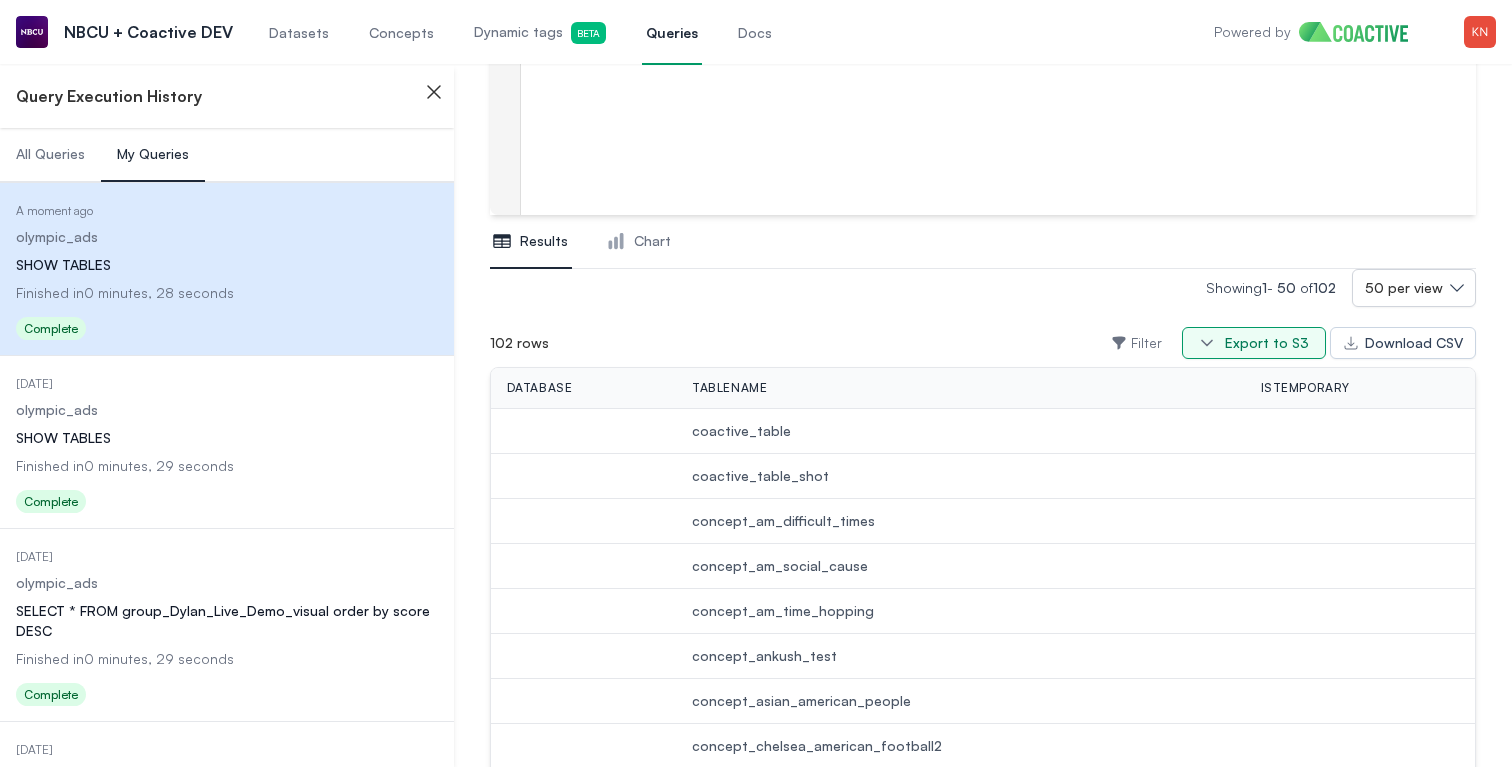 click on "Export to S3" at bounding box center (1267, 343) 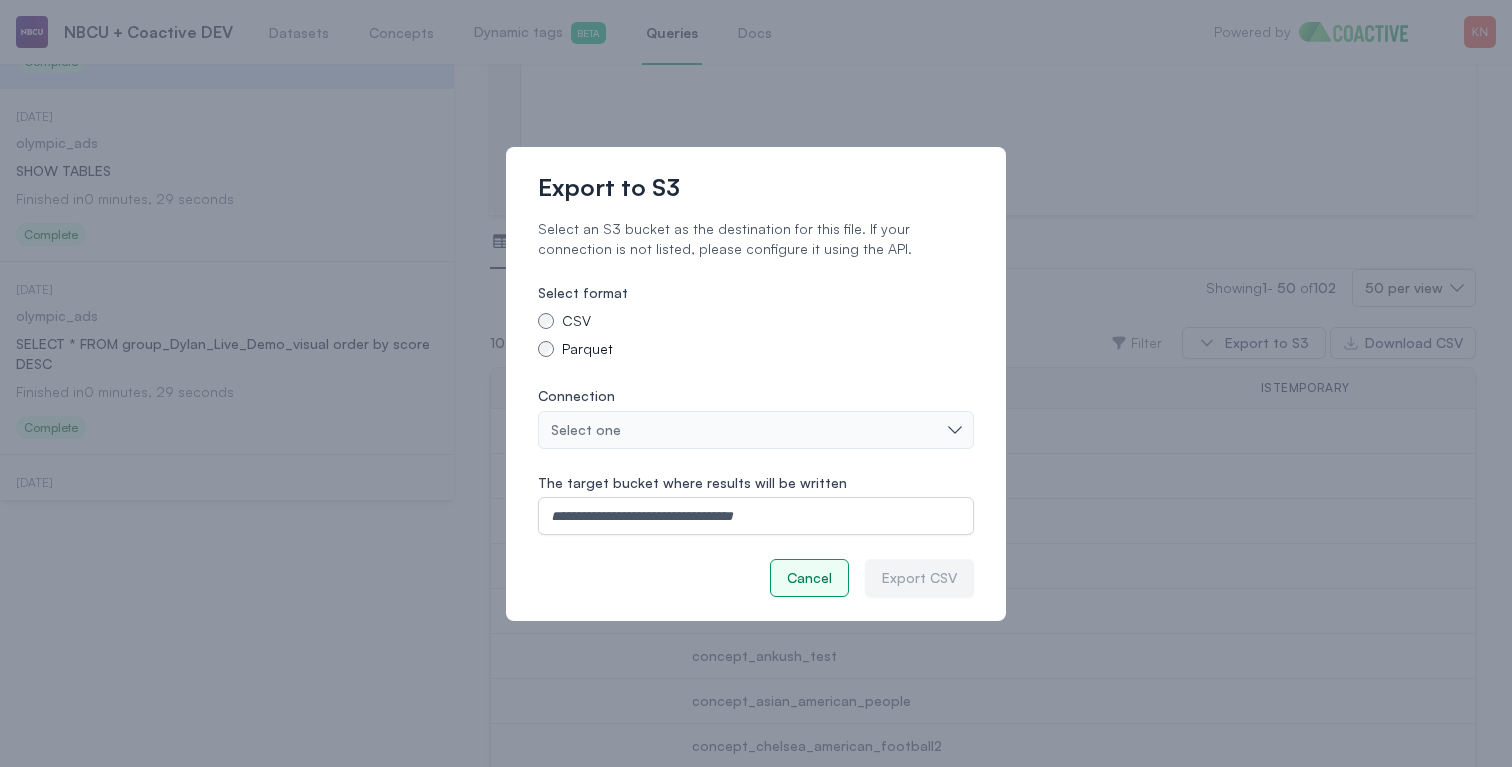 click on "Cancel" at bounding box center (809, 578) 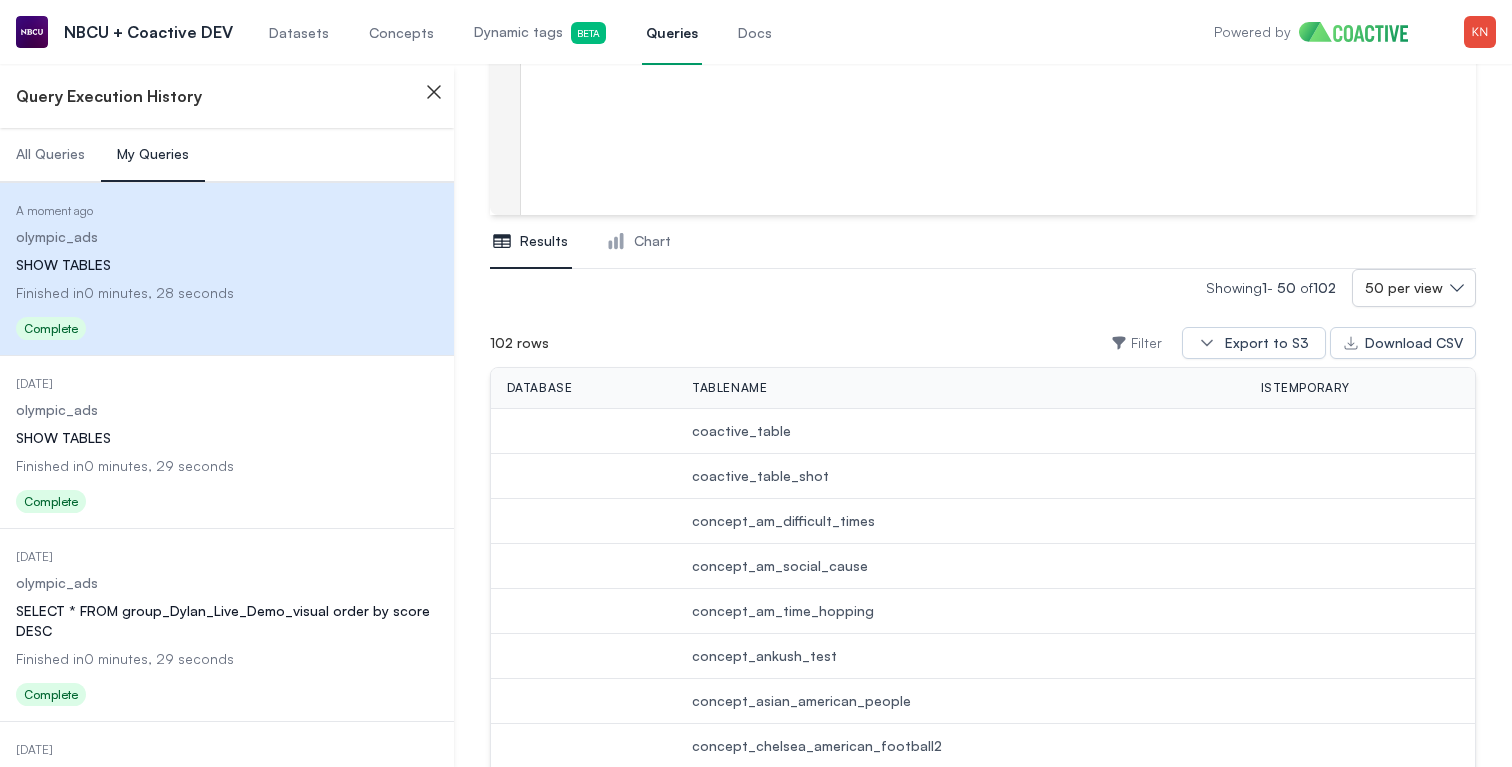 click on "Showing  1  -   50   of  102 50 per view" at bounding box center (1341, 288) 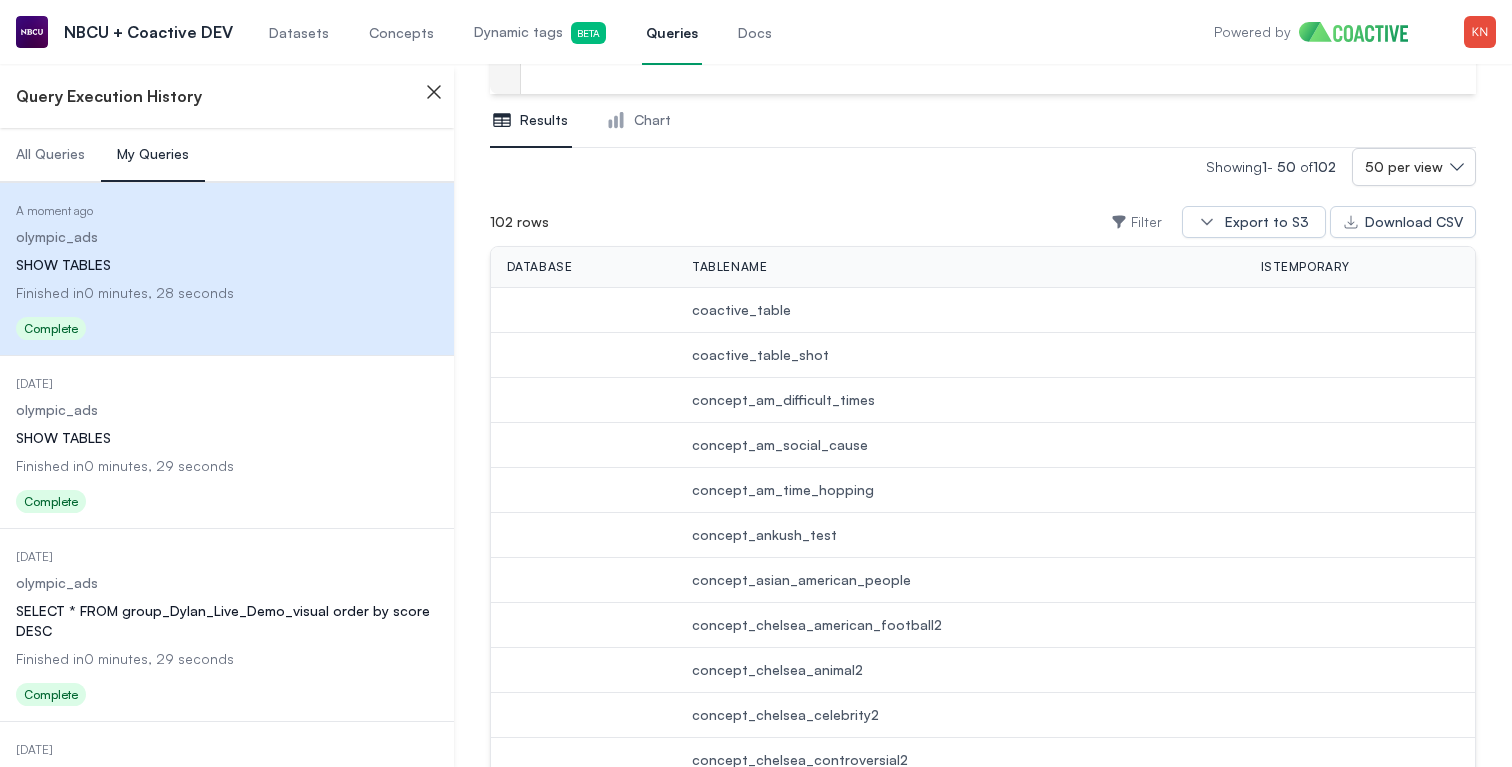 scroll, scrollTop: 0, scrollLeft: 0, axis: both 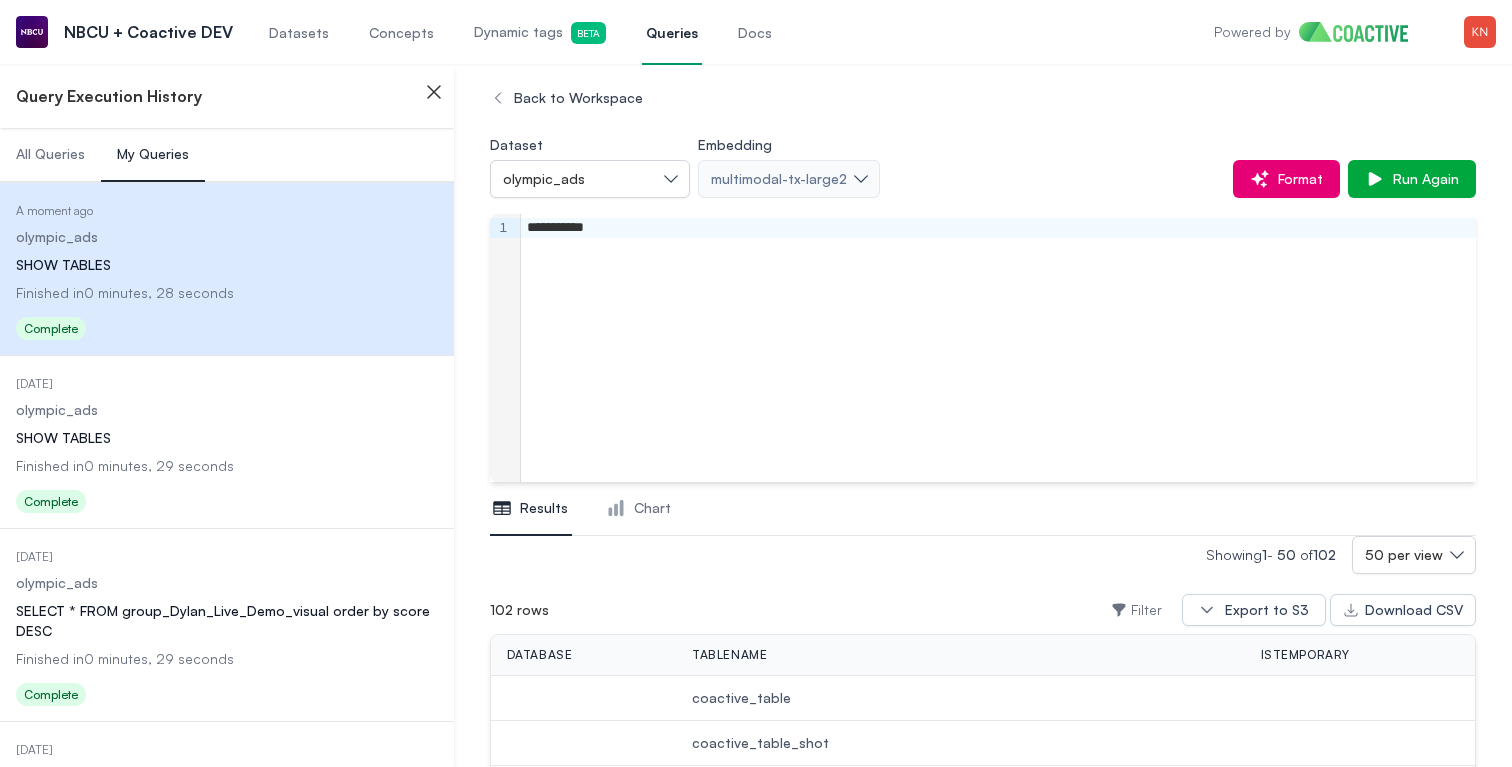 click on "Docs" at bounding box center [755, 32] 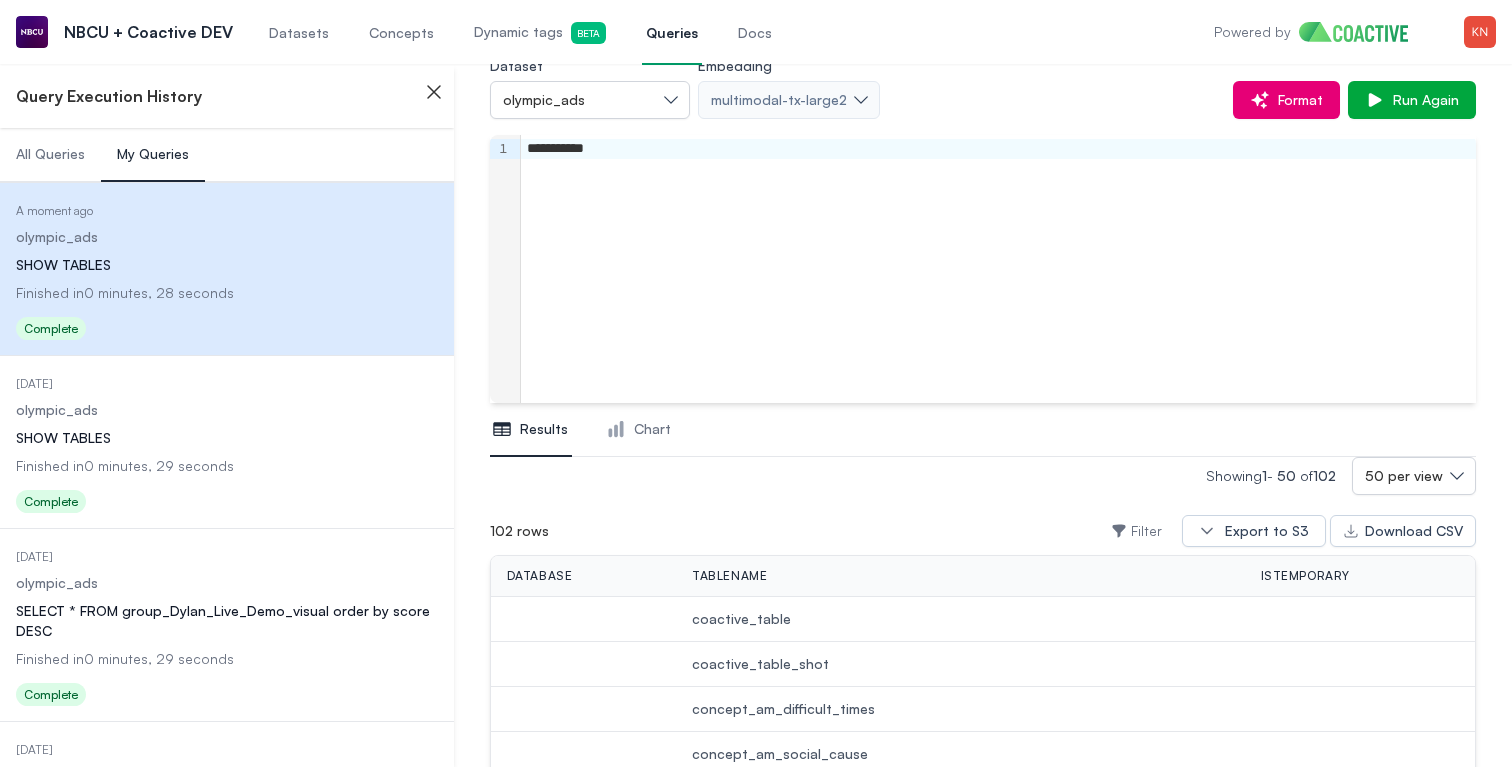 scroll, scrollTop: 77, scrollLeft: 0, axis: vertical 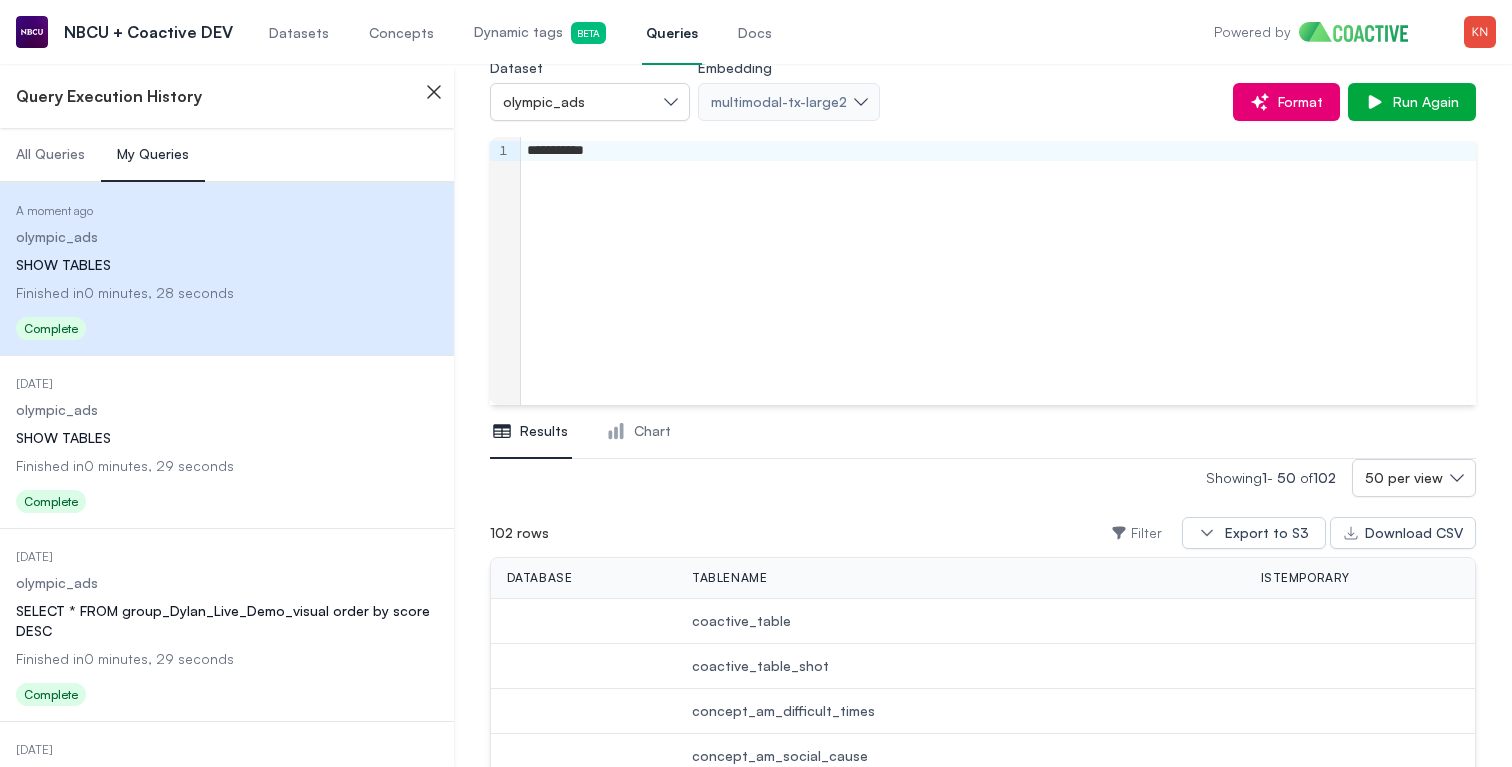 click on "Datasets Concepts Dynamic tags Beta Queries Docs" at bounding box center [520, 32] 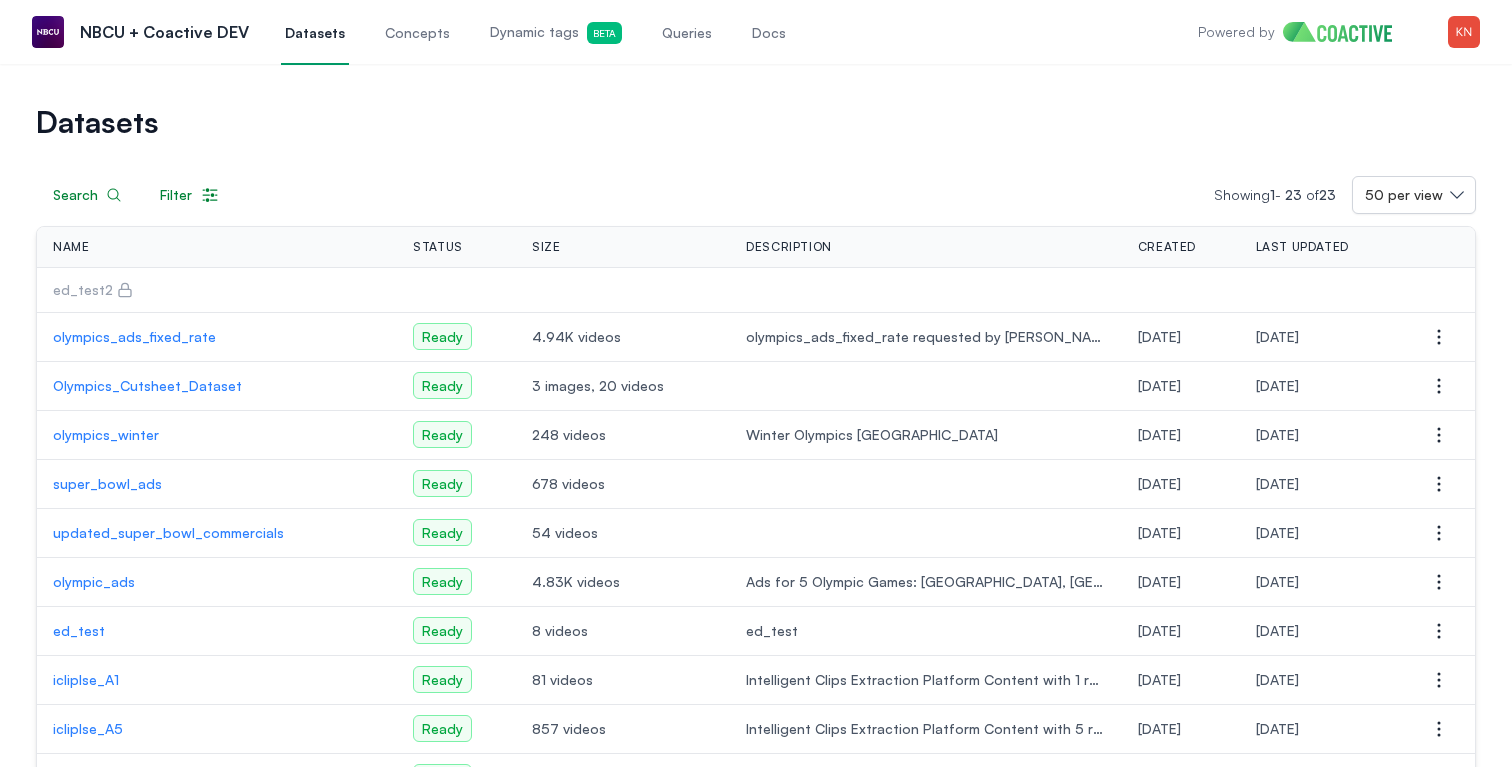 click on "olympics_ads_fixed_rate" at bounding box center [217, 337] 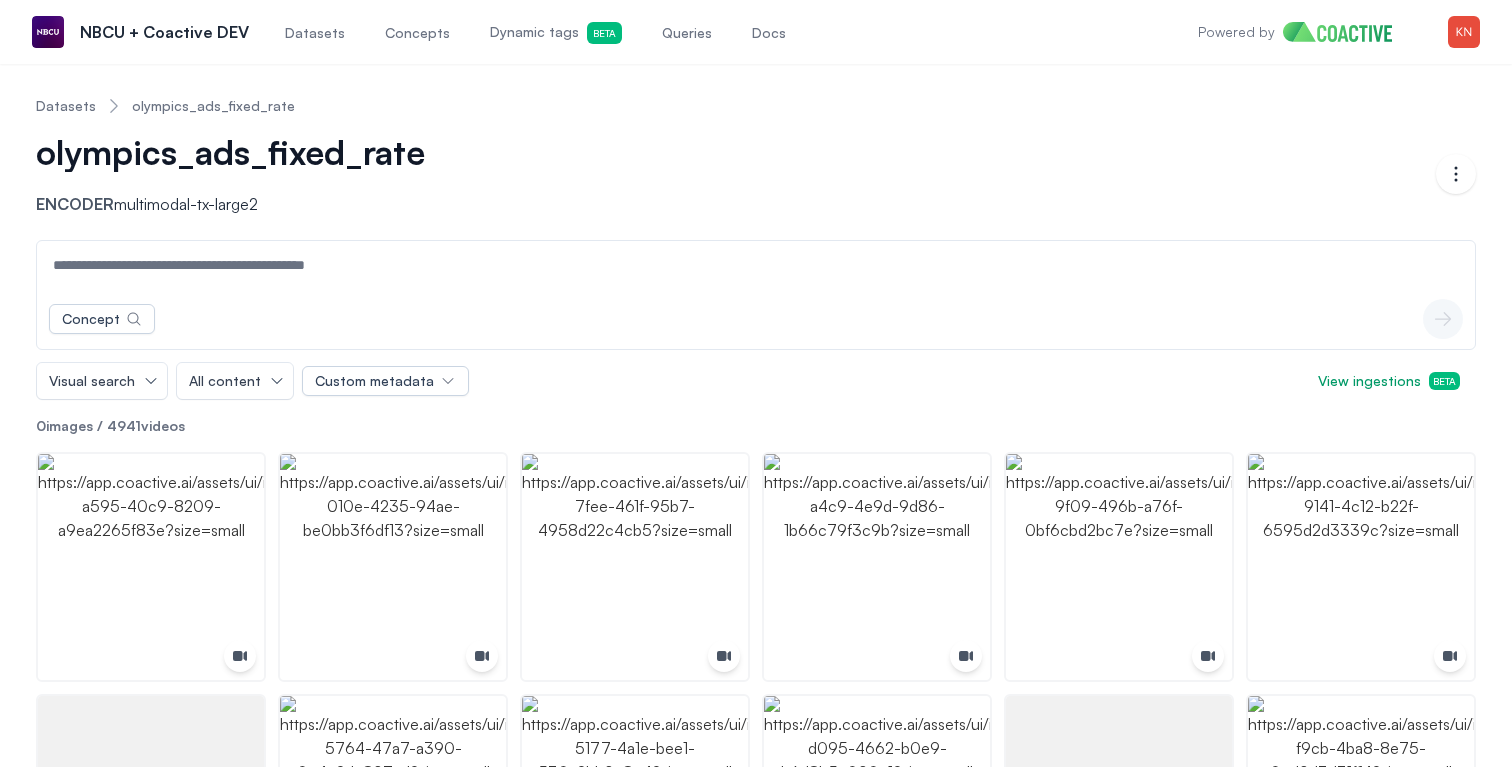 click on "Encoder  multimodal-tx-large2" at bounding box center (252, 204) 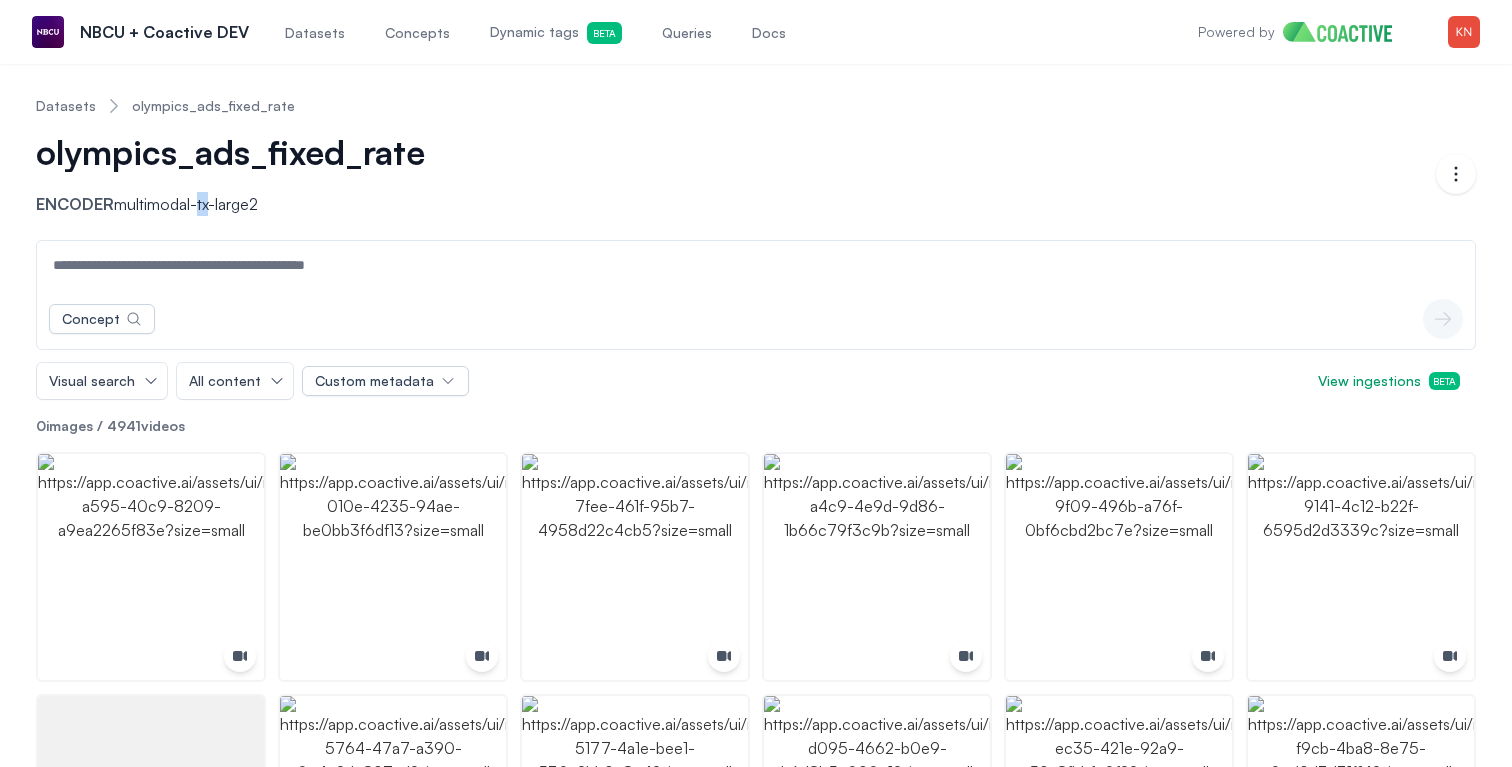 click on "Encoder  multimodal-tx-large2" at bounding box center (252, 204) 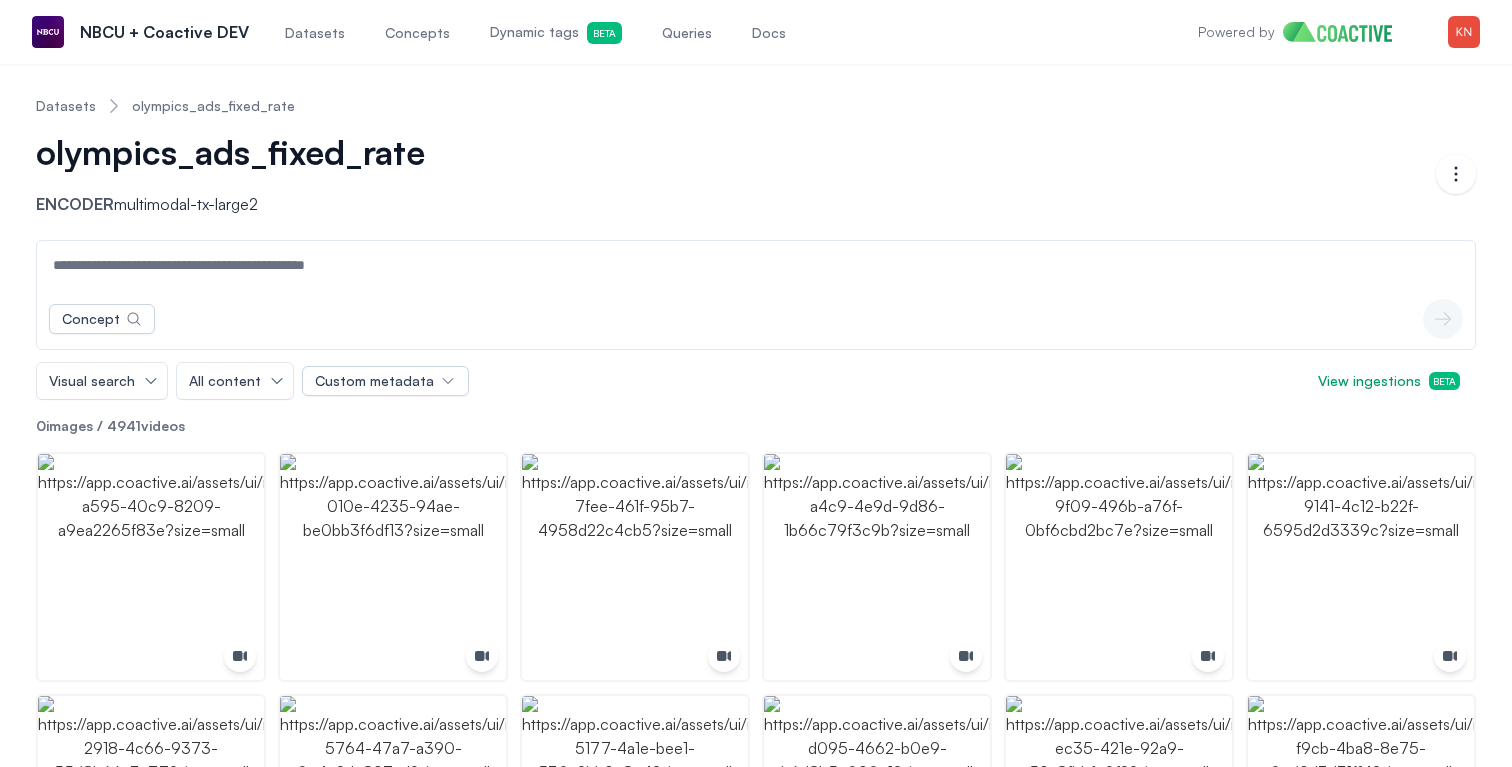 click on "olympics_ads_fixed_rate" at bounding box center (244, 162) 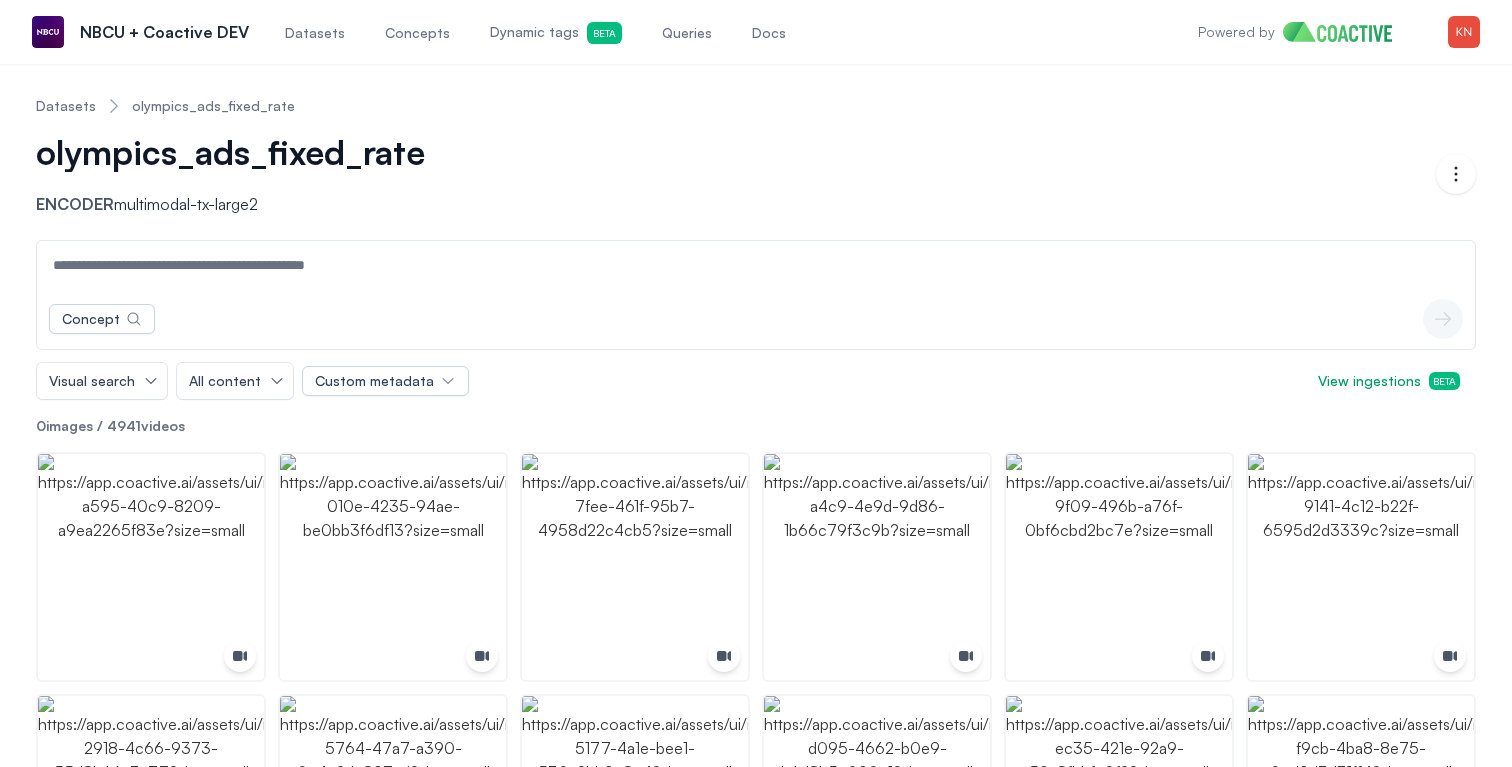 click on "Datasets olympics_ads_fixed_rate" at bounding box center [165, 106] 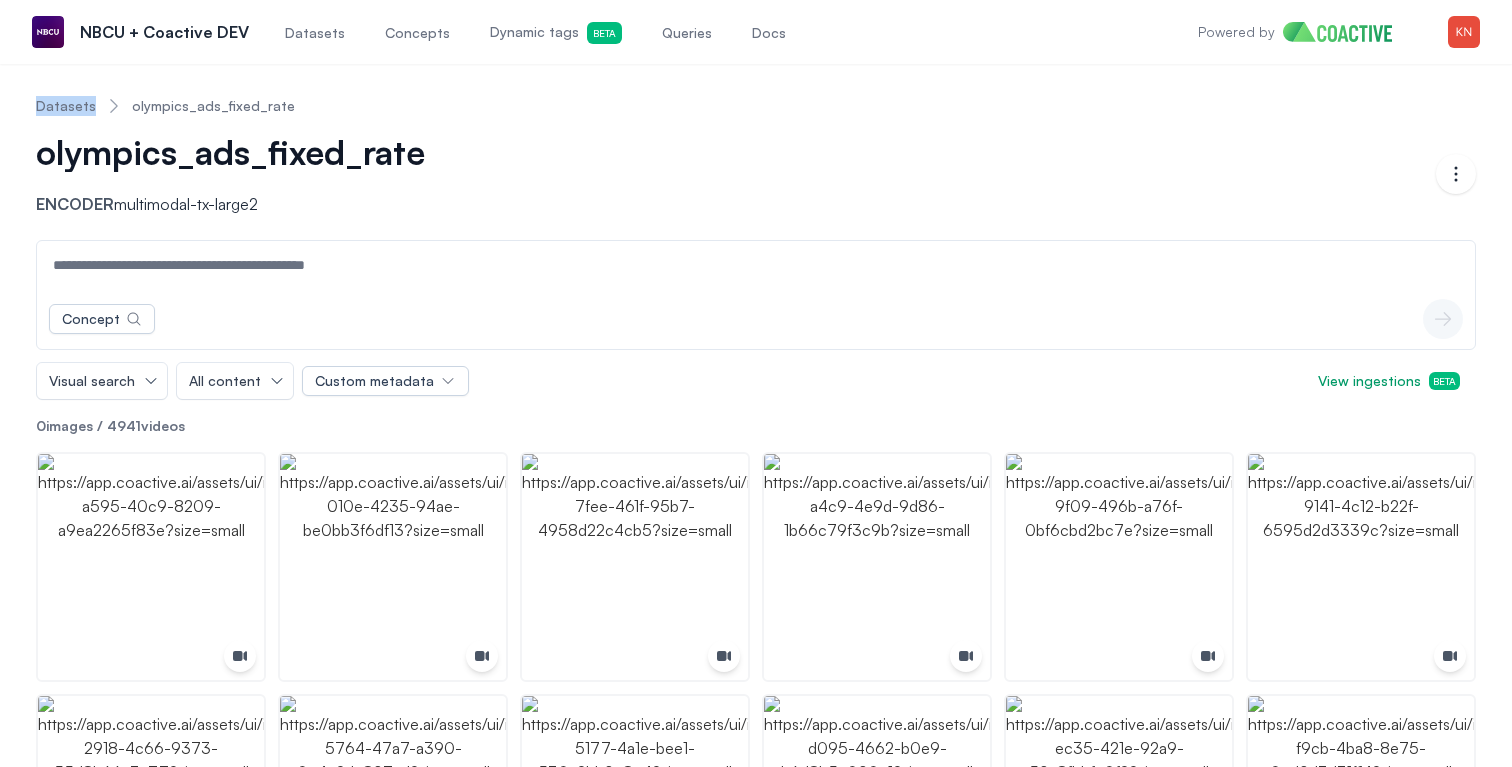 click on "Datasets olympics_ads_fixed_rate" at bounding box center [165, 106] 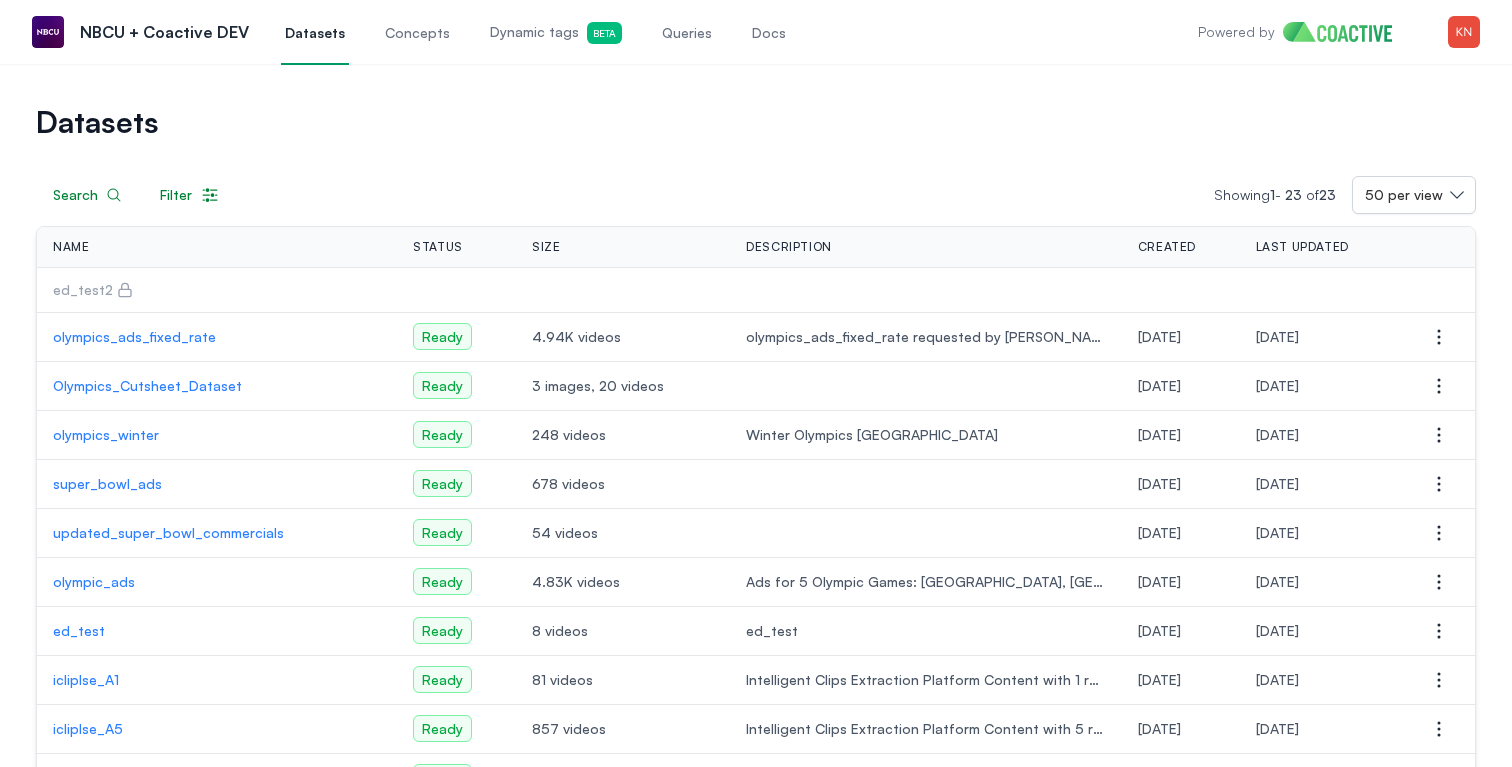click on "Dynamic tags Beta" at bounding box center [556, 32] 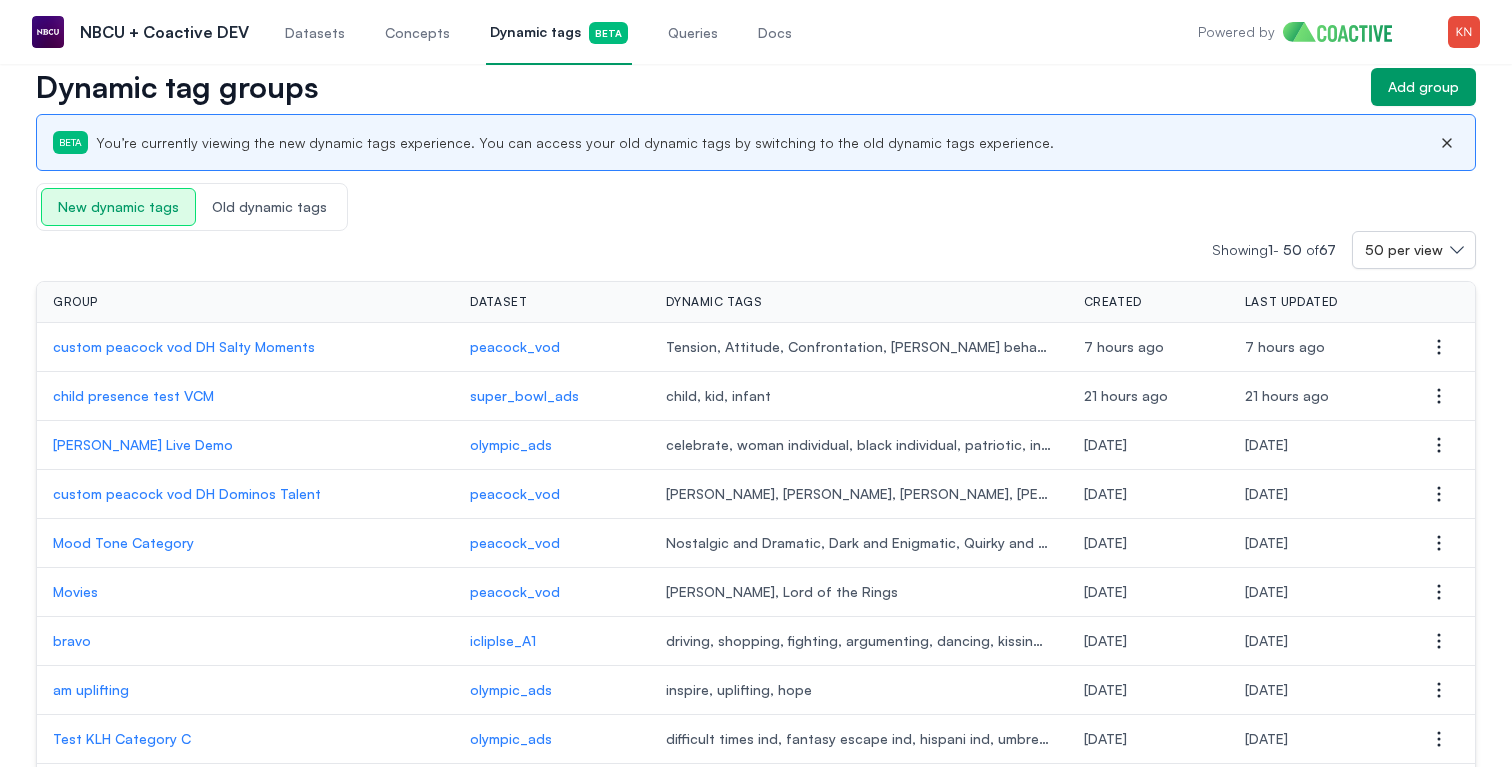 scroll, scrollTop: 0, scrollLeft: 0, axis: both 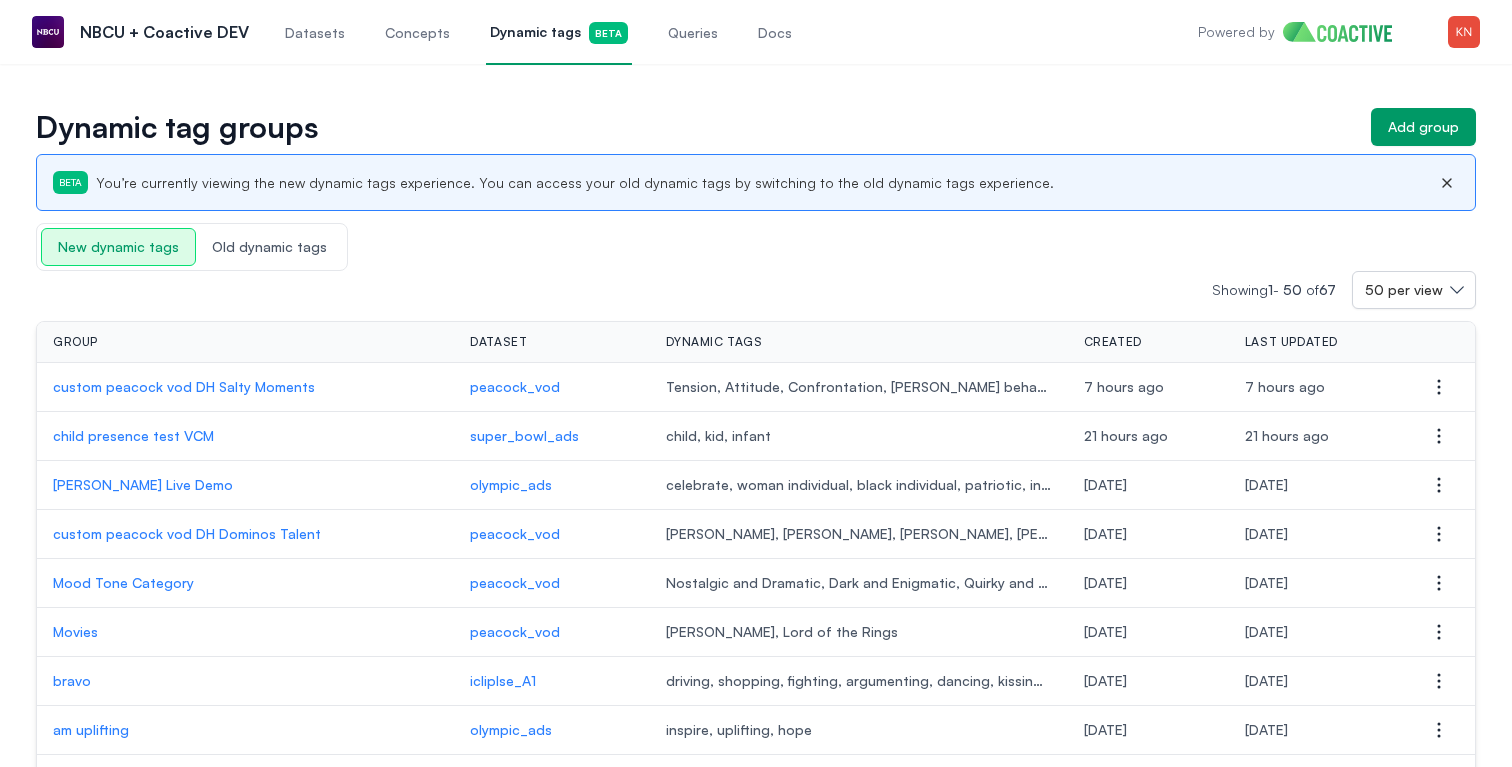 click on "Datasets" at bounding box center [315, 33] 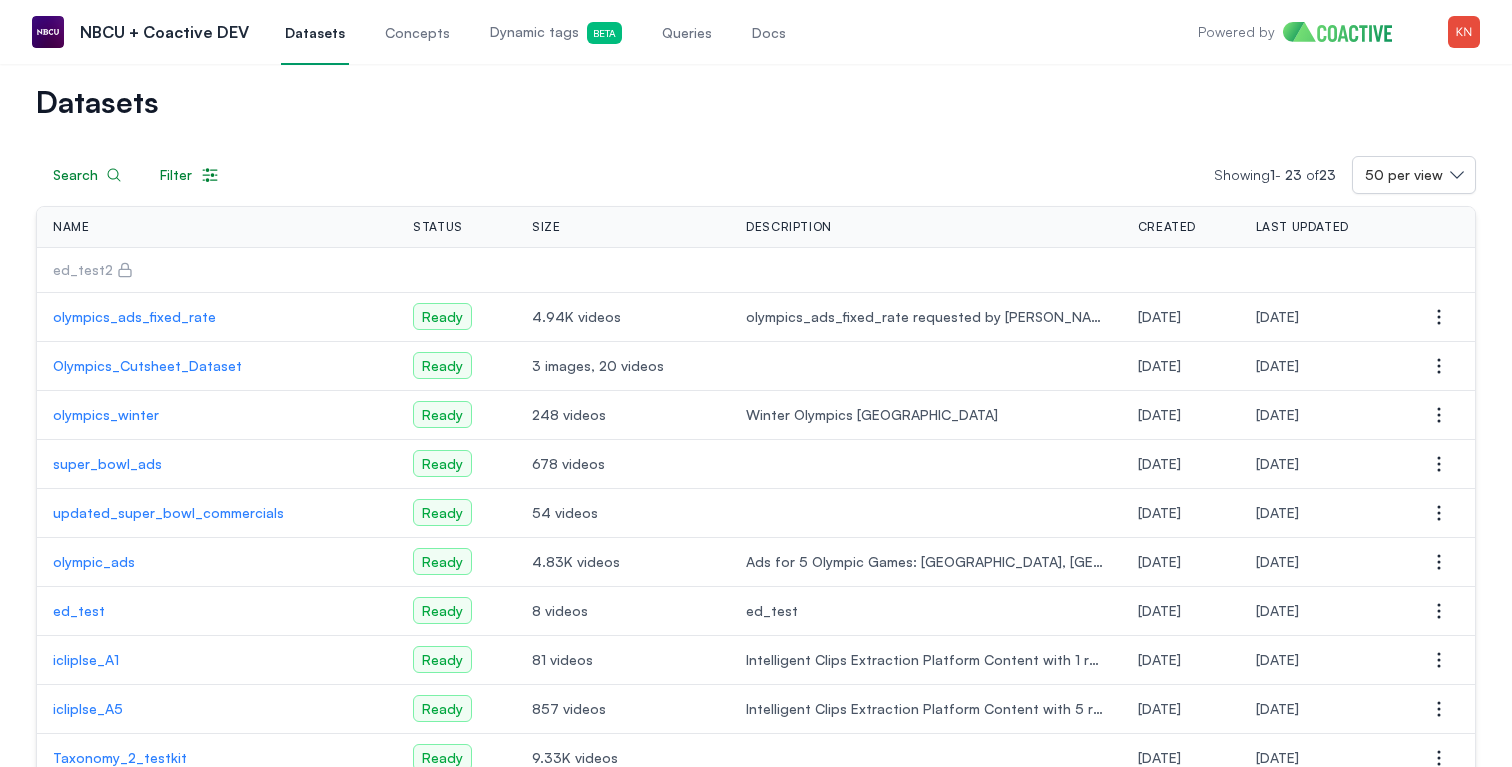 scroll, scrollTop: 0, scrollLeft: 0, axis: both 